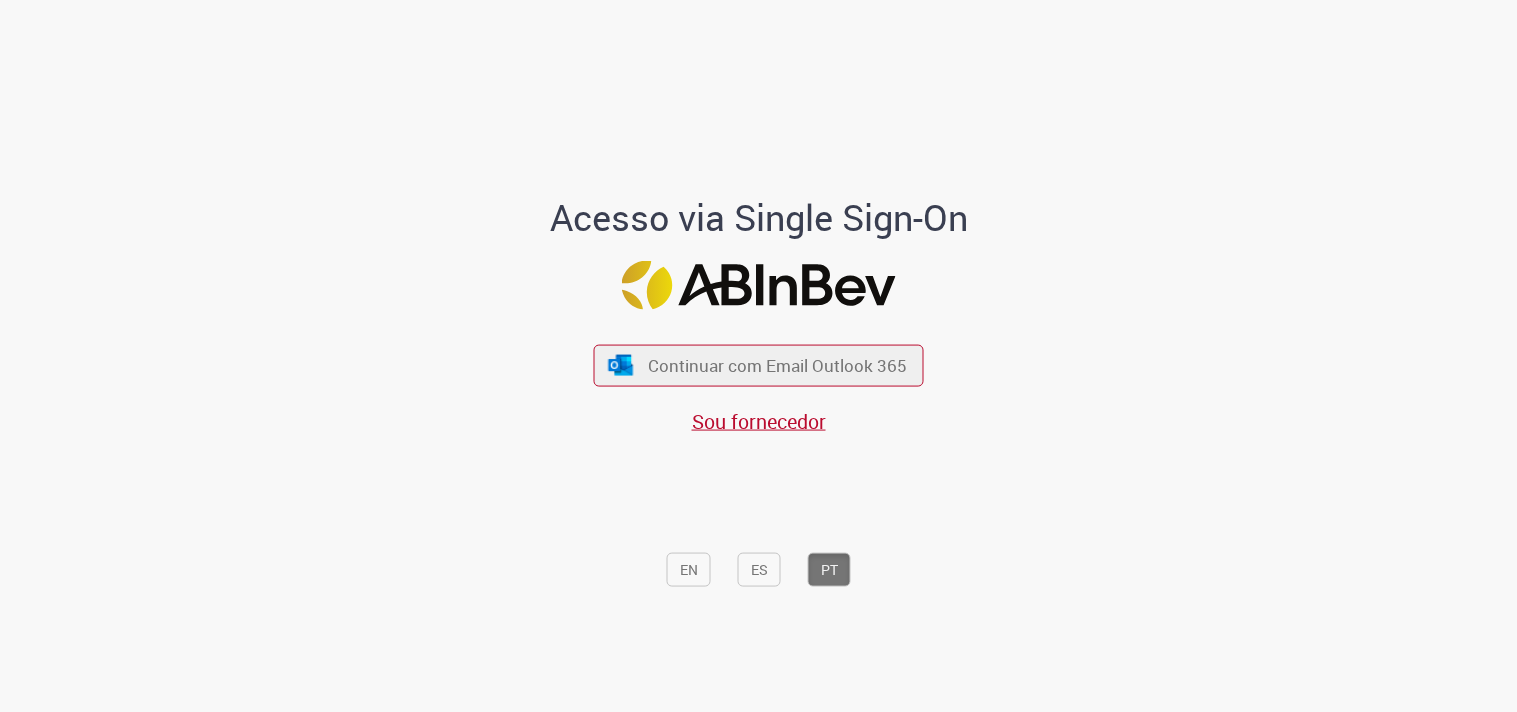 scroll, scrollTop: 0, scrollLeft: 0, axis: both 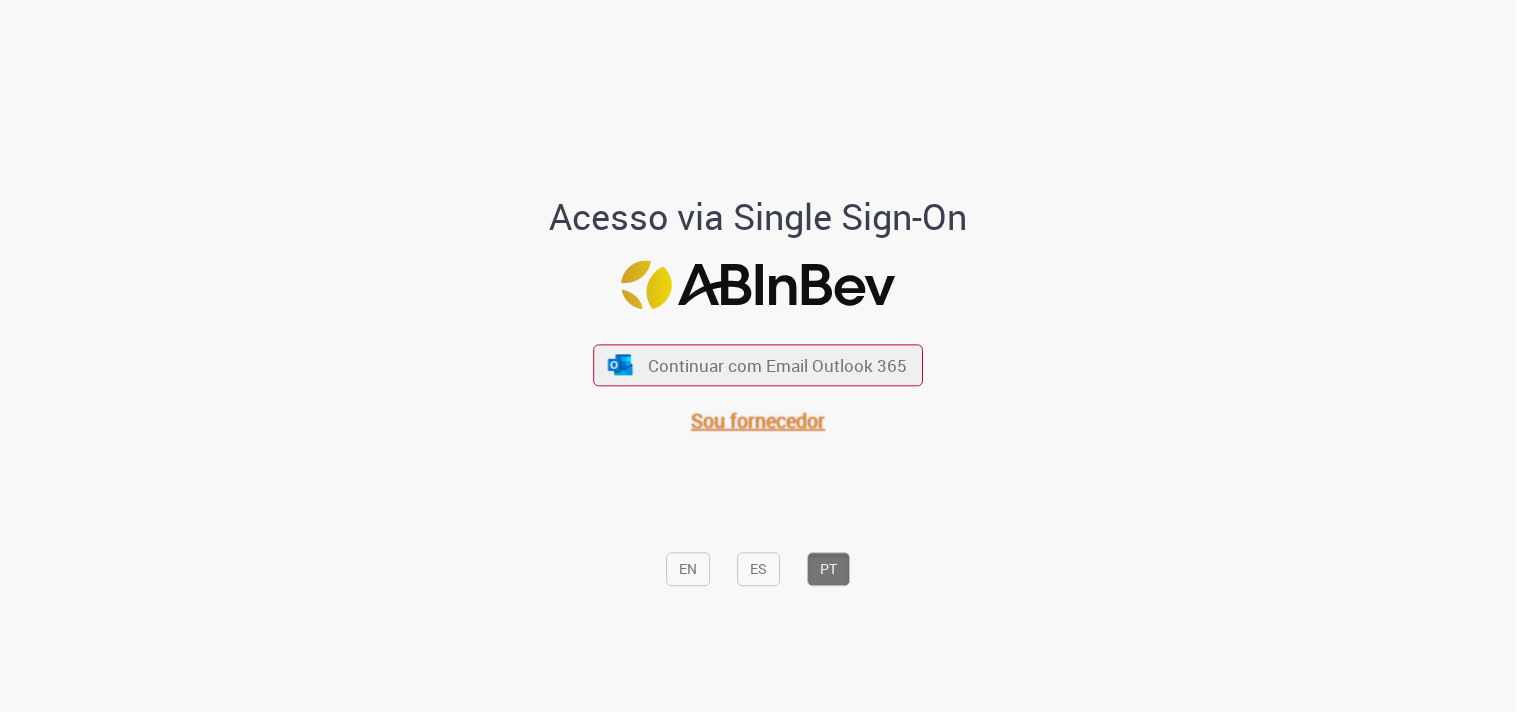 click on "Sou fornecedor" at bounding box center (759, 420) 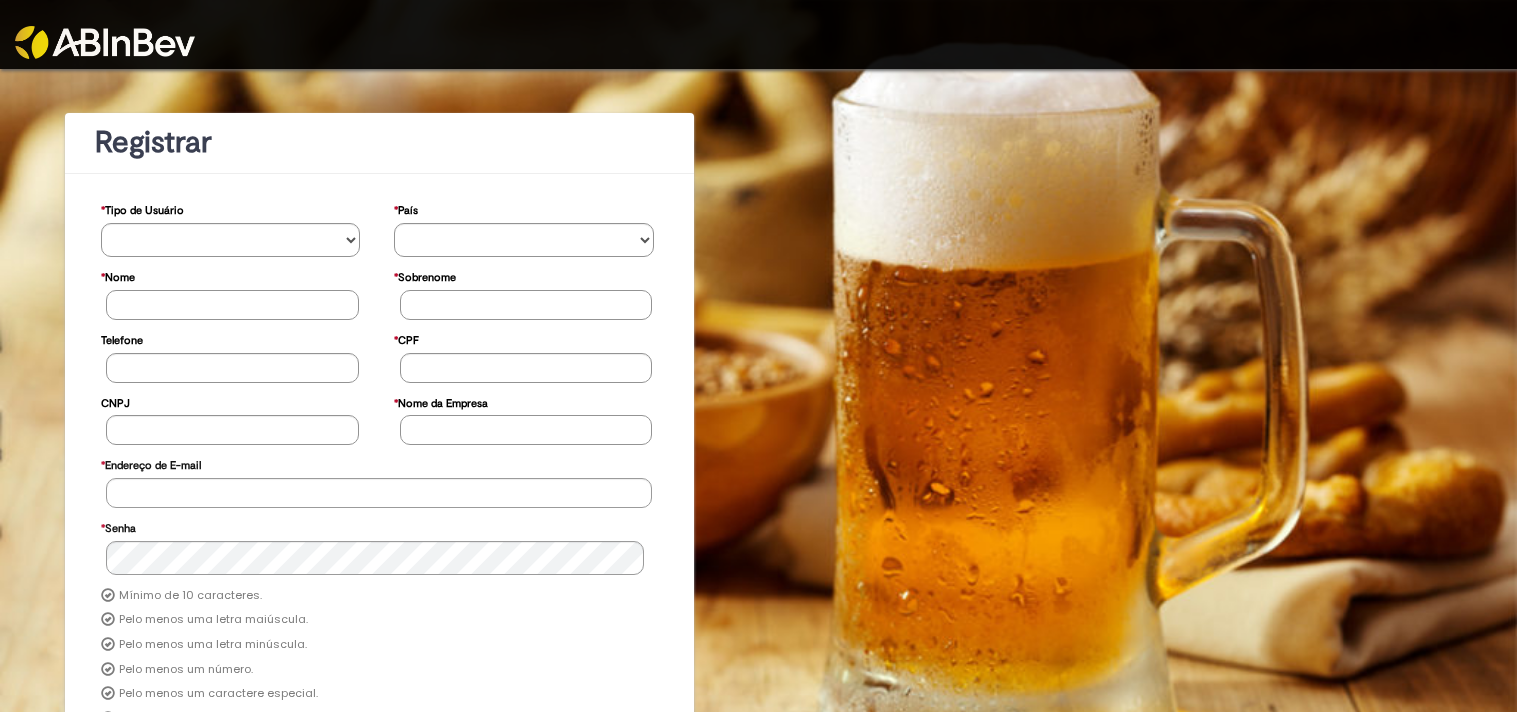 scroll, scrollTop: 0, scrollLeft: 0, axis: both 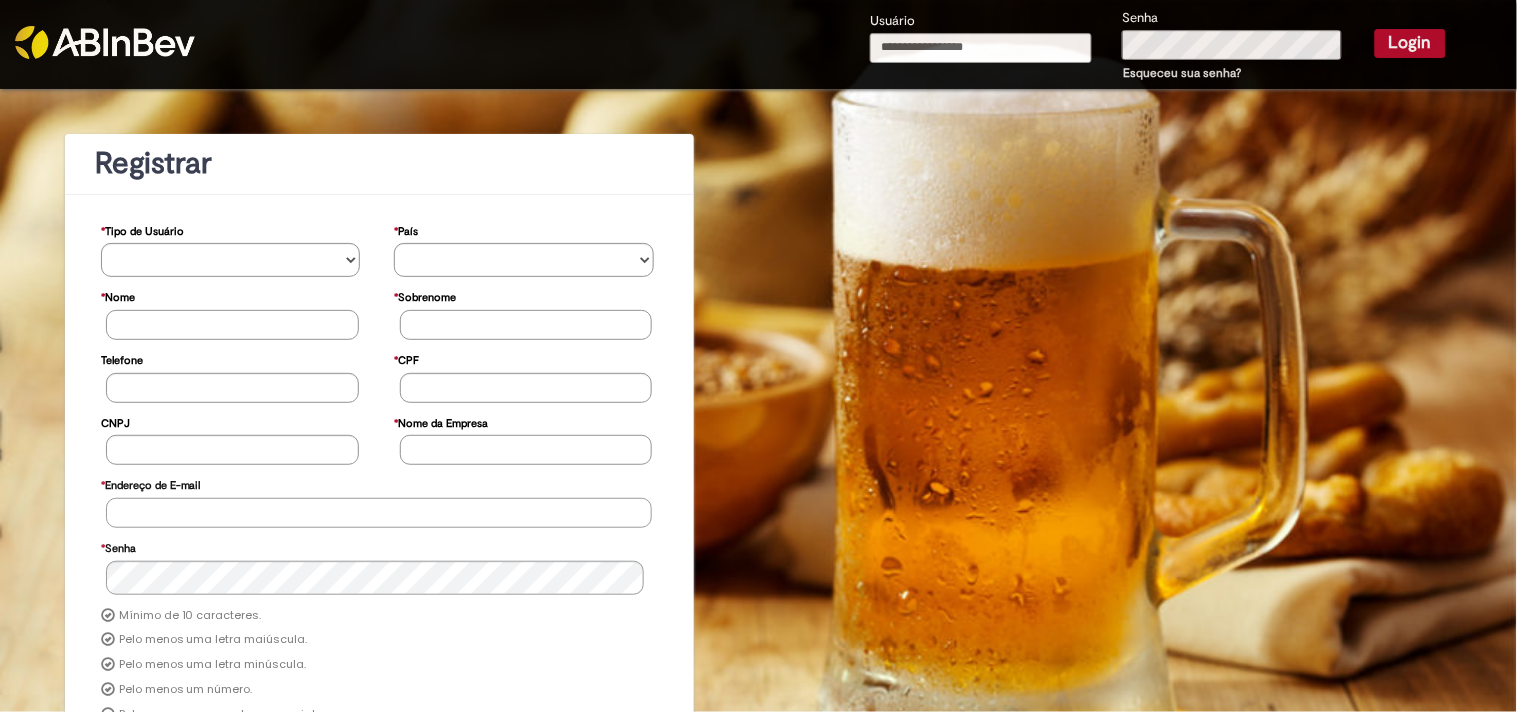 type on "**********" 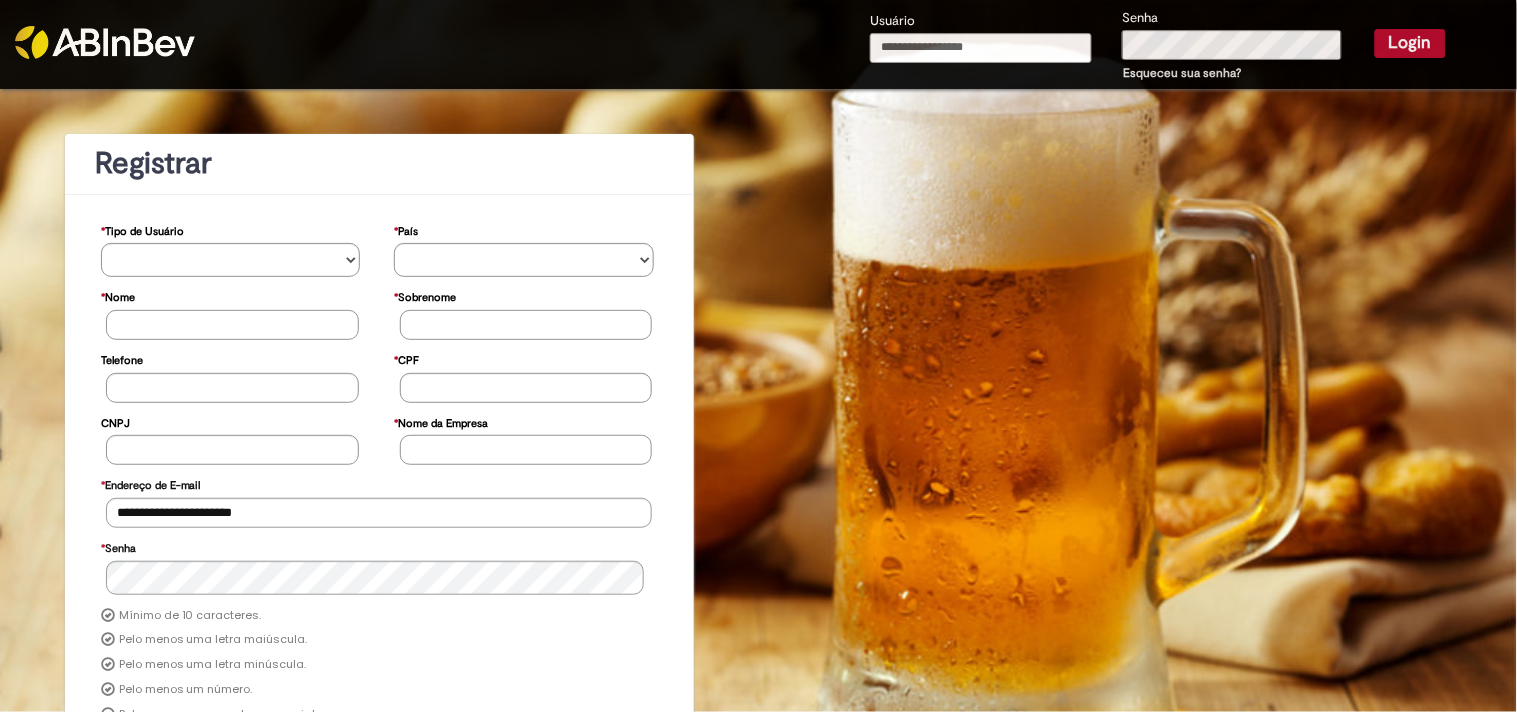 type on "**********" 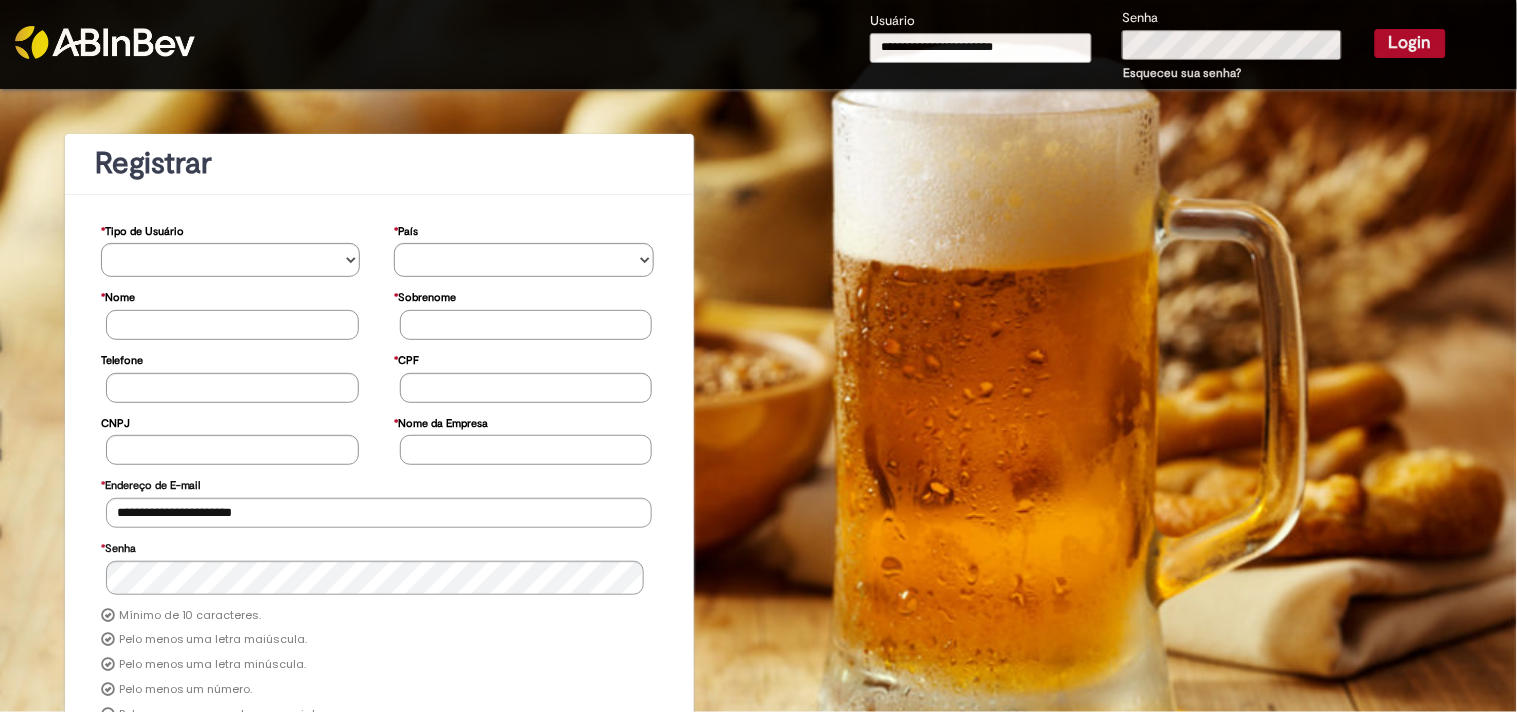 click on "Login" at bounding box center [1410, 43] 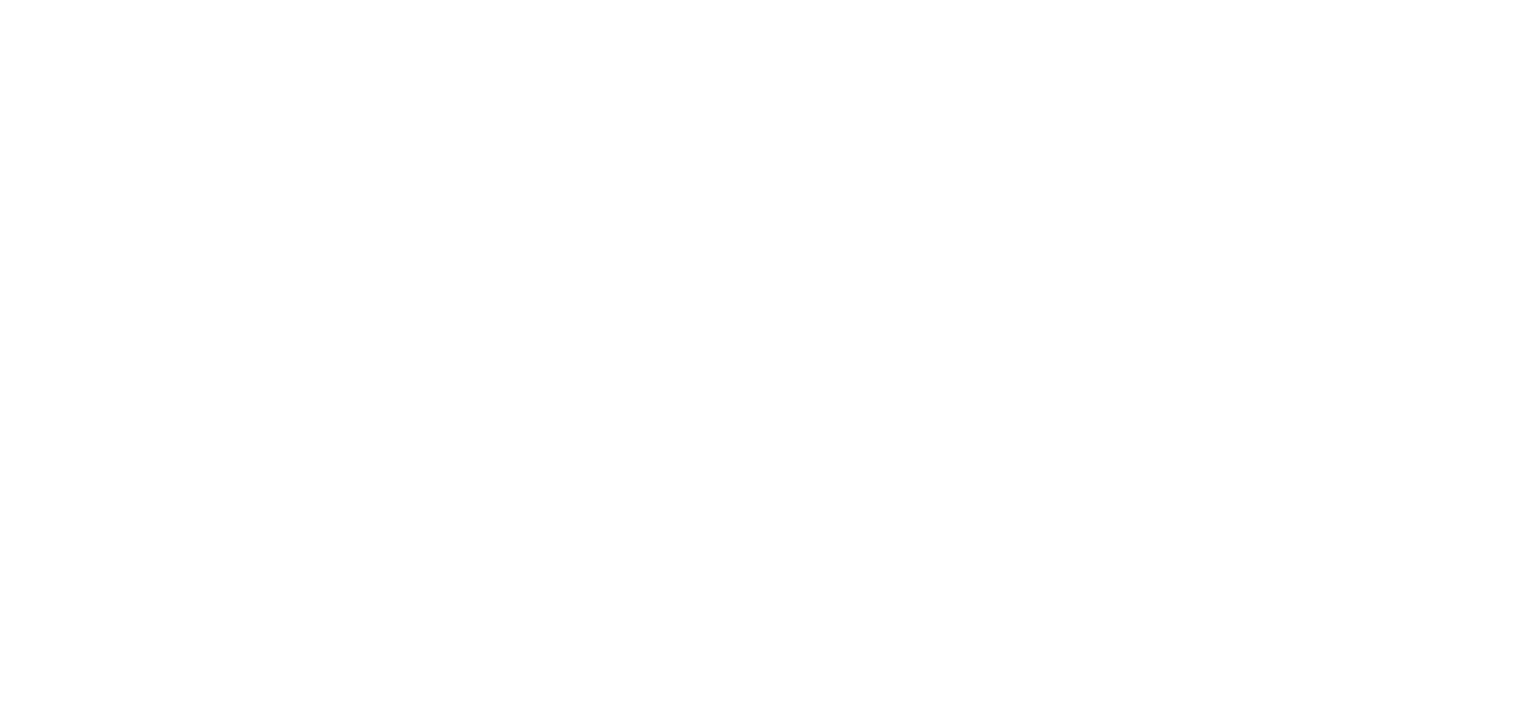 scroll, scrollTop: 0, scrollLeft: 0, axis: both 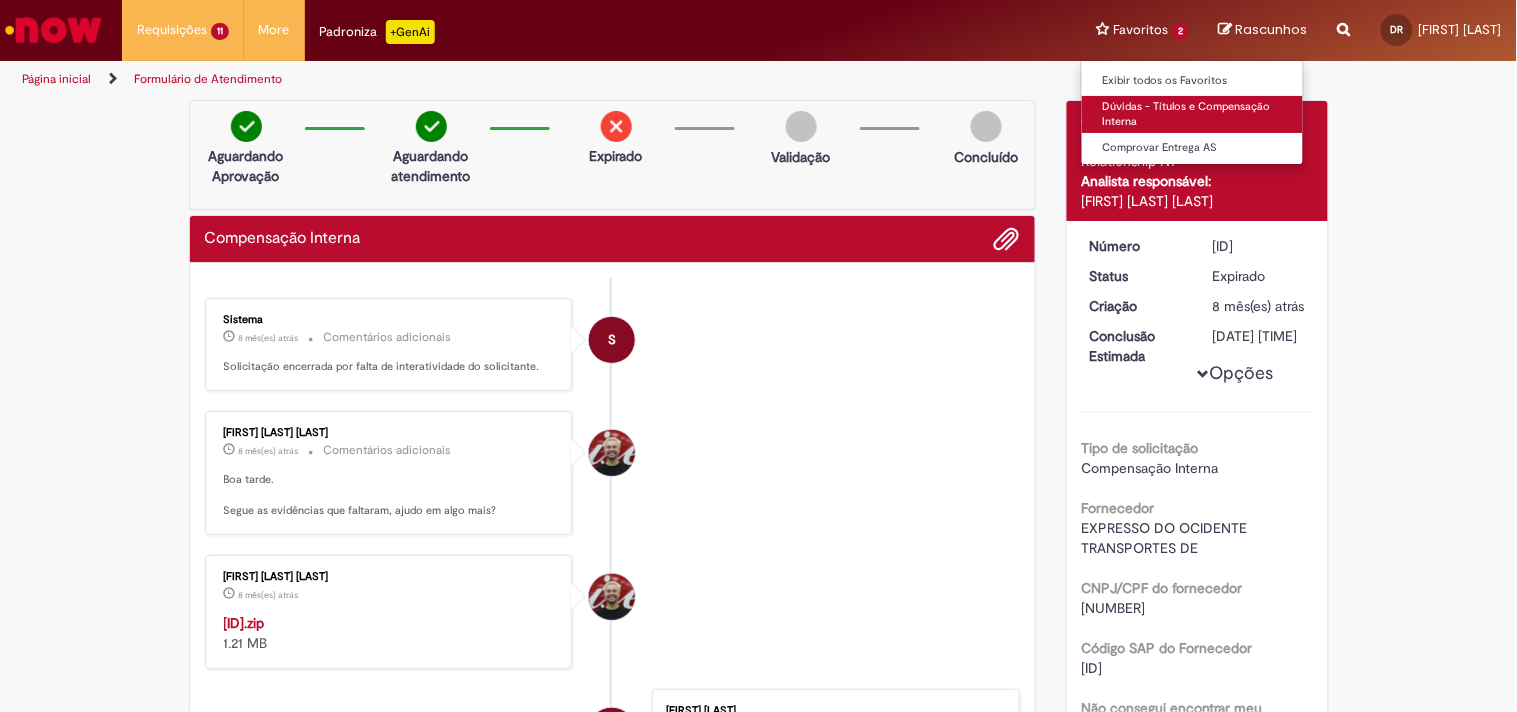 click on "Dúvidas - Títulos e Compensação Interna" at bounding box center (1192, 114) 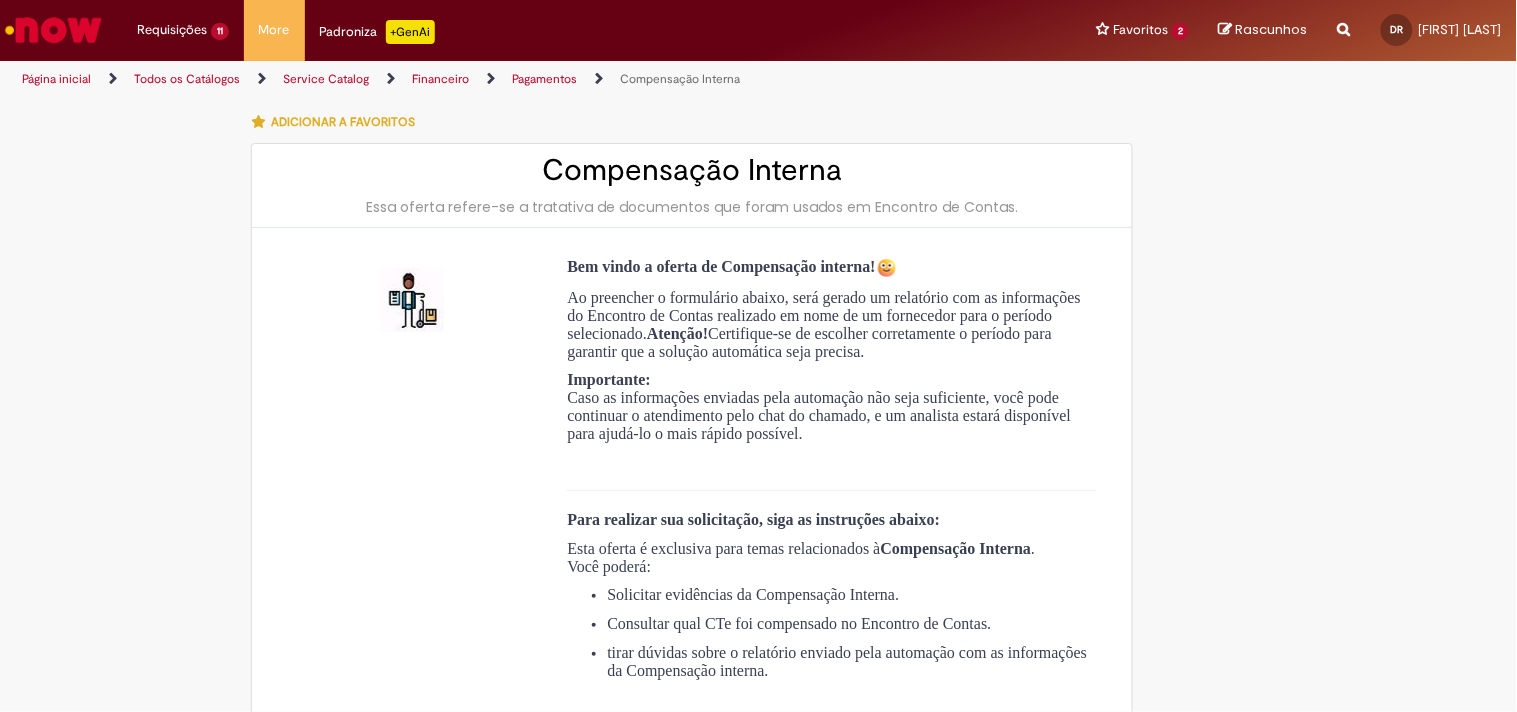type on "**********" 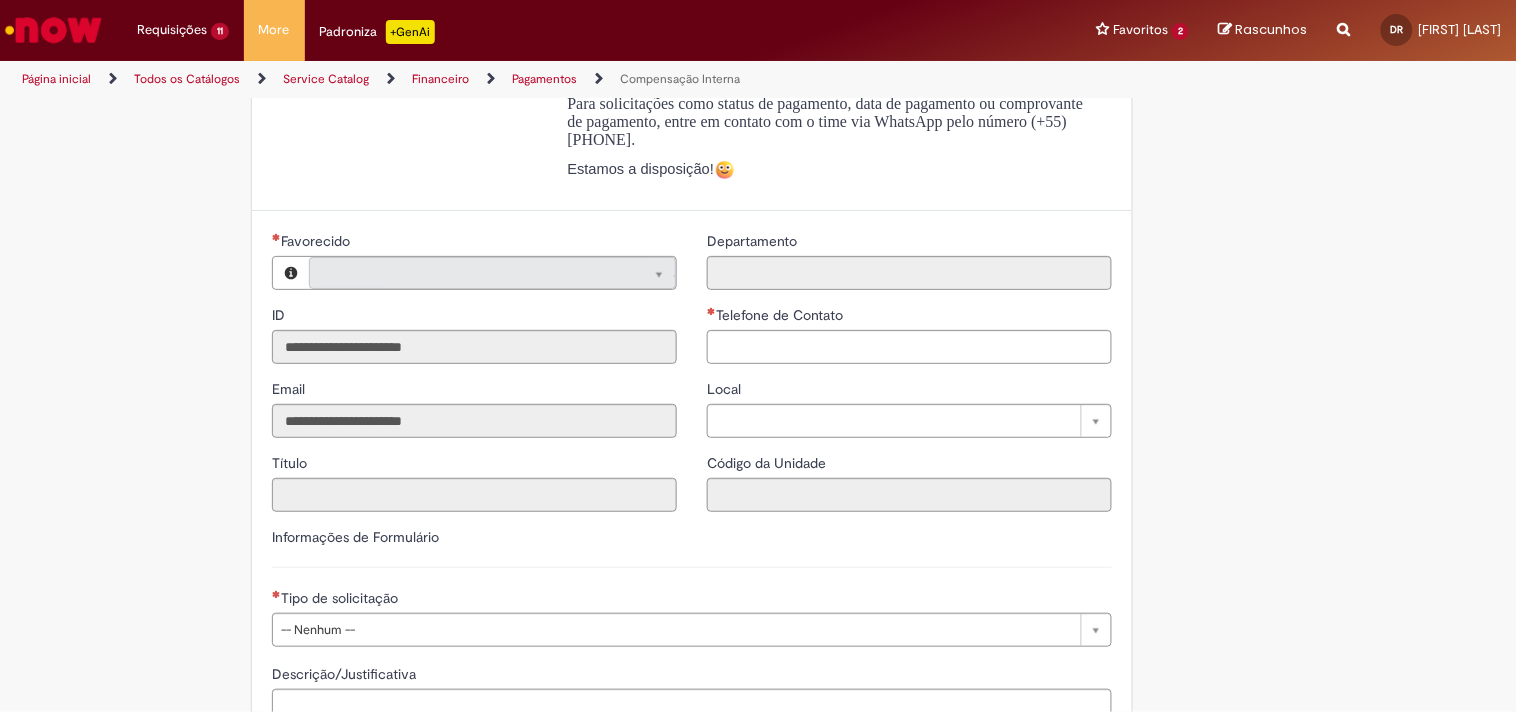 type on "**********" 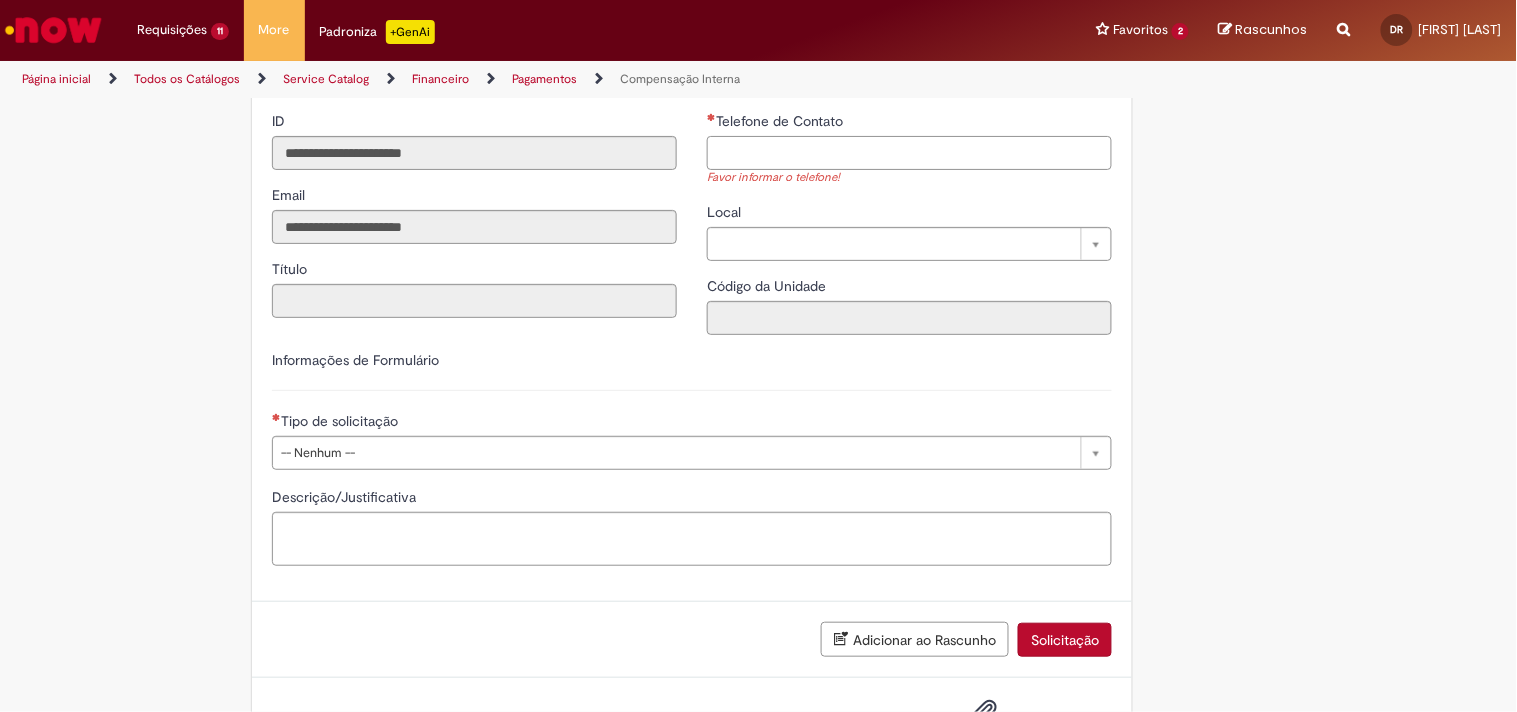 click on "Telefone de Contato" at bounding box center (909, 153) 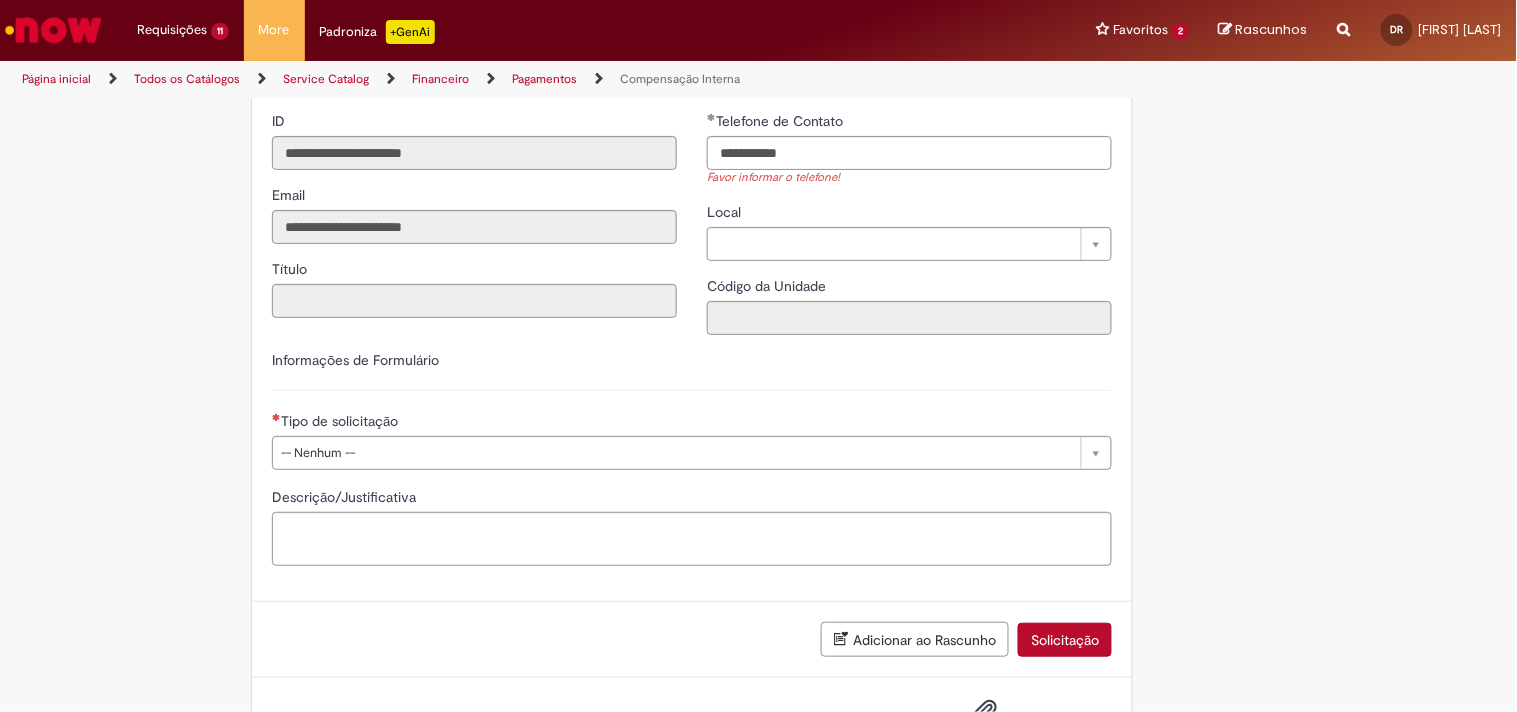 type on "**********" 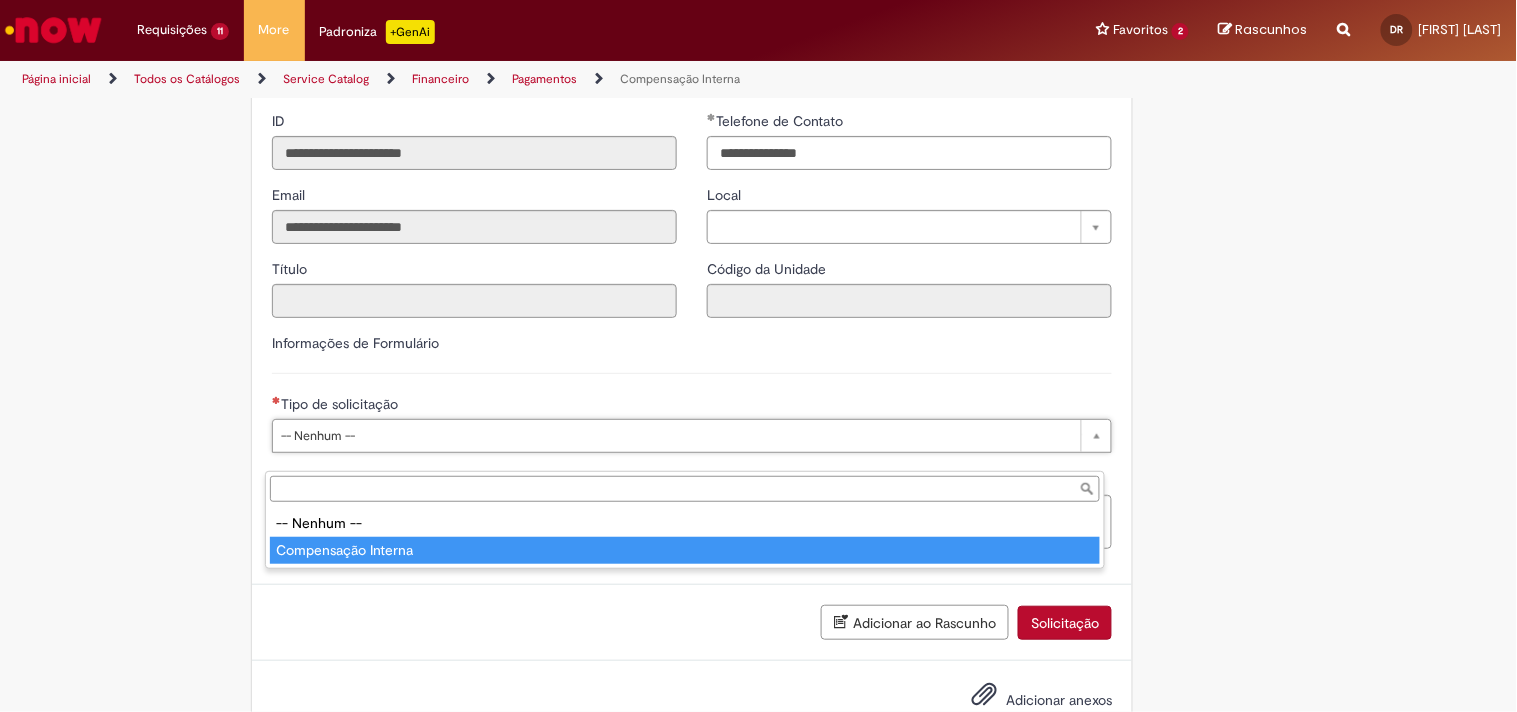 type on "**********" 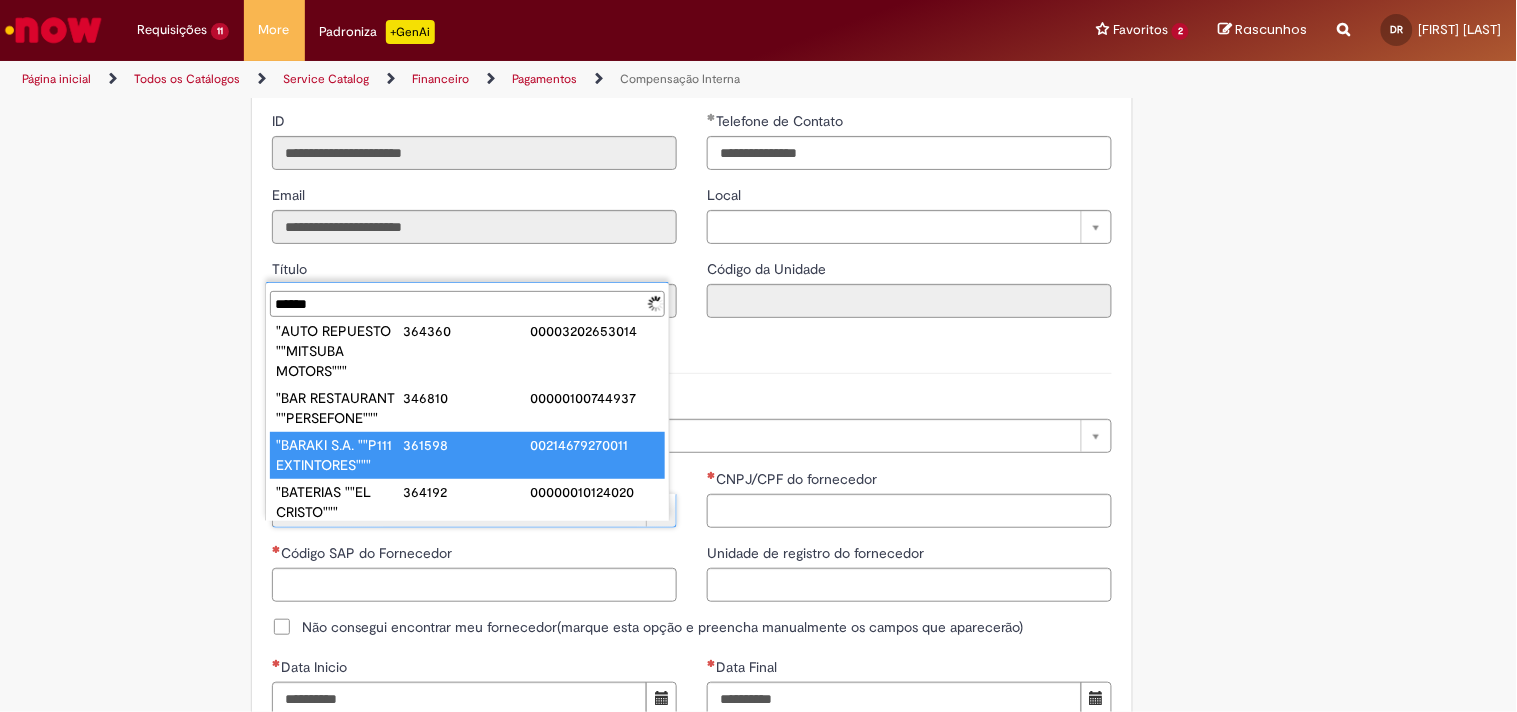 scroll, scrollTop: 0, scrollLeft: 0, axis: both 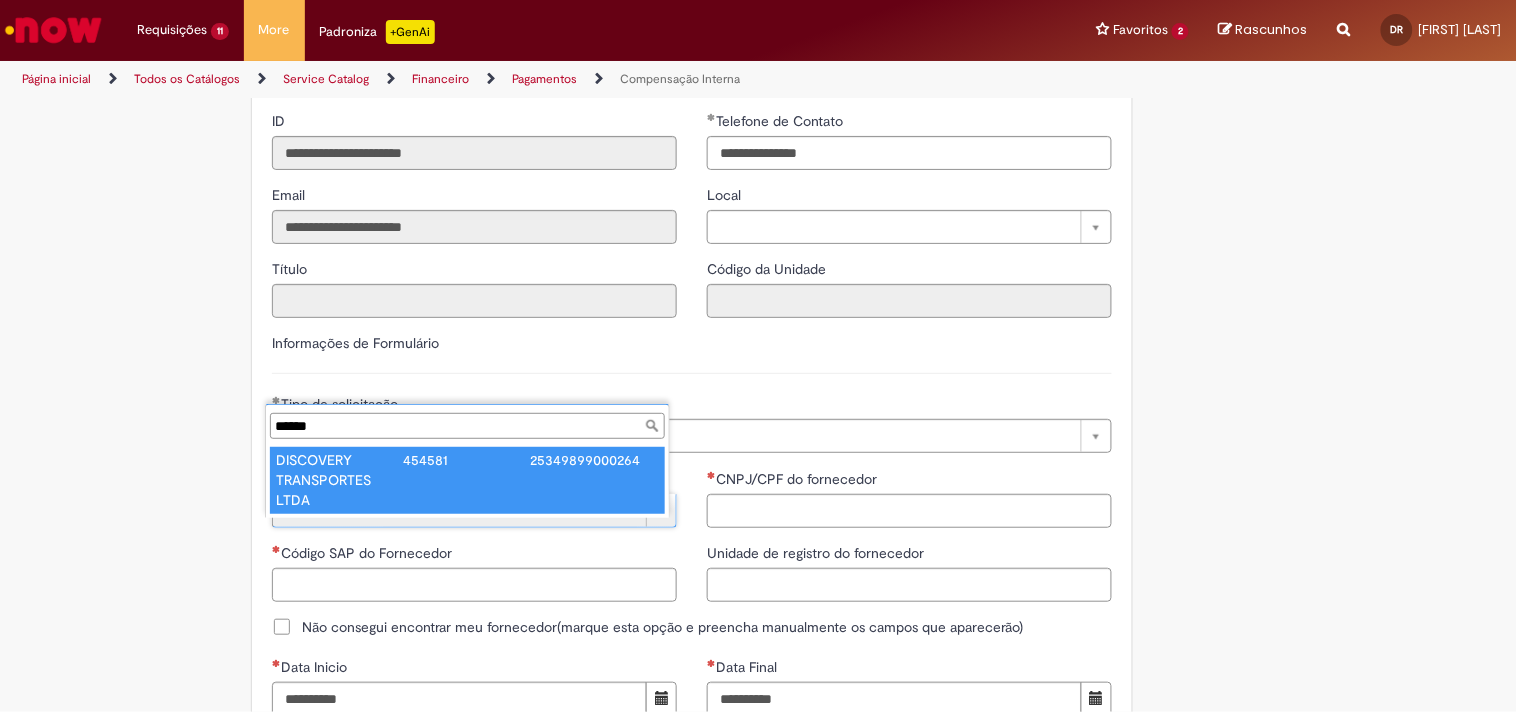 type on "******" 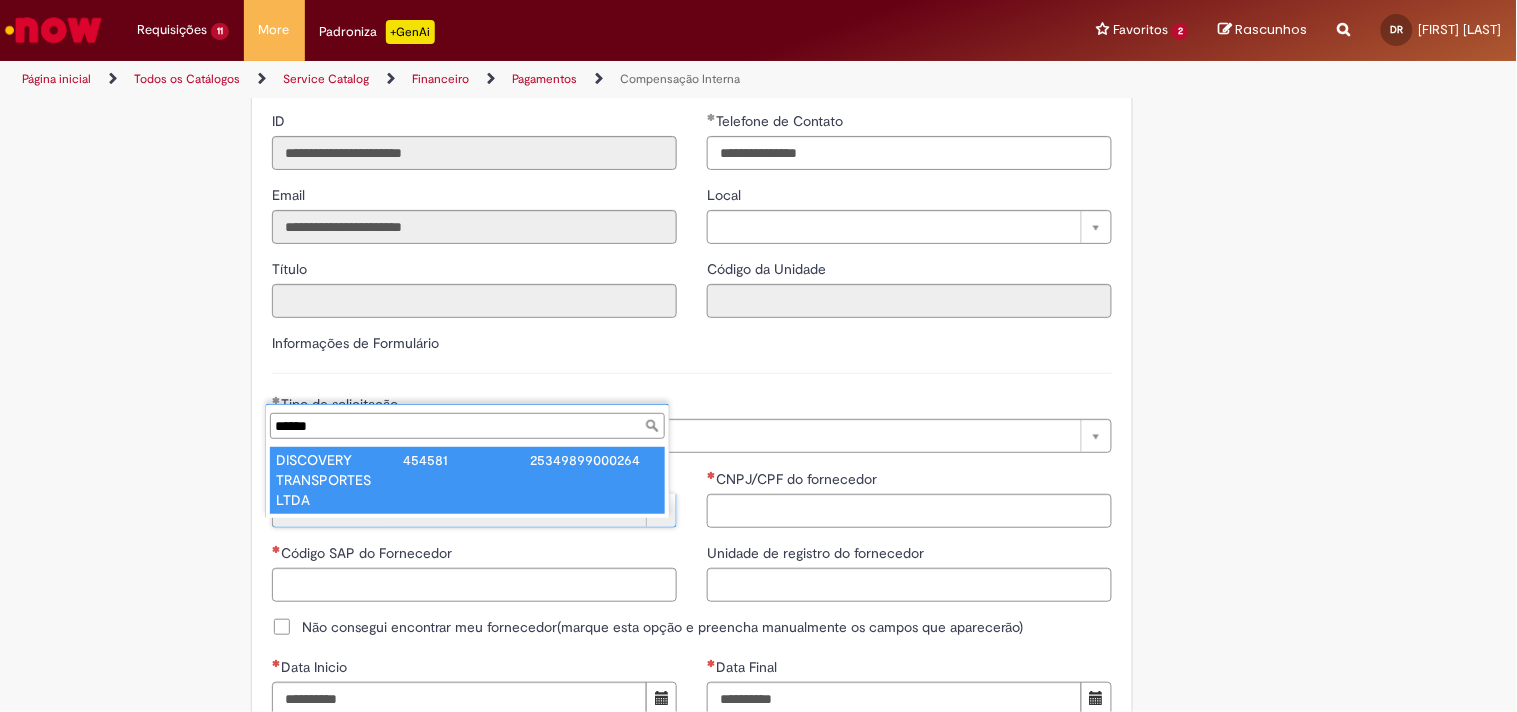 type on "**********" 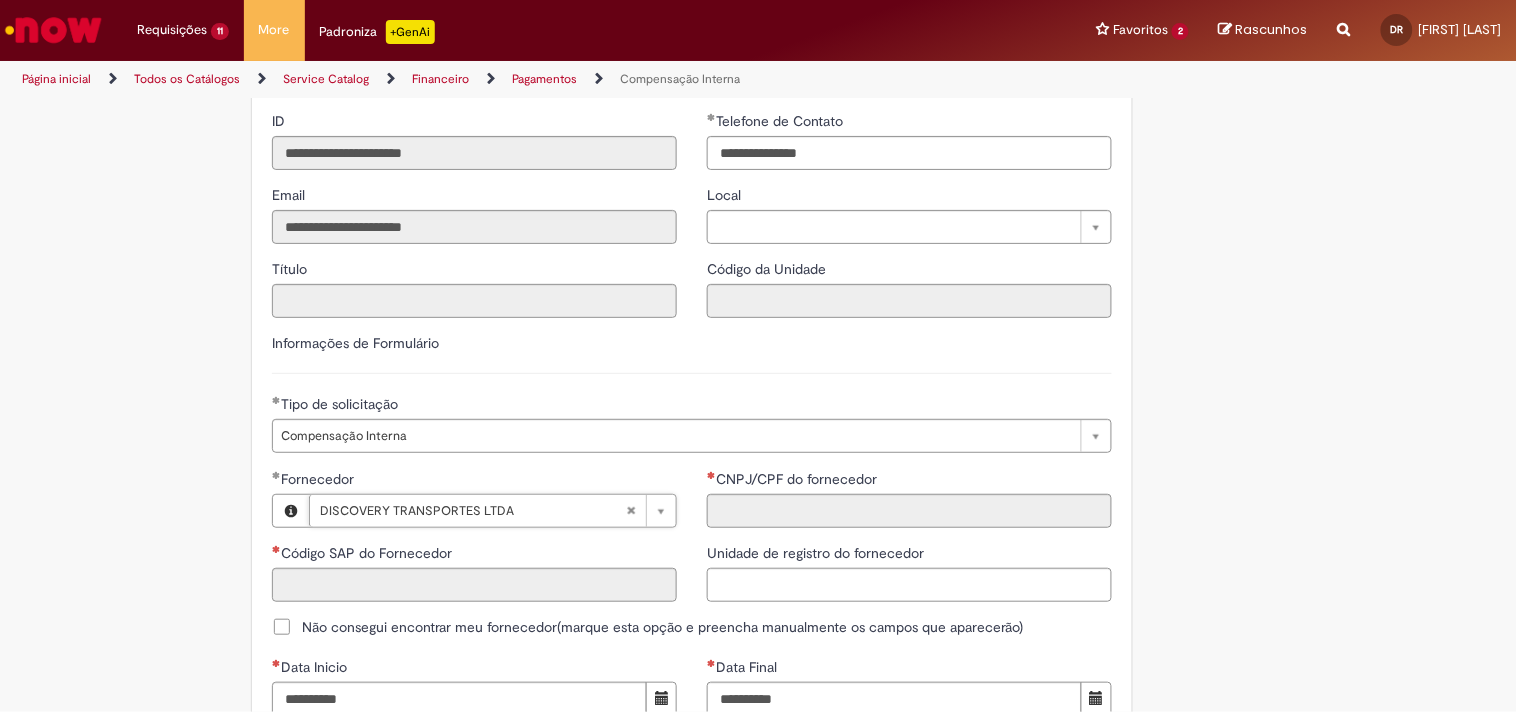 type on "******" 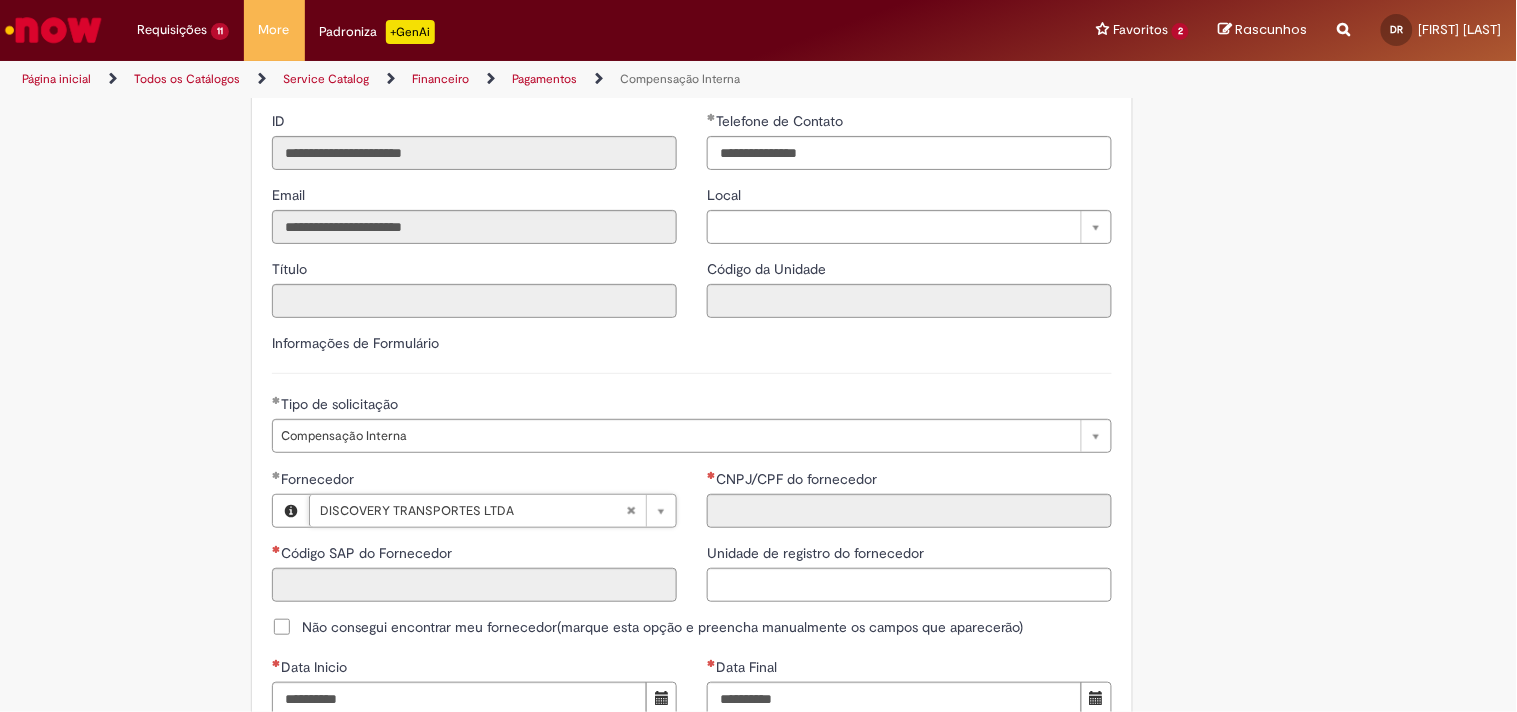 type on "**********" 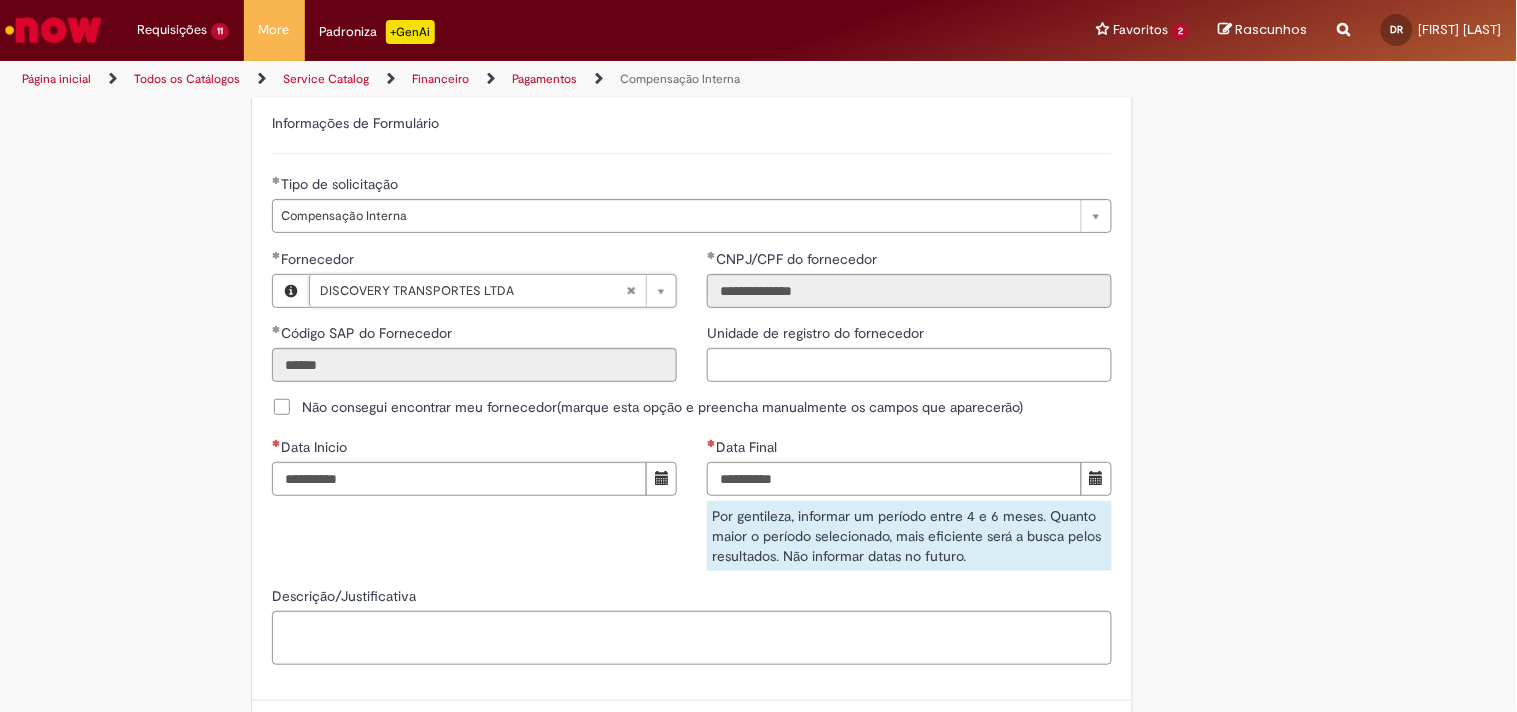 scroll, scrollTop: 1120, scrollLeft: 0, axis: vertical 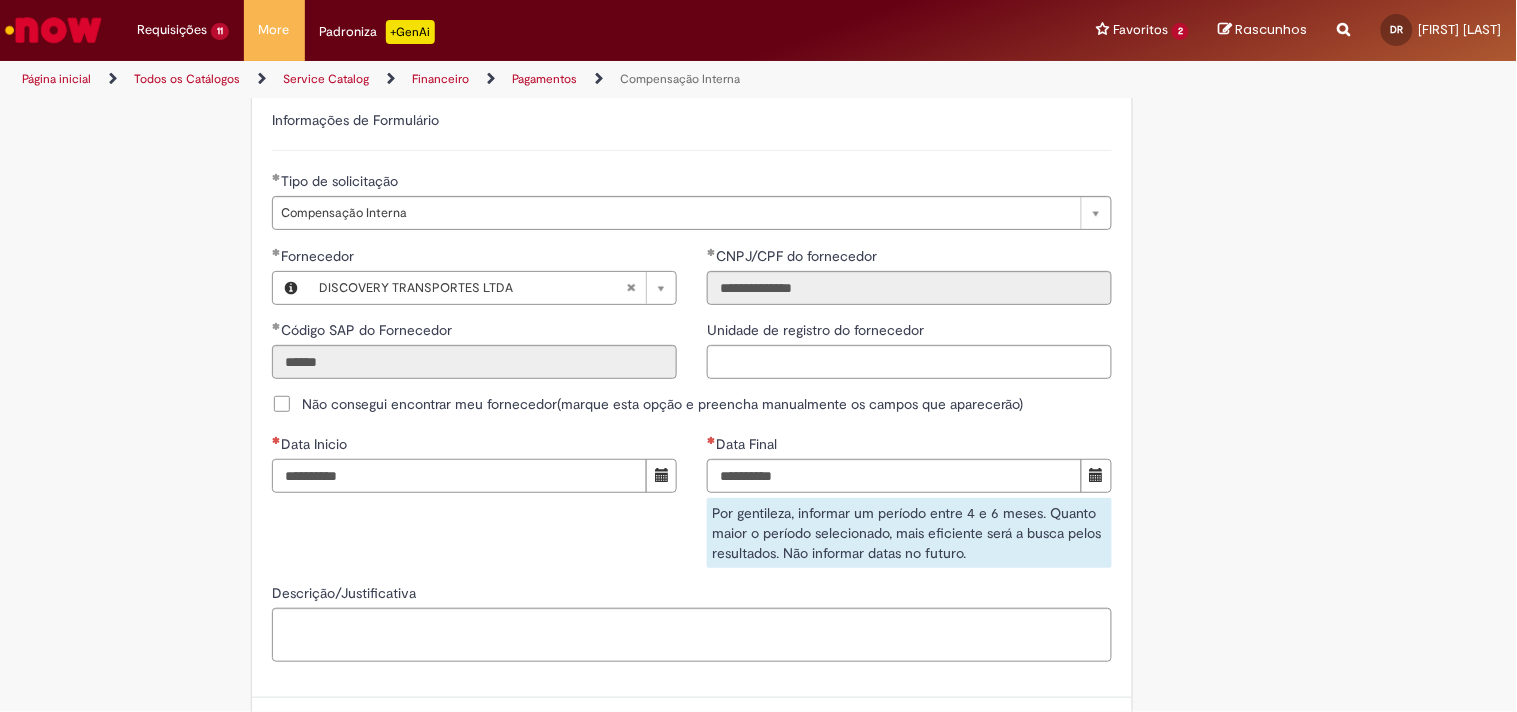 click on "Data Inicio" at bounding box center [459, 476] 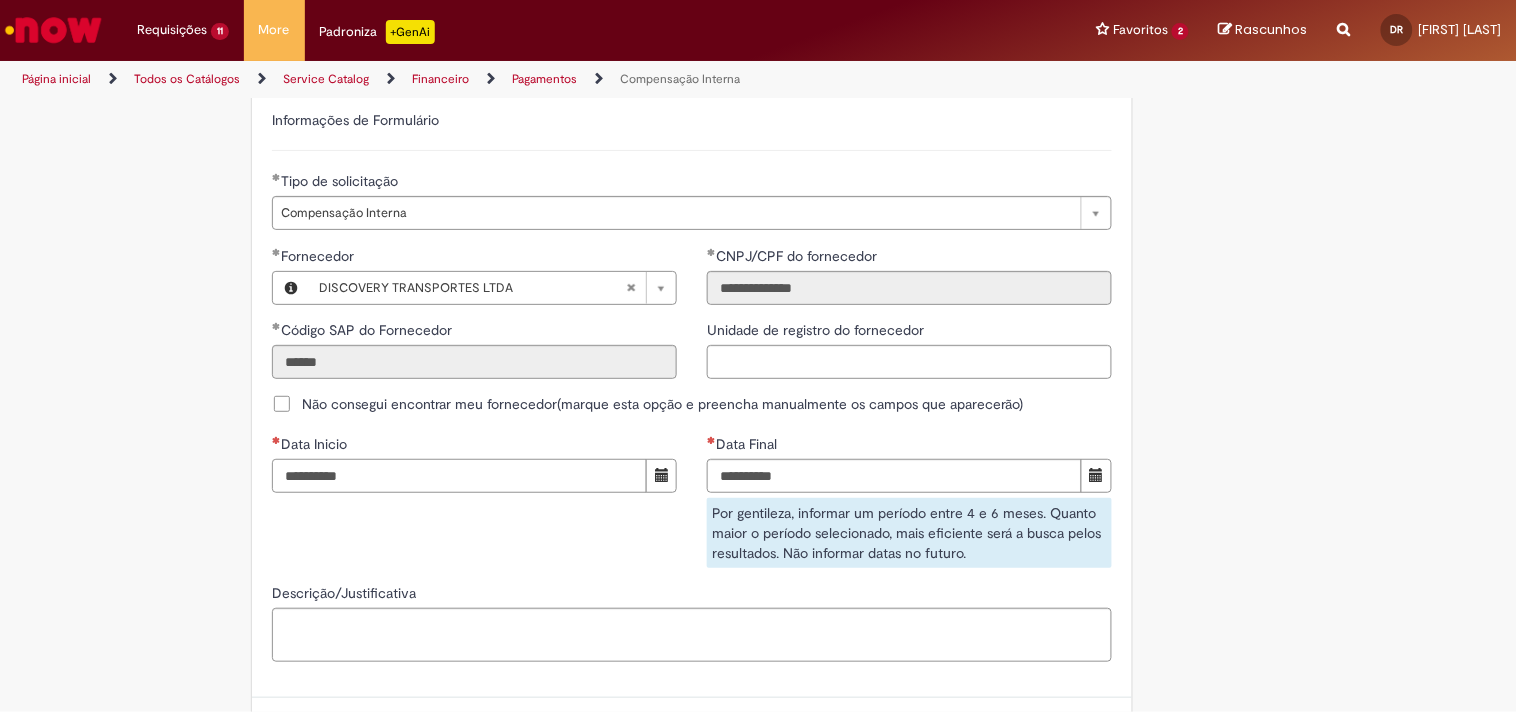 type on "**********" 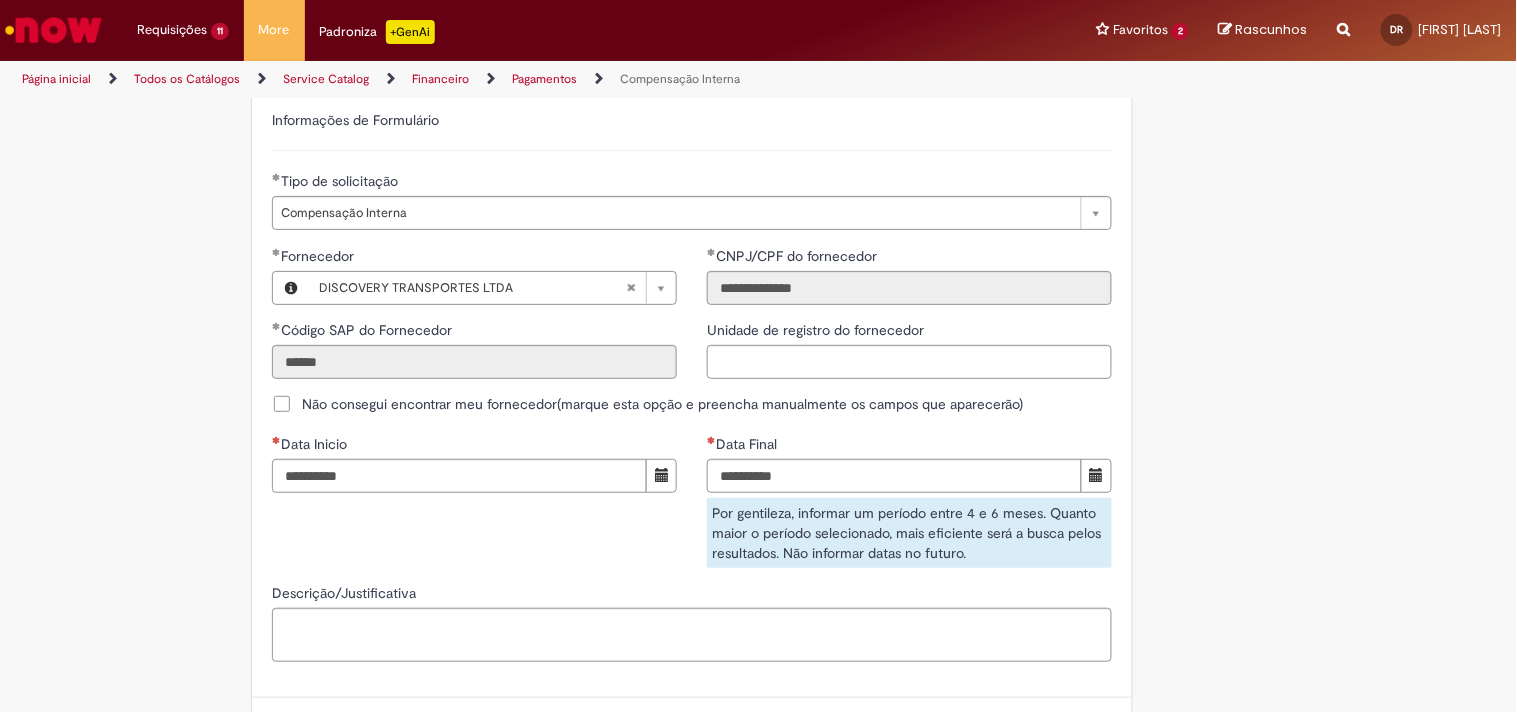 type 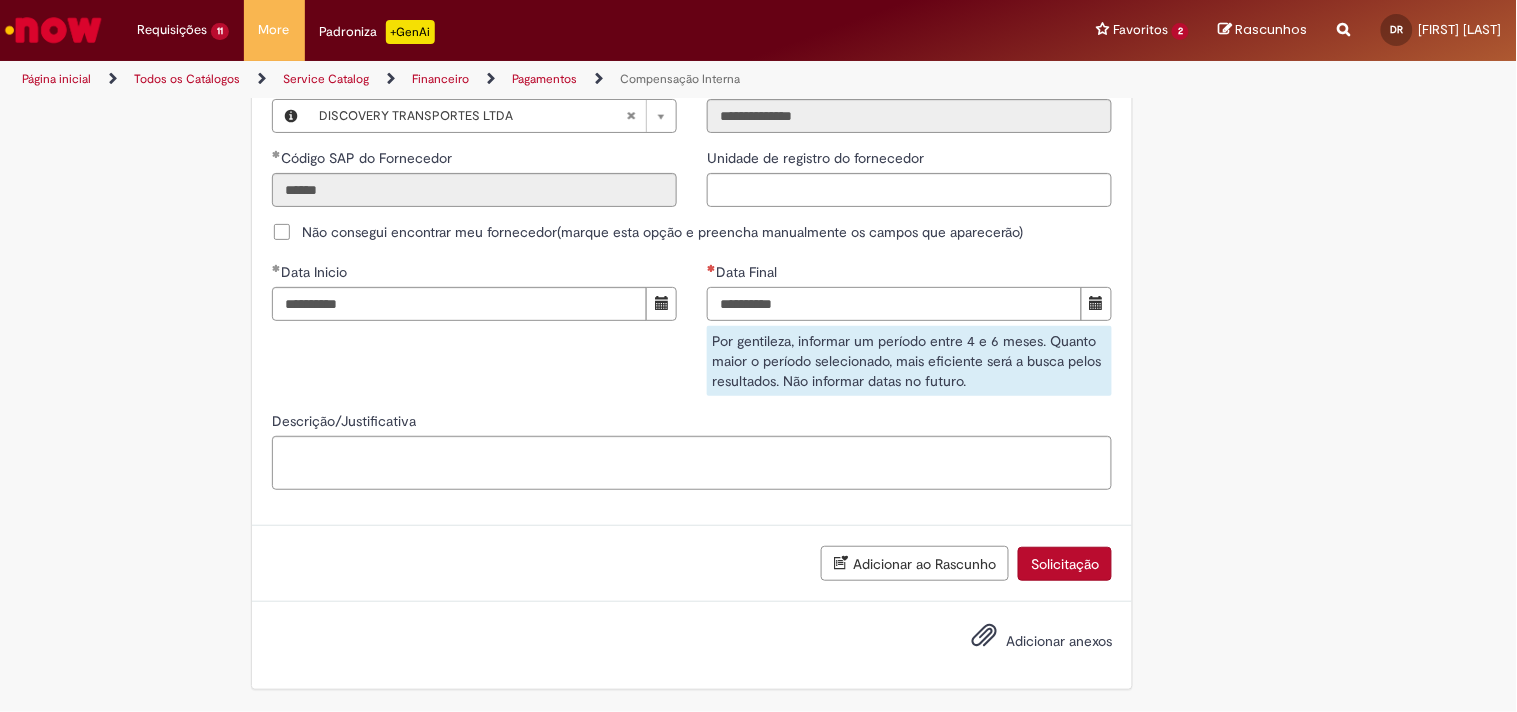 type on "**********" 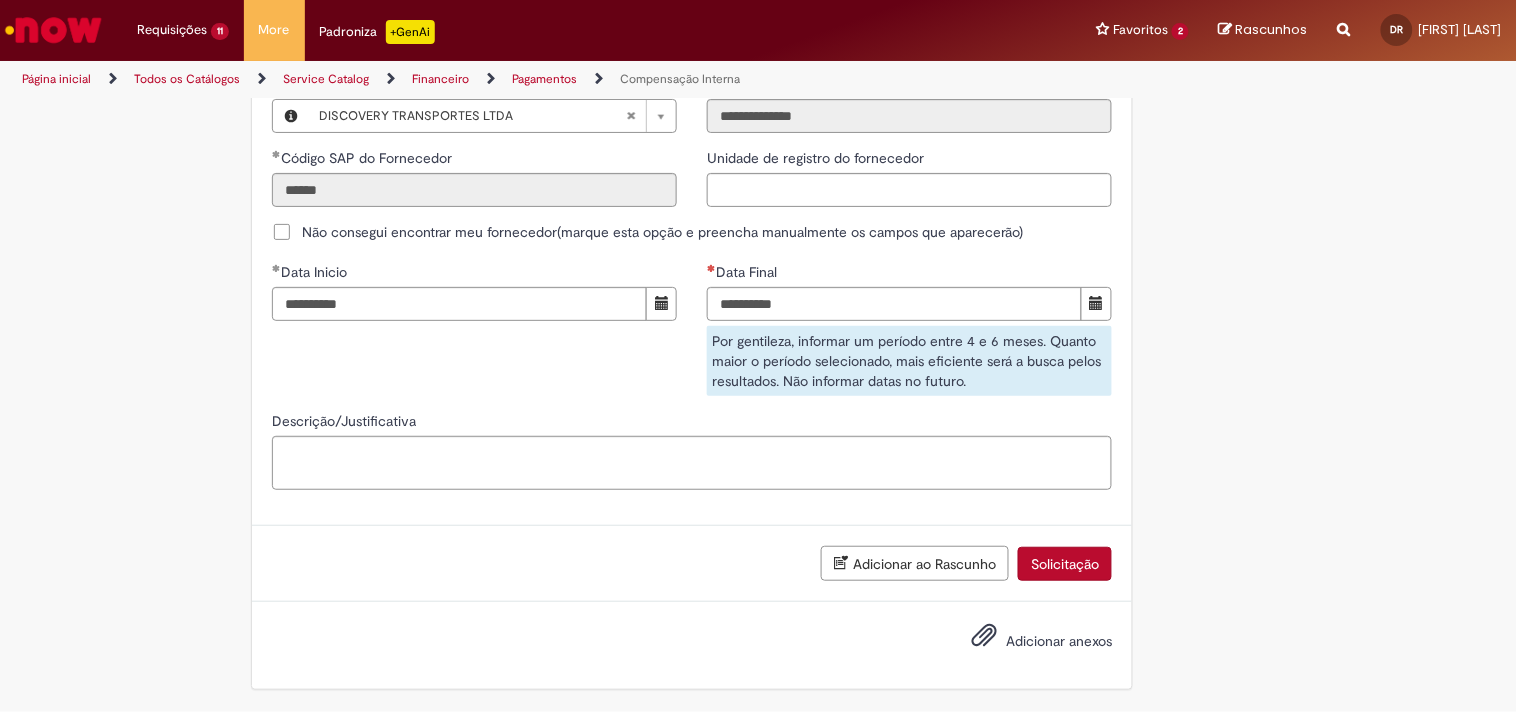 click on "Adicionar ao Rascunho        Solicitação" at bounding box center (692, 564) 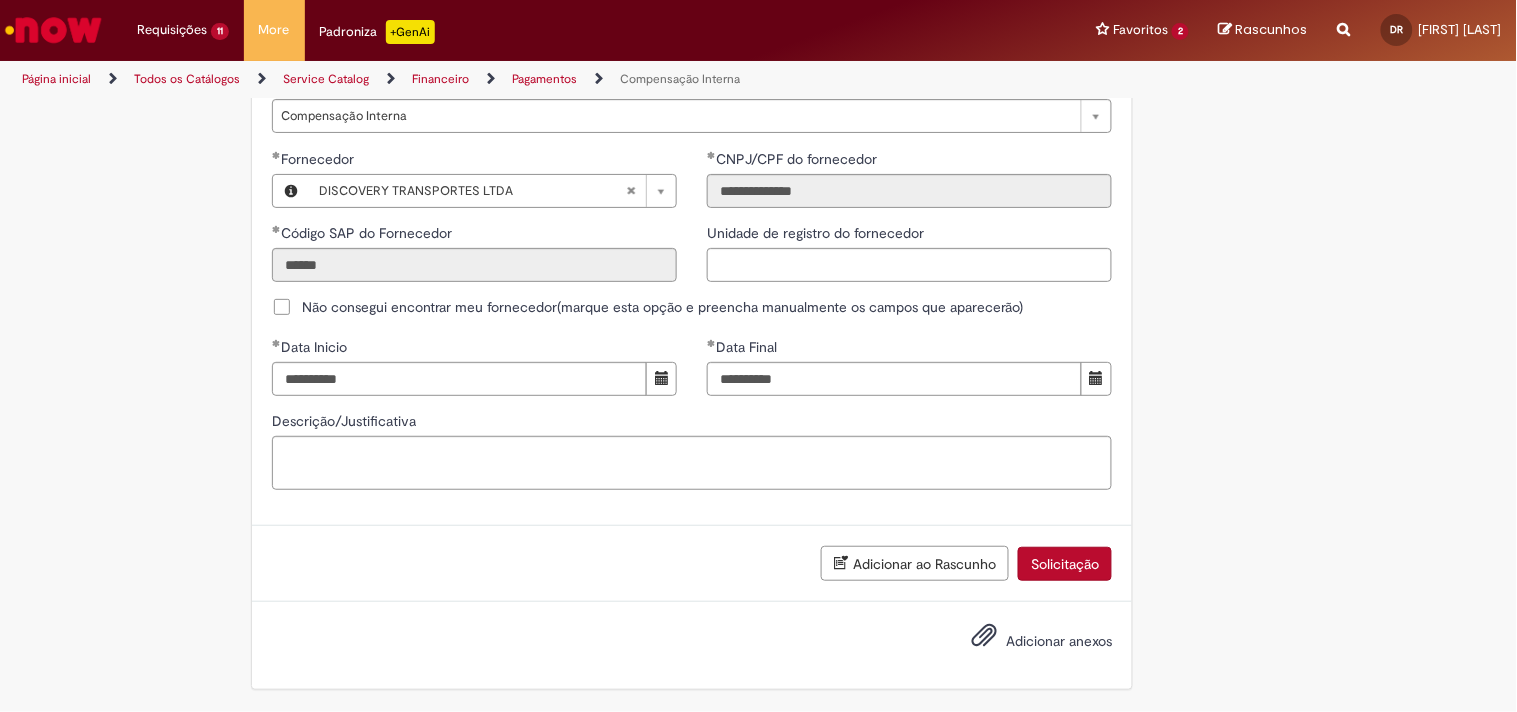click on "Solicitação" at bounding box center [1065, 564] 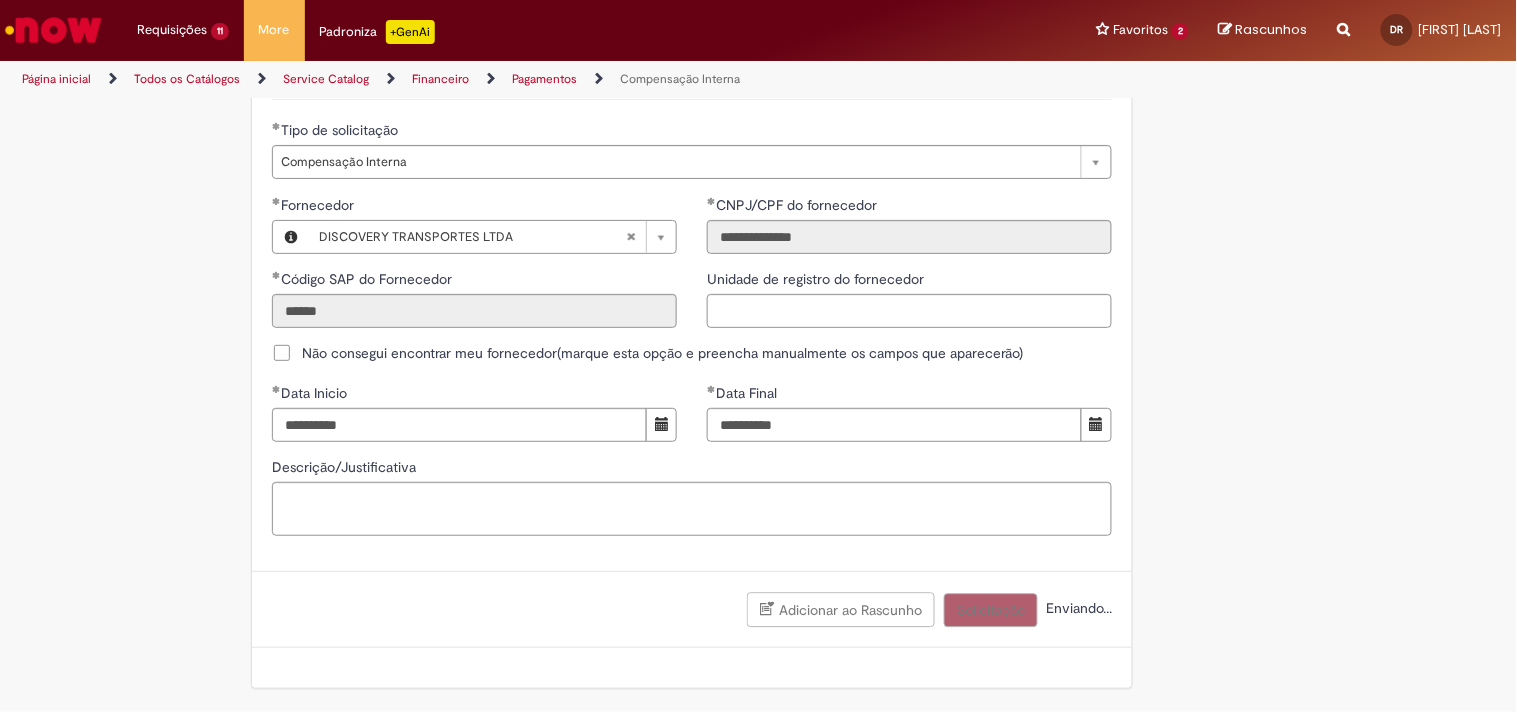 scroll, scrollTop: 1195, scrollLeft: 0, axis: vertical 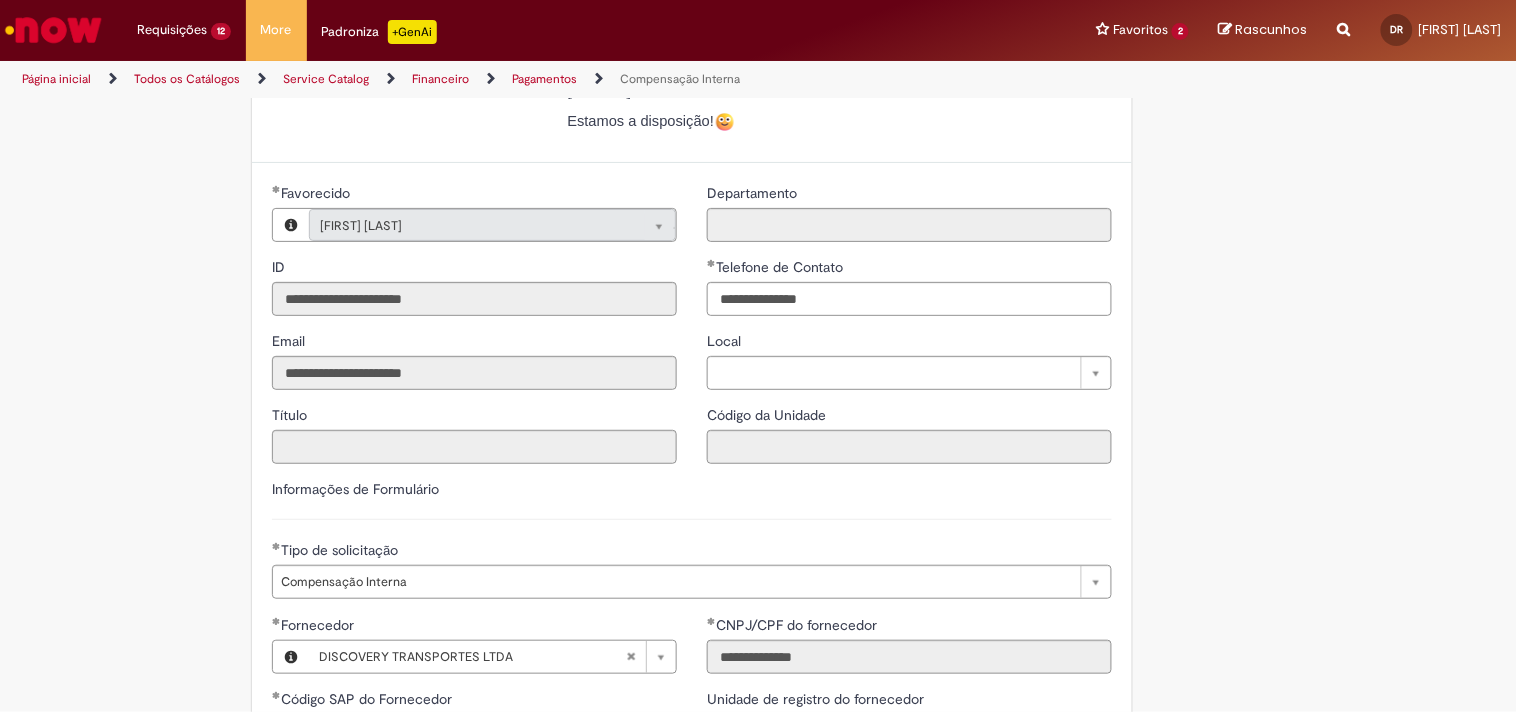click on "Adicionar a Favoritos
Compensação Interna
Essa oferta refere-se a tratativa de documentos que foram usados em Encontro de Contas.
Bem vindo a oferta de Compensação interna!
Ao preencher o formulário abaixo, será gerado um relatório com as informações do Encontro de Contas realizado em nome de um fornecedor para o período selecionado.  Atenção!  Certifique-se de escolher corretamente o período para garantir que a solução automática seja precisa.
Importante: Caso as informações enviadas pela automação não seja suficiente, você pode continuar o atendimento pelo chat do chamado, e um analista estará disponível para ajudá-lo o mais rápido possível.
Para realizar sua solicitação, siga as instruções abaixo:
Esta oferta é exclusiva para temas relacionados à  Compensação Interna . Você poderá:" at bounding box center [759, 240] 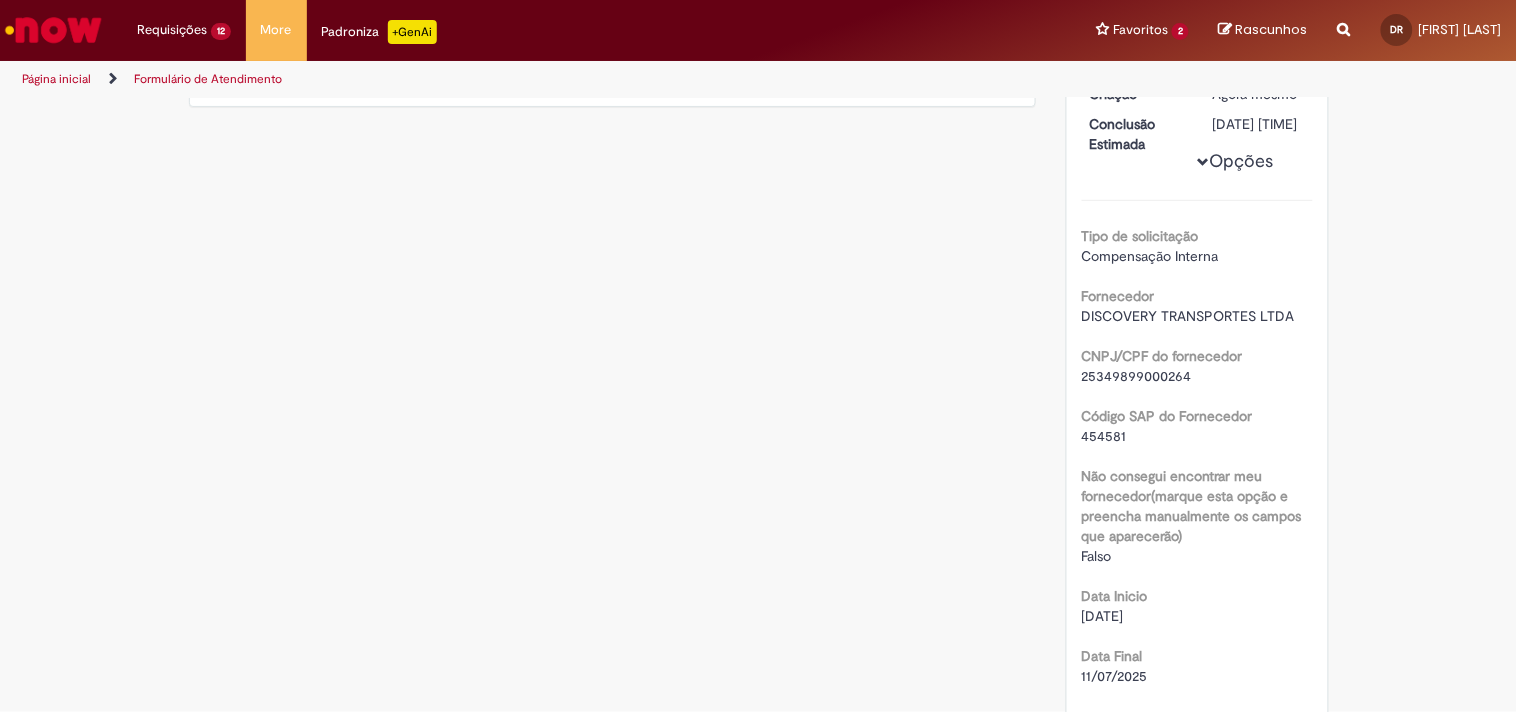 scroll, scrollTop: 0, scrollLeft: 0, axis: both 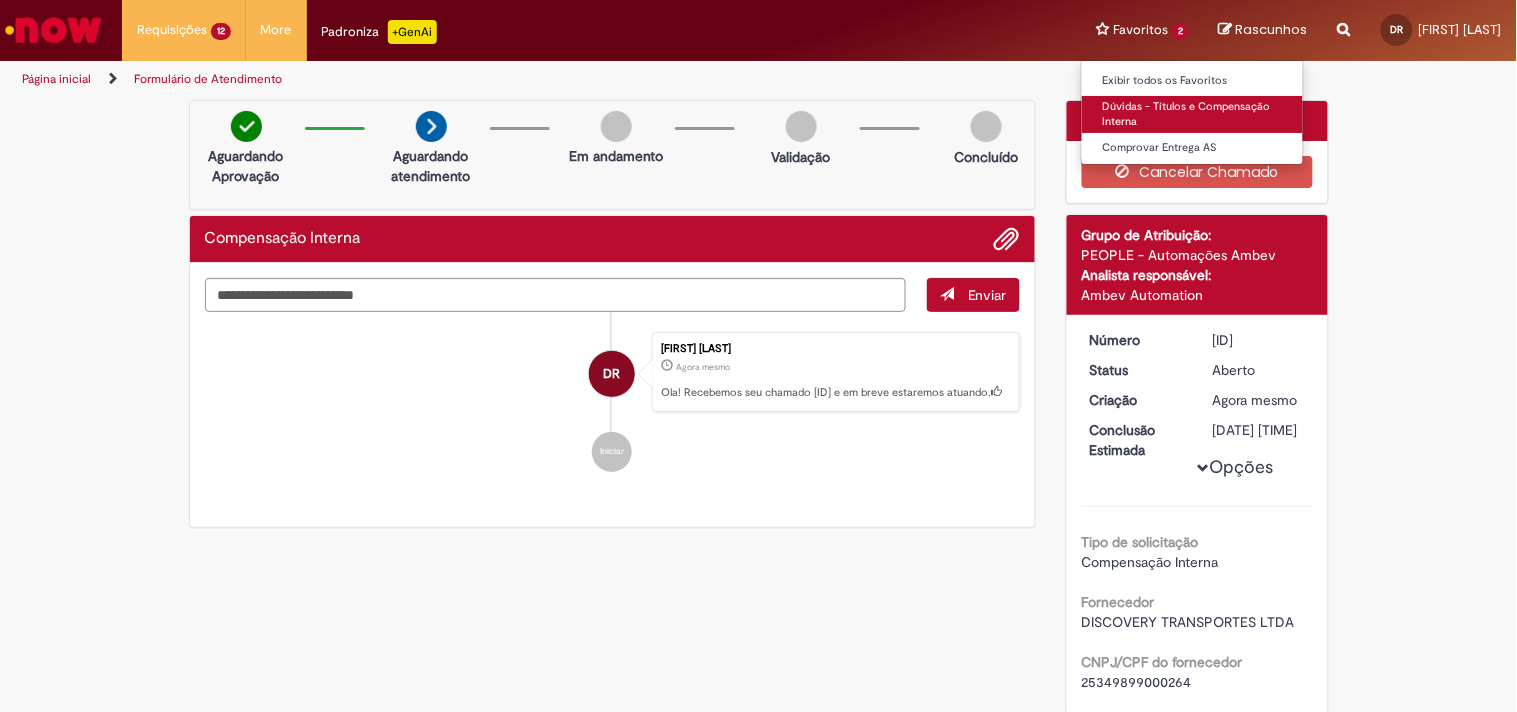 click on "Dúvidas - Títulos e Compensação Interna" at bounding box center [1192, 114] 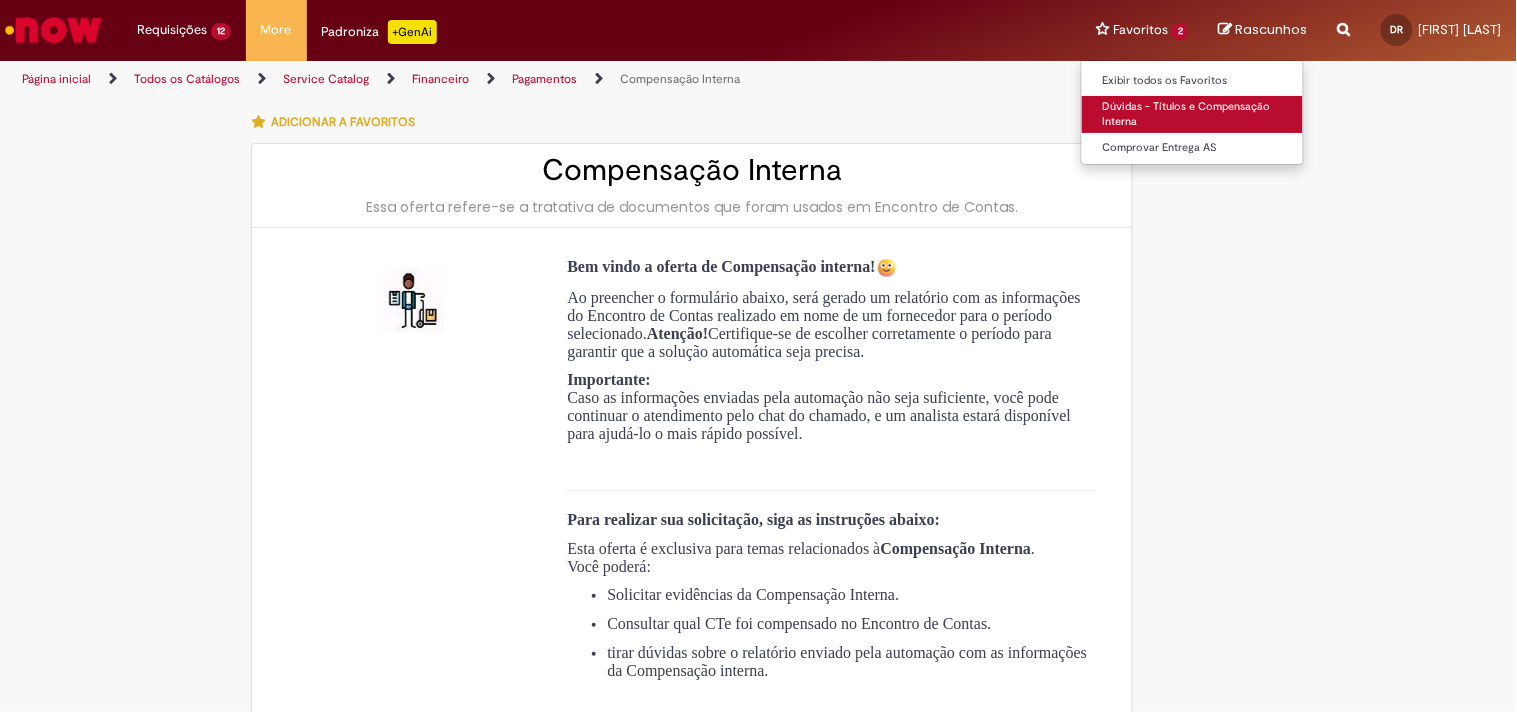 type on "**********" 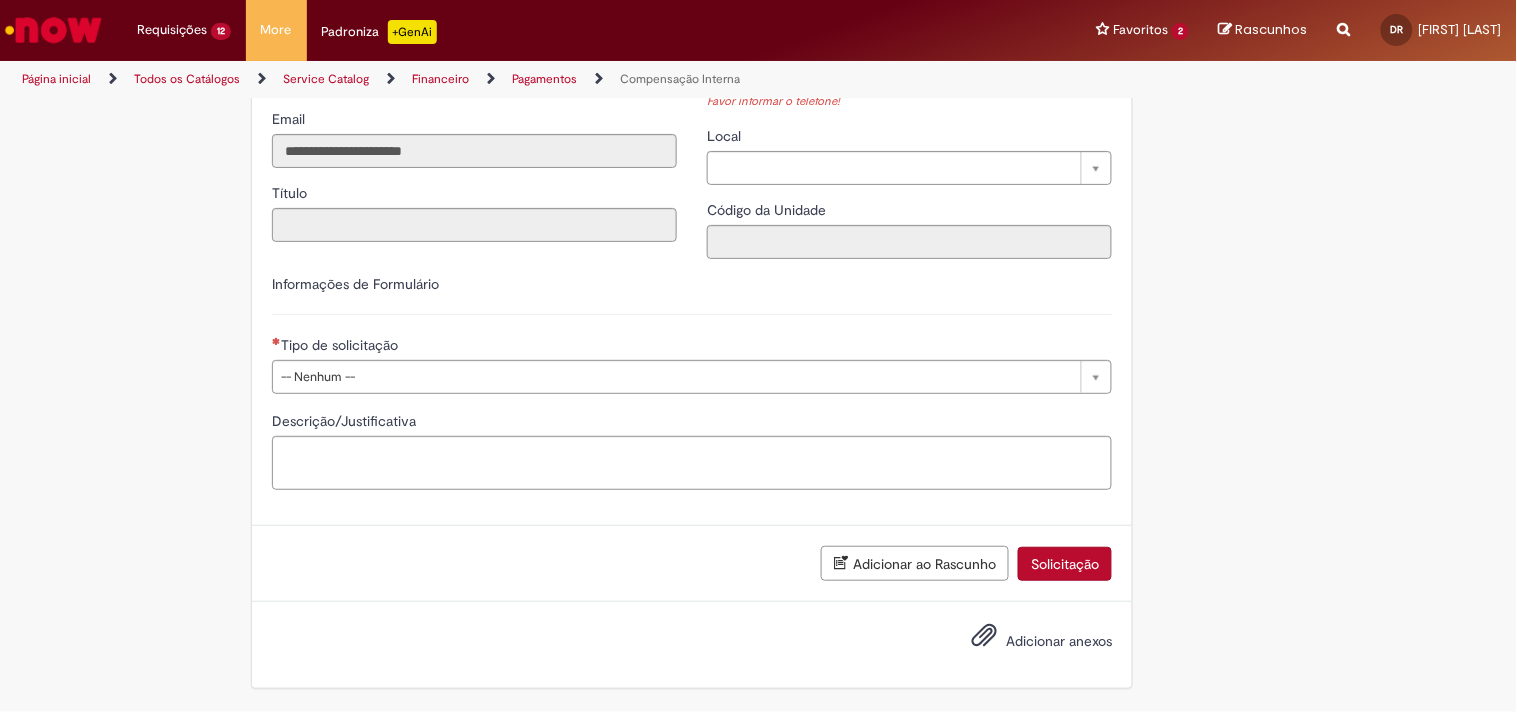 scroll, scrollTop: 774, scrollLeft: 0, axis: vertical 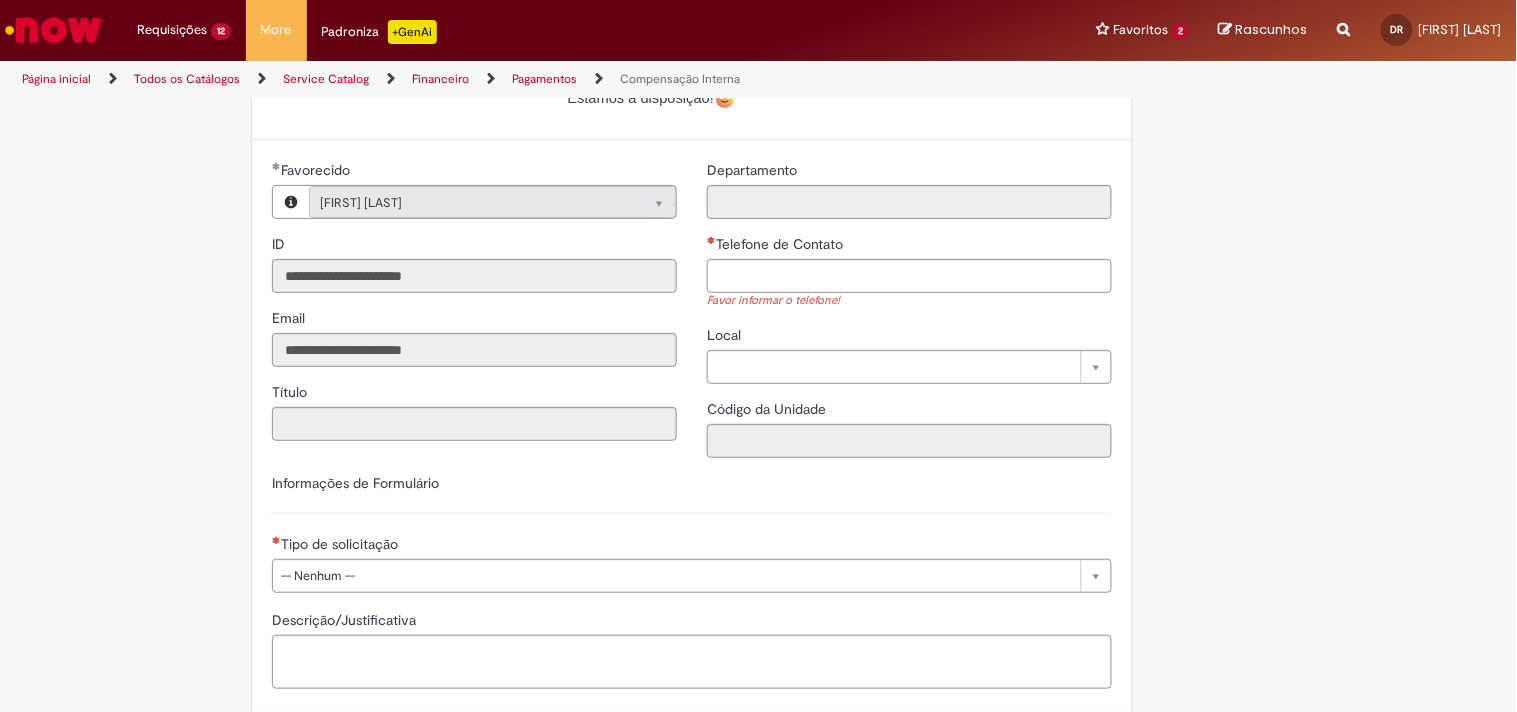 click on "Telefone de Contato" at bounding box center [781, 244] 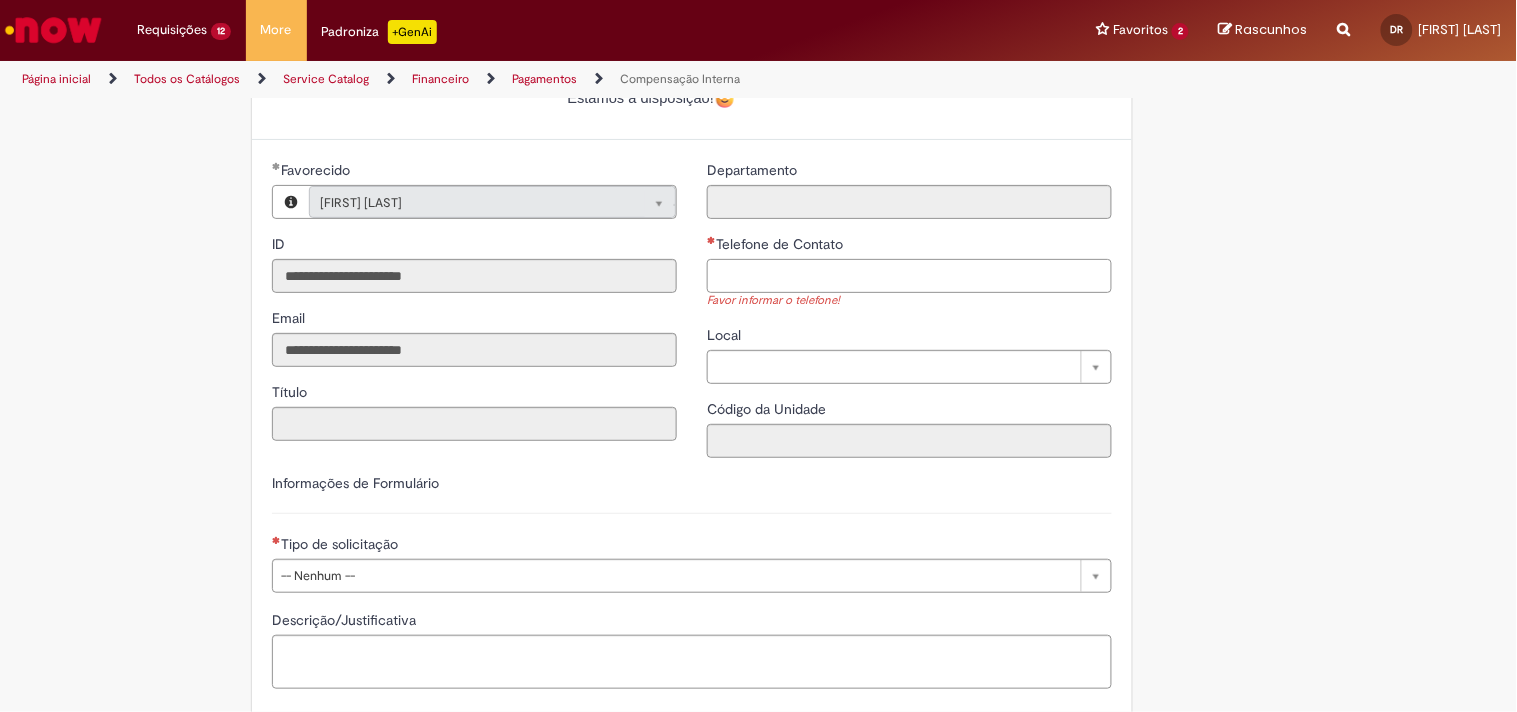 click on "Telefone de Contato" at bounding box center [909, 276] 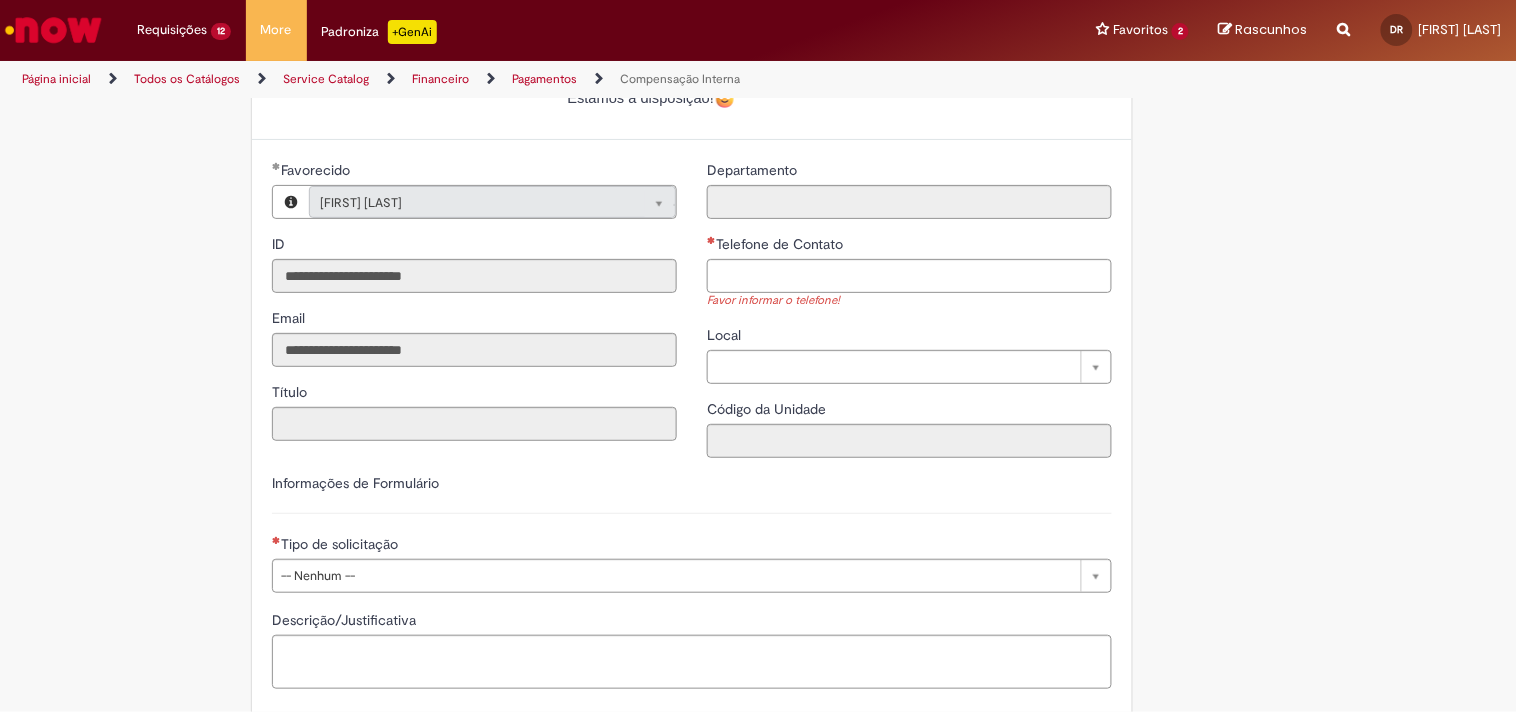 click on "Telefone de Contato" at bounding box center (909, 246) 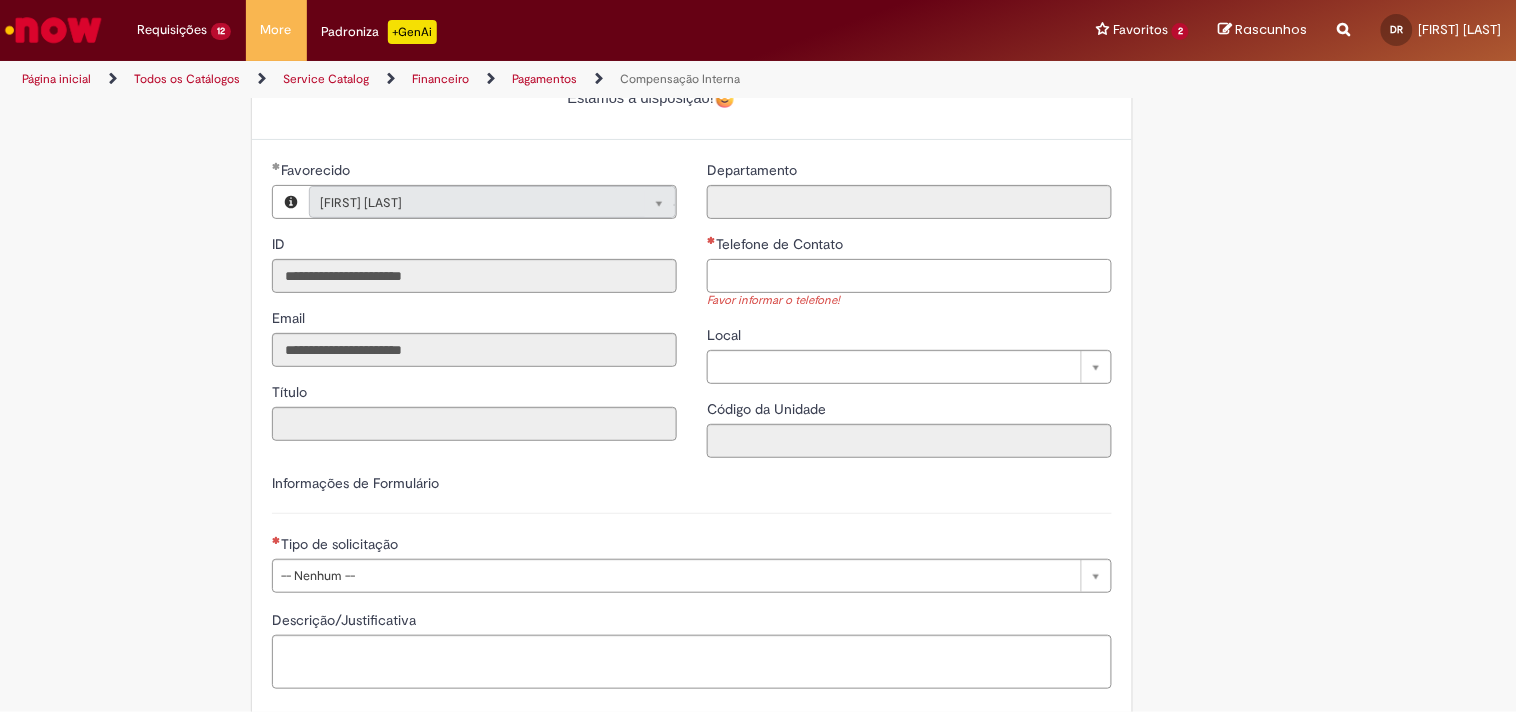 click on "Telefone de Contato" at bounding box center [909, 276] 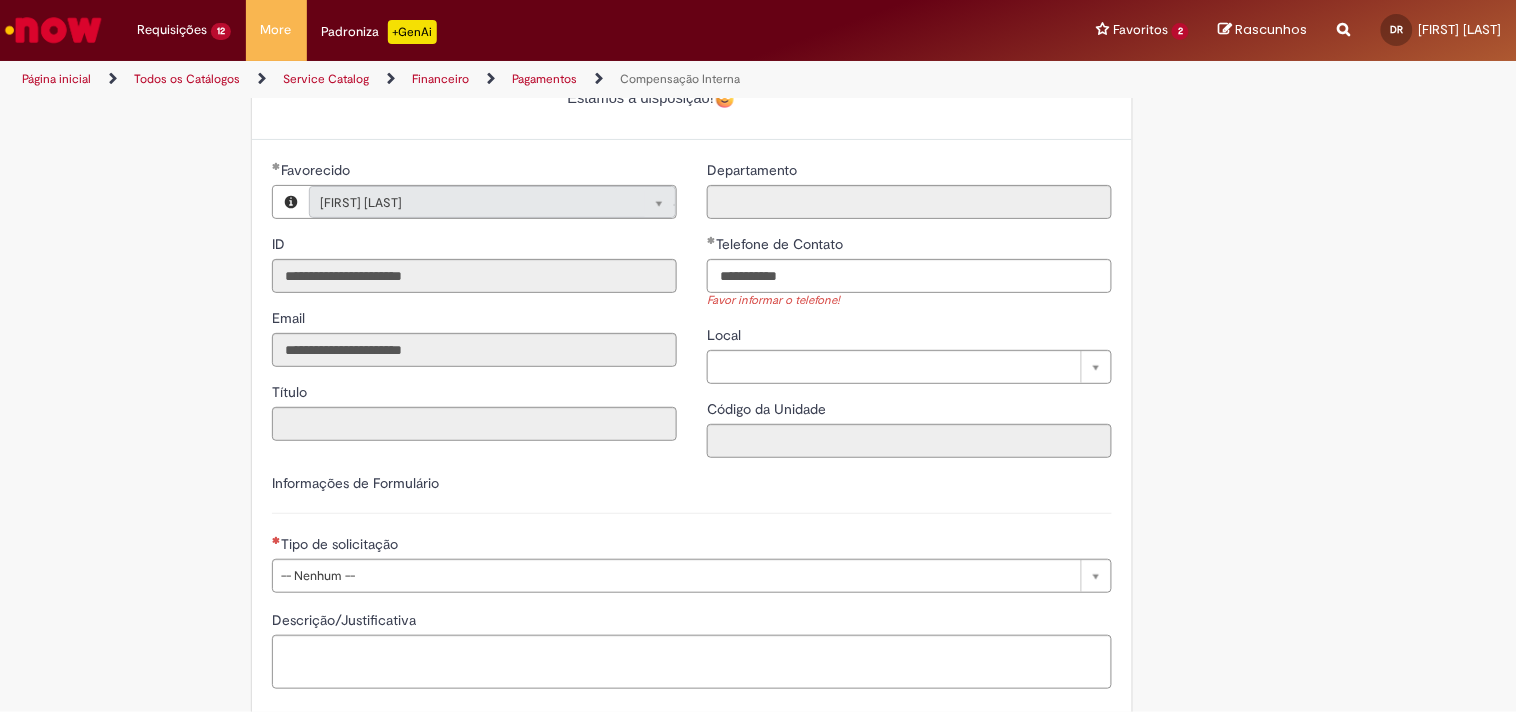 type on "**********" 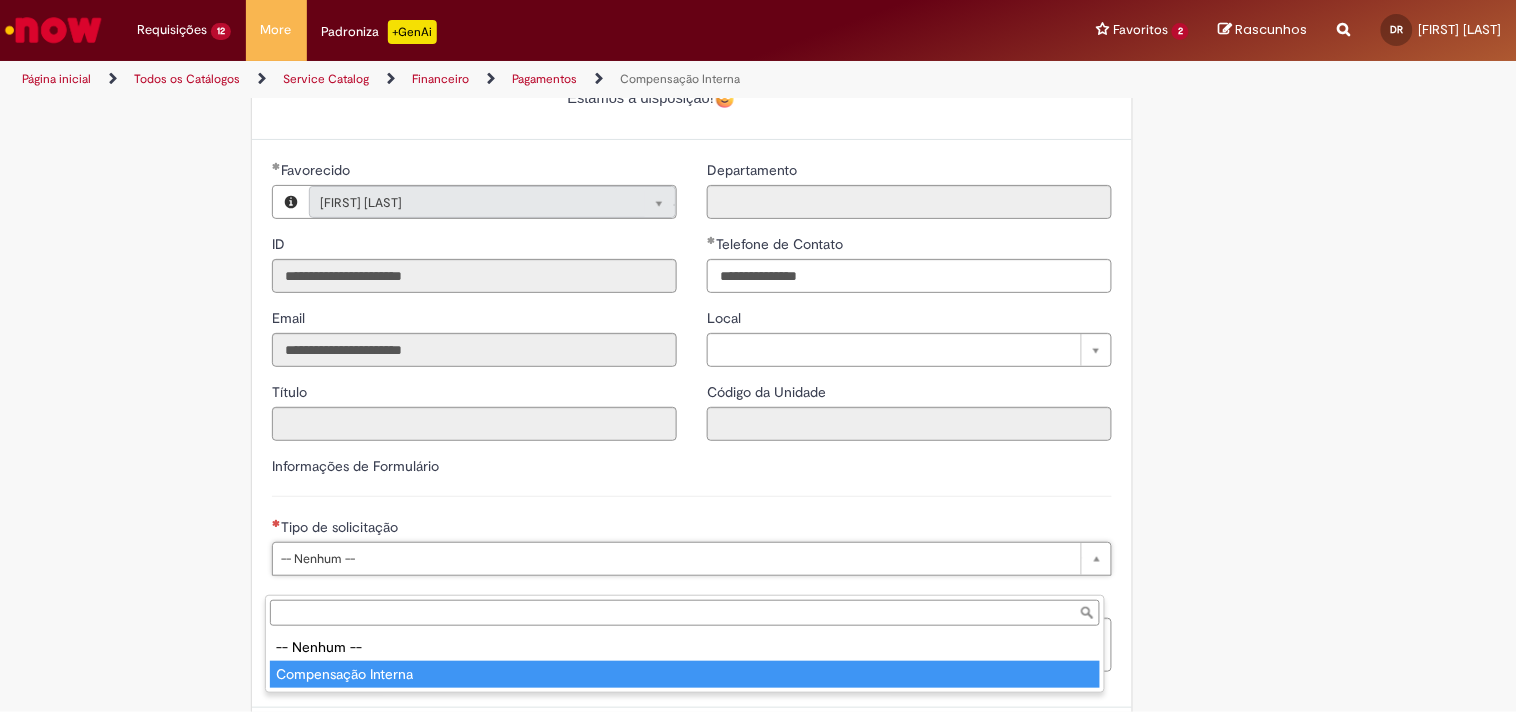 type on "**********" 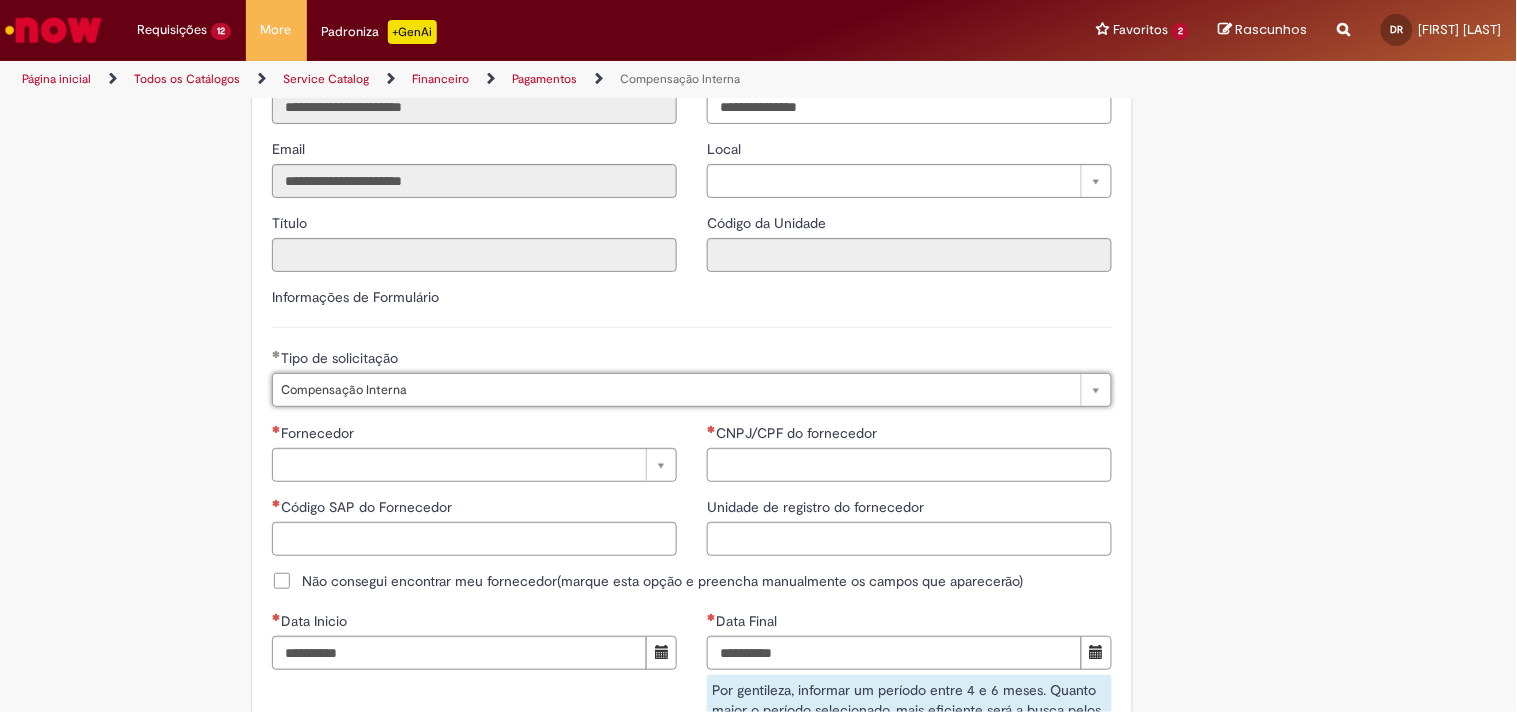 scroll, scrollTop: 1218, scrollLeft: 0, axis: vertical 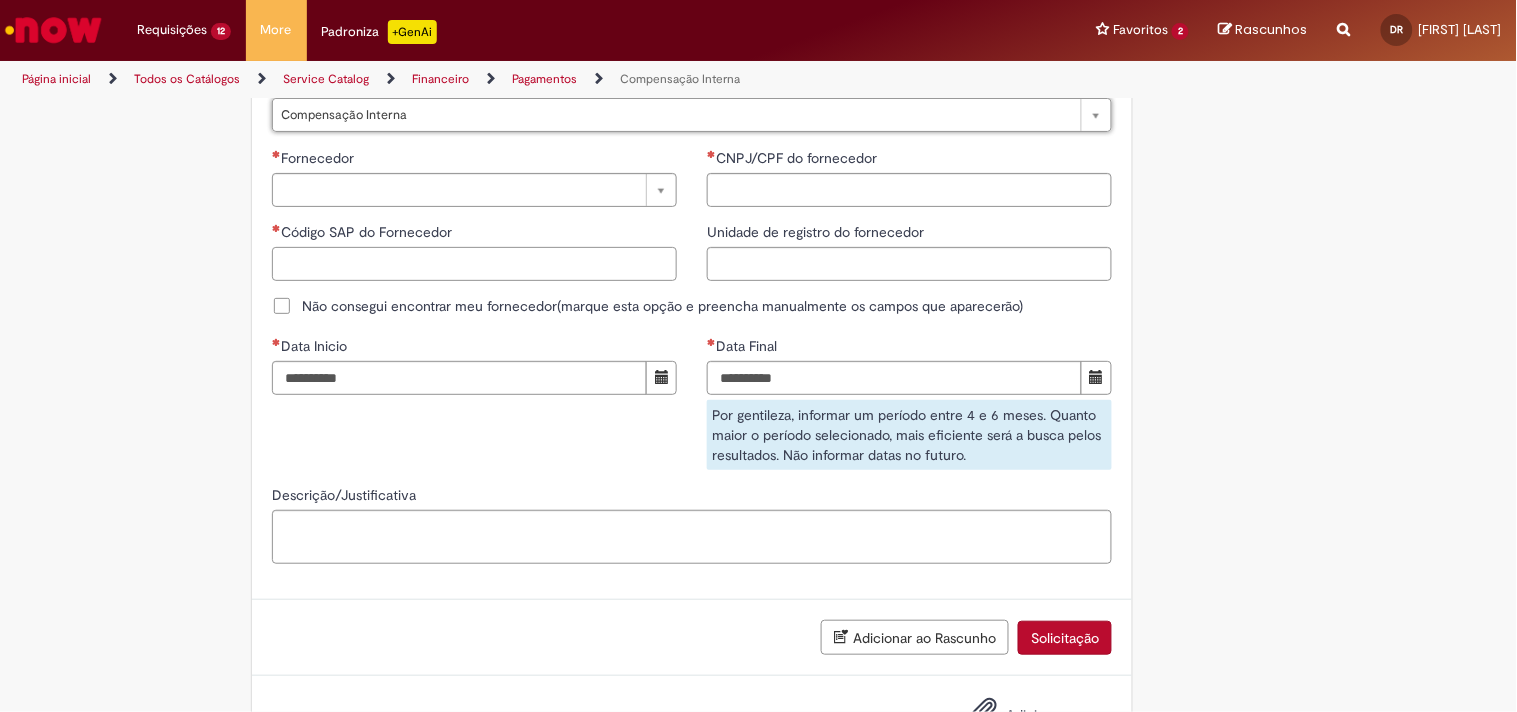 click on "Código SAP do Fornecedor" at bounding box center (474, 264) 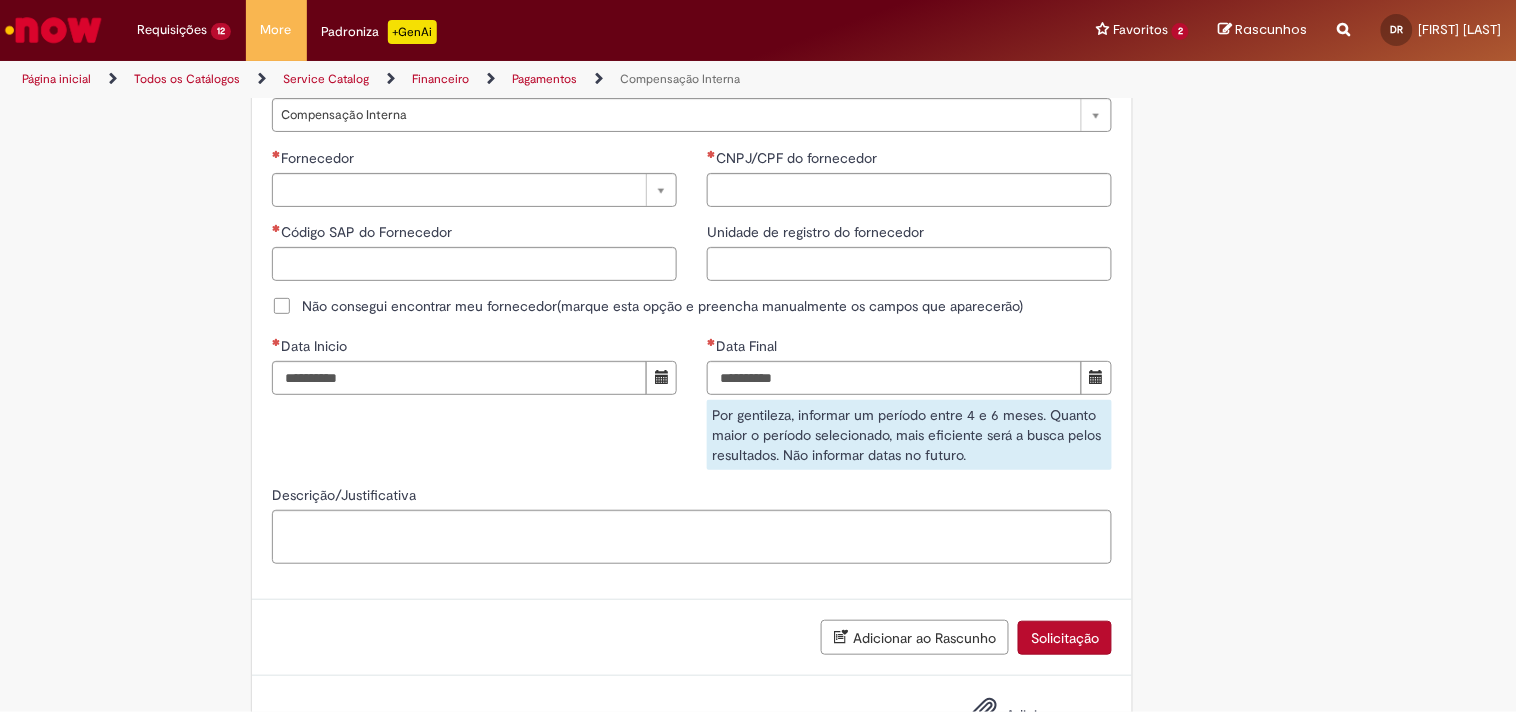 click on "Adicionar a Favoritos
Compensação Interna
Essa oferta refere-se a tratativa de documentos que foram usados em Encontro de Contas.
Bem vindo a oferta de Compensação interna!
Ao preencher o formulário abaixo, será gerado um relatório com as informações do Encontro de Contas realizado em nome de um fornecedor para o período selecionado.  Atenção!  Certifique-se de escolher corretamente o período para garantir que a solução automática seja precisa.
Importante: Caso as informações enviadas pela automação não seja suficiente, você pode continuar o atendimento pelo chat do chamado, e um analista estará disponível para ajudá-lo o mais rápido possível.
Para realizar sua solicitação, siga as instruções abaixo:
Esta oferta é exclusiva para temas relacionados à  Compensação Interna . Você poderá:" at bounding box center (661, -167) 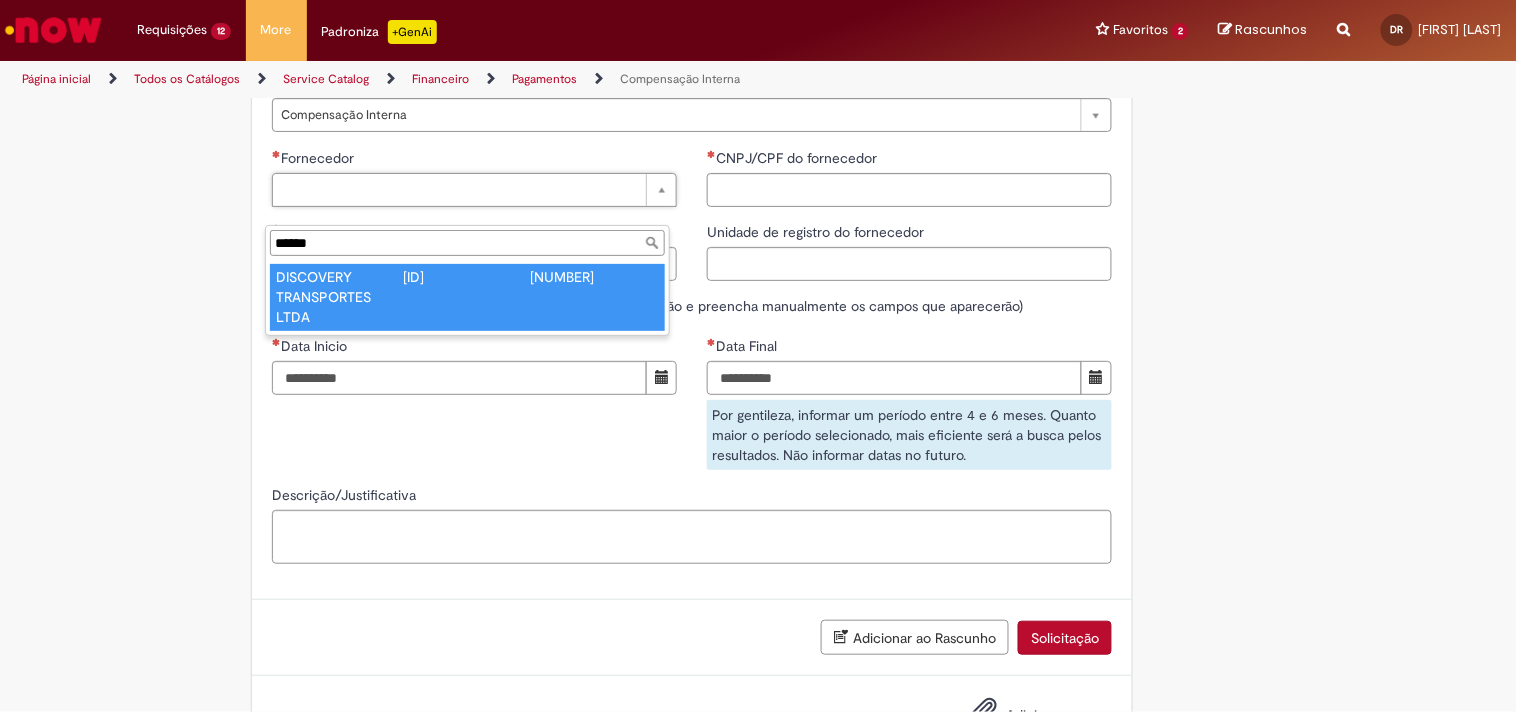 type on "******" 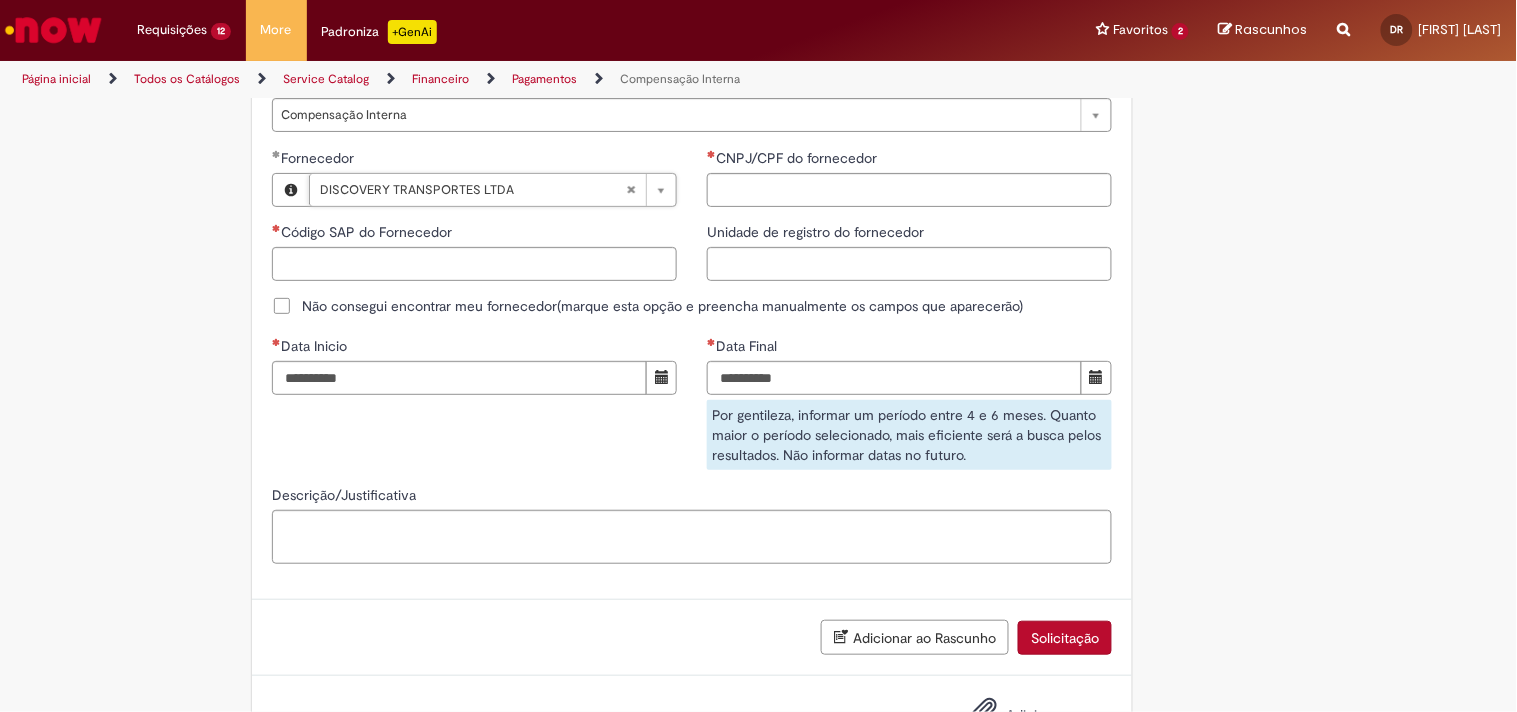 type on "******" 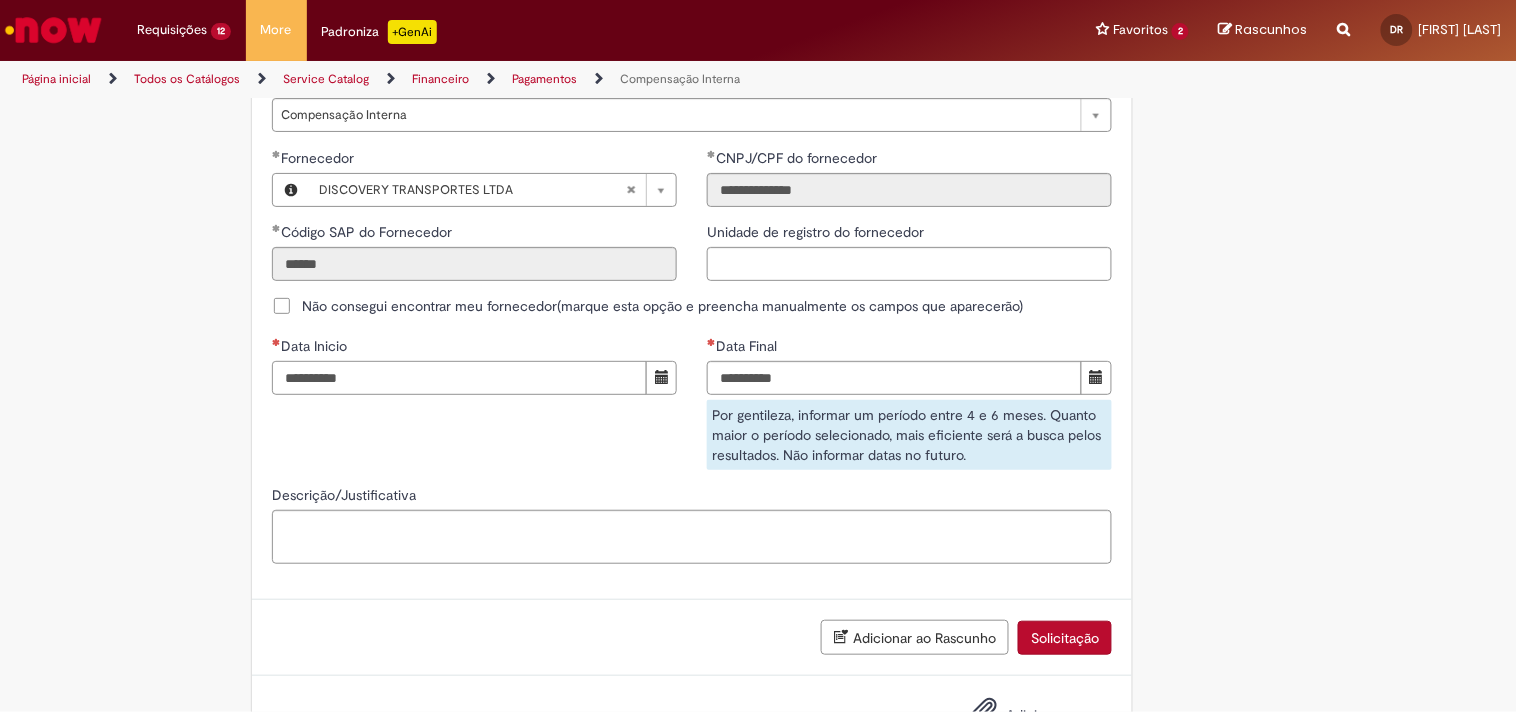 click on "Data Inicio" at bounding box center [459, 378] 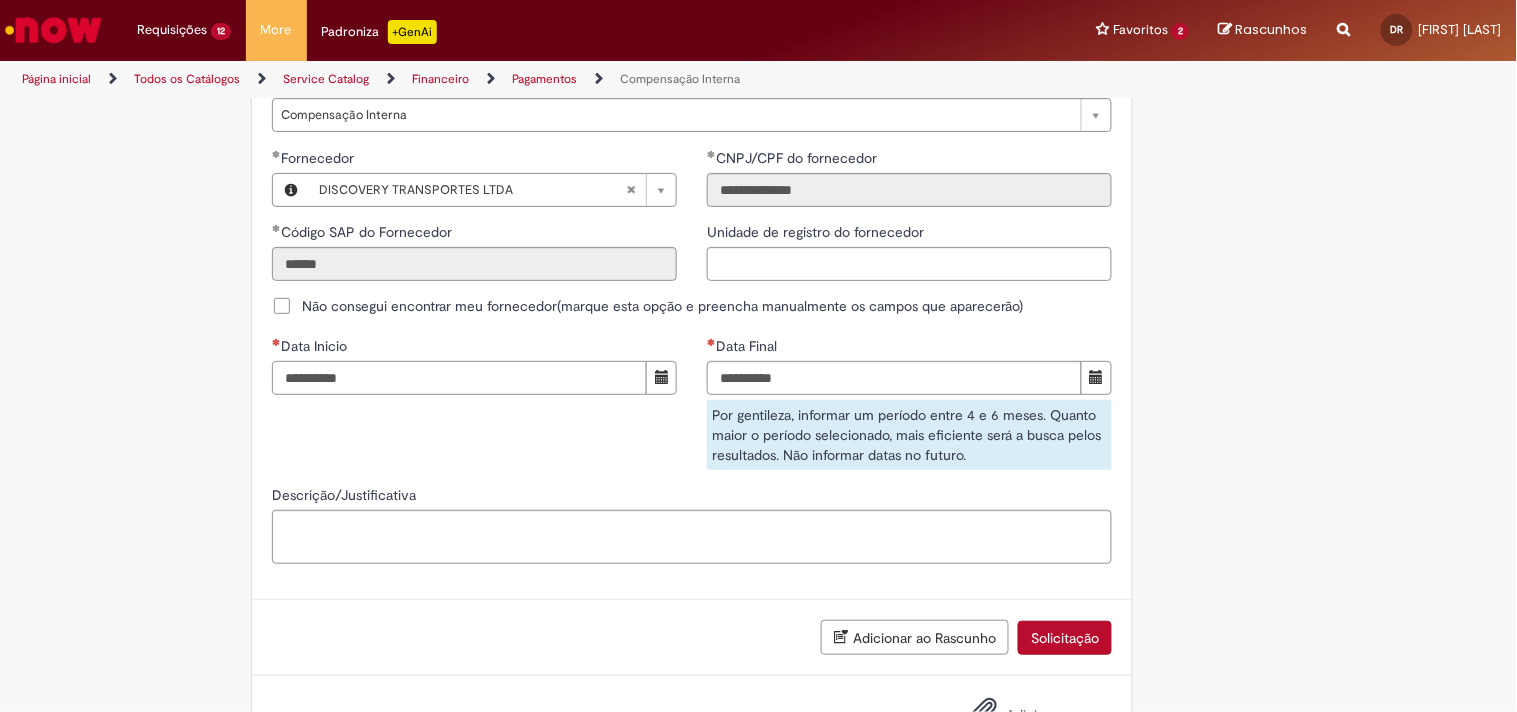 type on "**********" 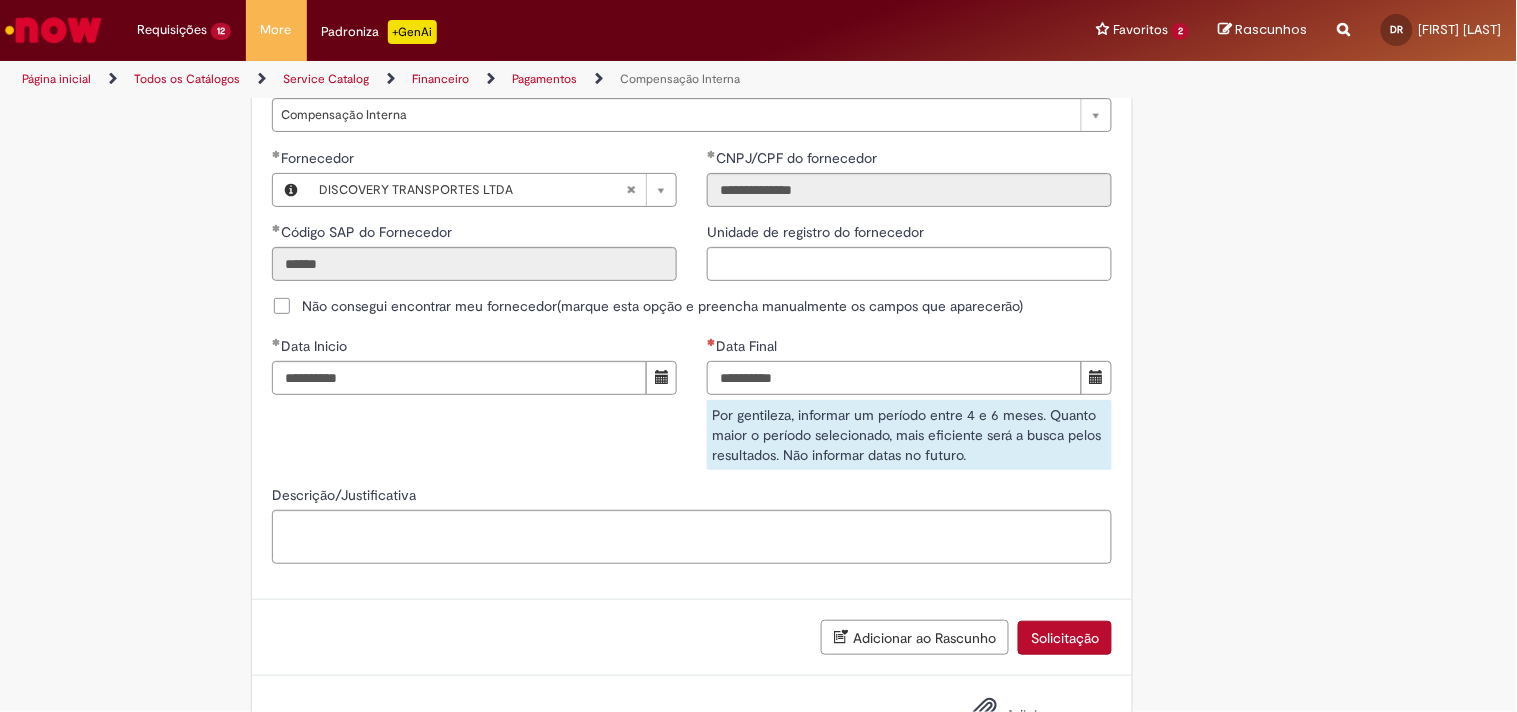 click on "Data Final" at bounding box center [894, 378] 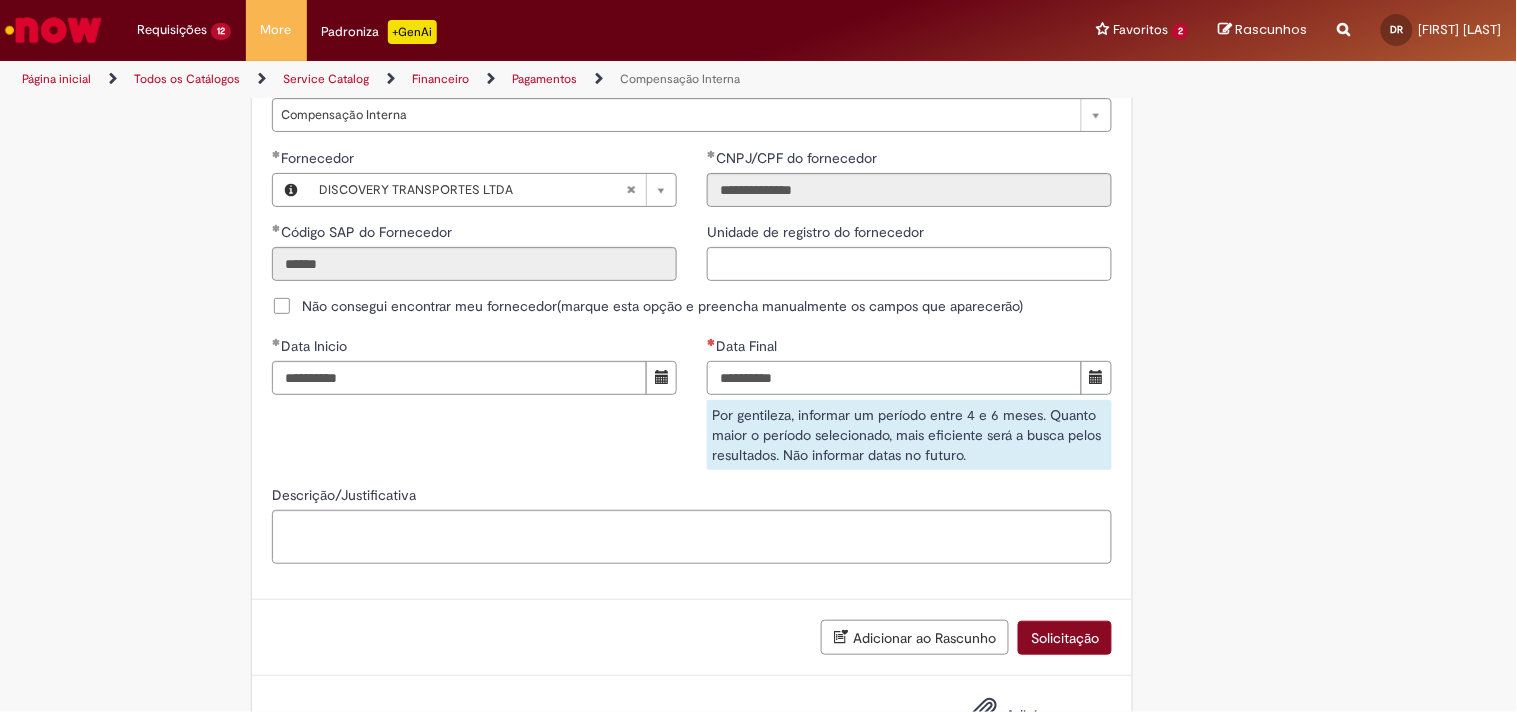 type on "**********" 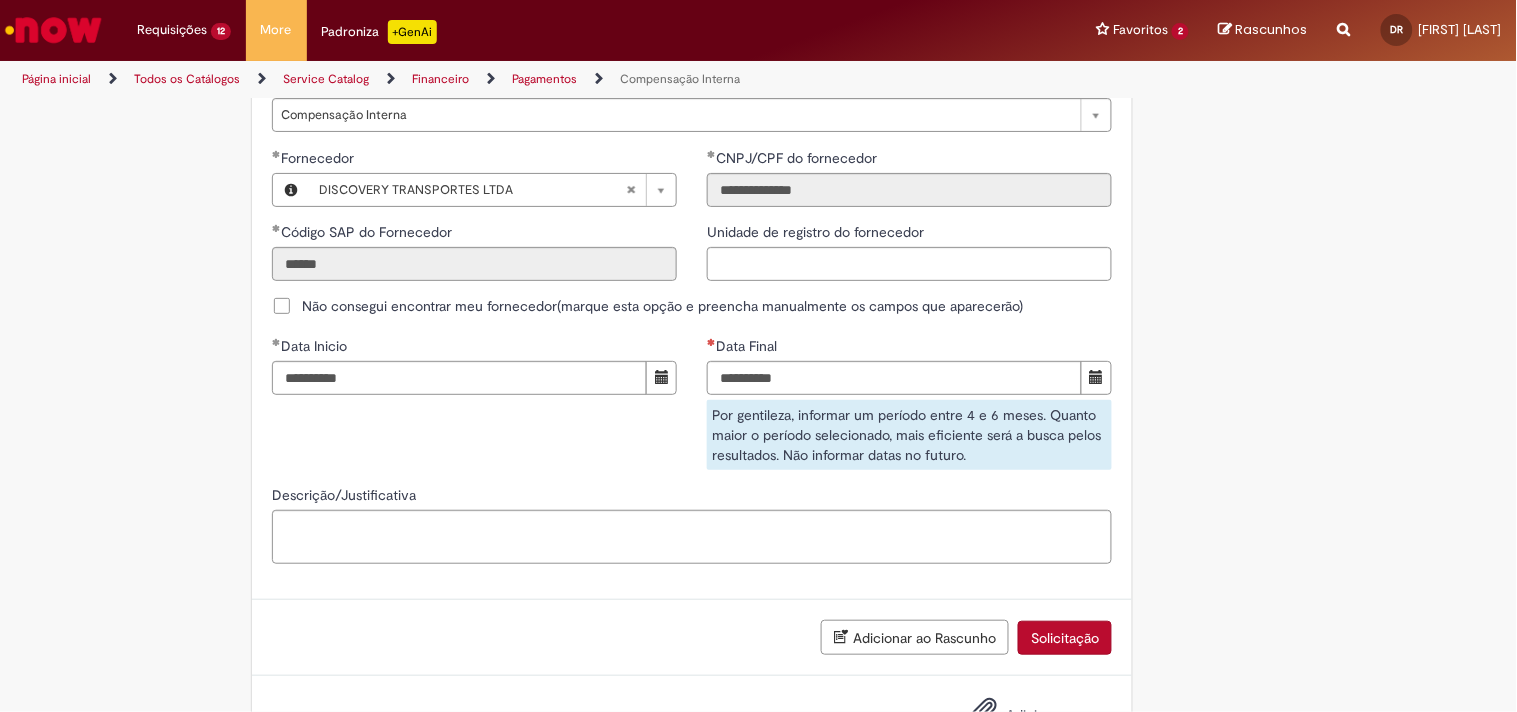 click on "Compensação Interna
Essa oferta refere-se a tratativa de documentos que foram usados em Encontro de Contas.
Bem vindo a oferta de Compensação interna!
Ao preencher o formulário abaixo, será gerado um relatório com as informações do Encontro de Contas realizado em nome de um fornecedor para o período selecionado.  Atenção!  Certifique-se de escolher corretamente o período para garantir que a solução automática seja precisa.
Importante: Caso as informações enviadas pela automação não seja suficiente, você pode continuar o atendimento pelo chat do chamado, e um analista estará disponível para ajudá-lo o mais rápido possível.
Para realizar sua solicitação, siga as instruções abaixo:
Esta oferta é exclusiva para temas relacionados à  Compensação Interna . Você poderá:
Solicitar evidências da Compensação Interna." at bounding box center [692, -156] 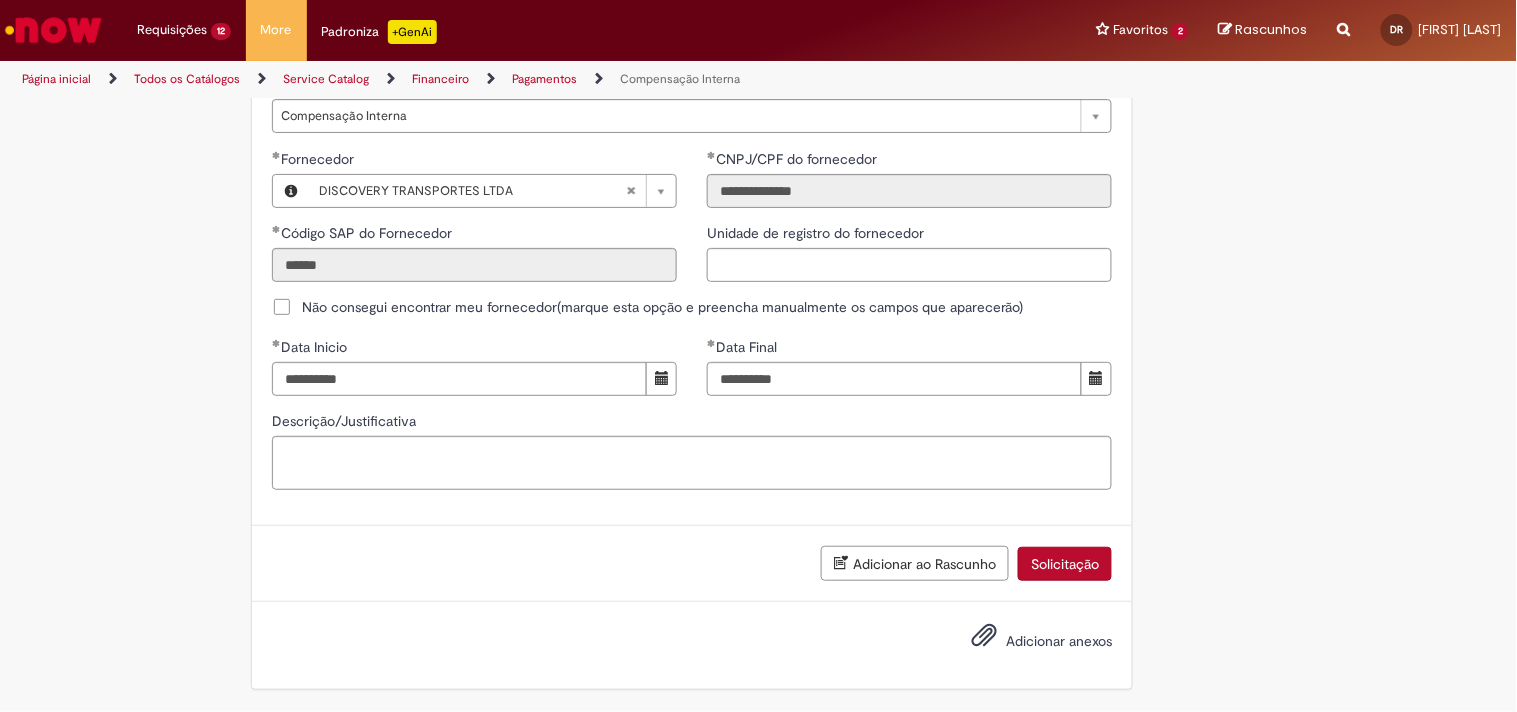 click on "Solicitação" at bounding box center (1065, 564) 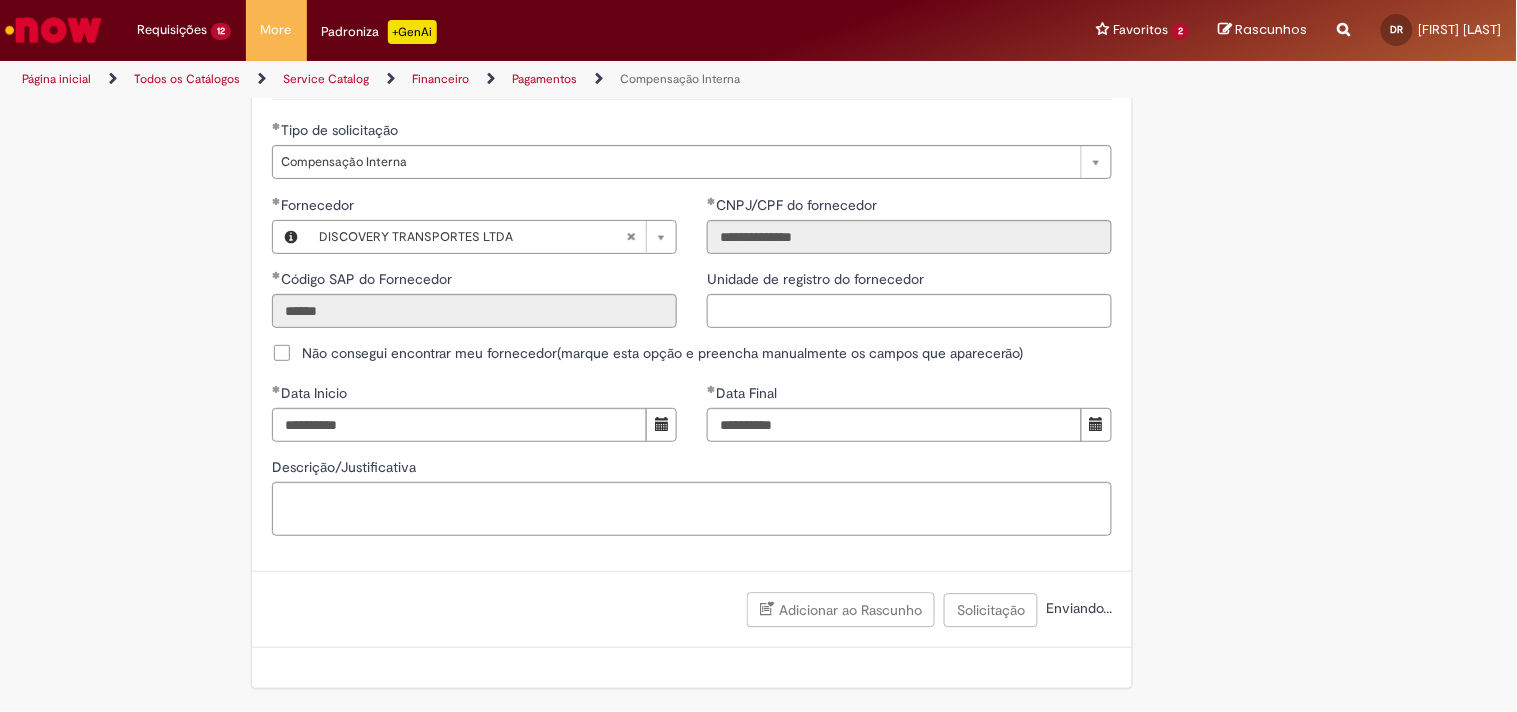 scroll, scrollTop: 862, scrollLeft: 0, axis: vertical 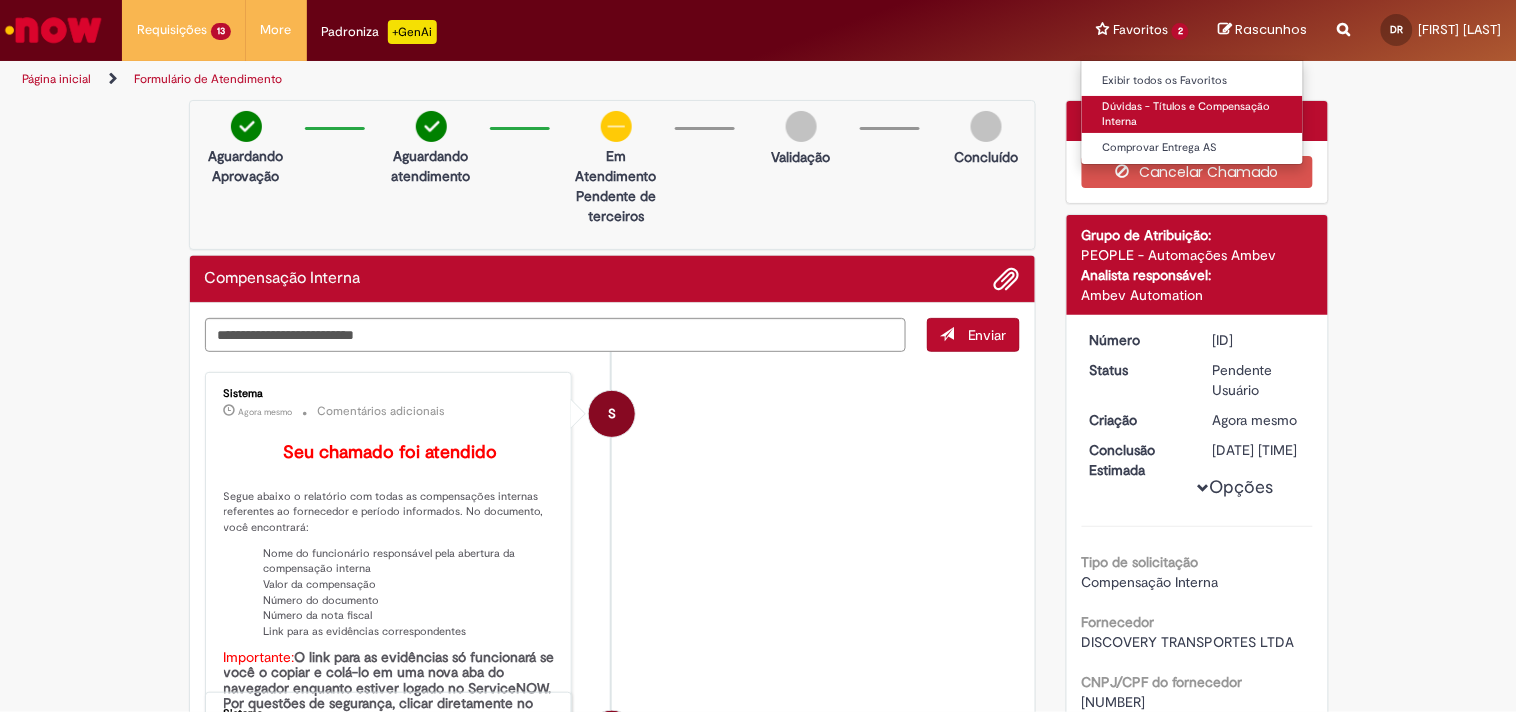click on "Dúvidas - Títulos e Compensação Interna" at bounding box center (1192, 114) 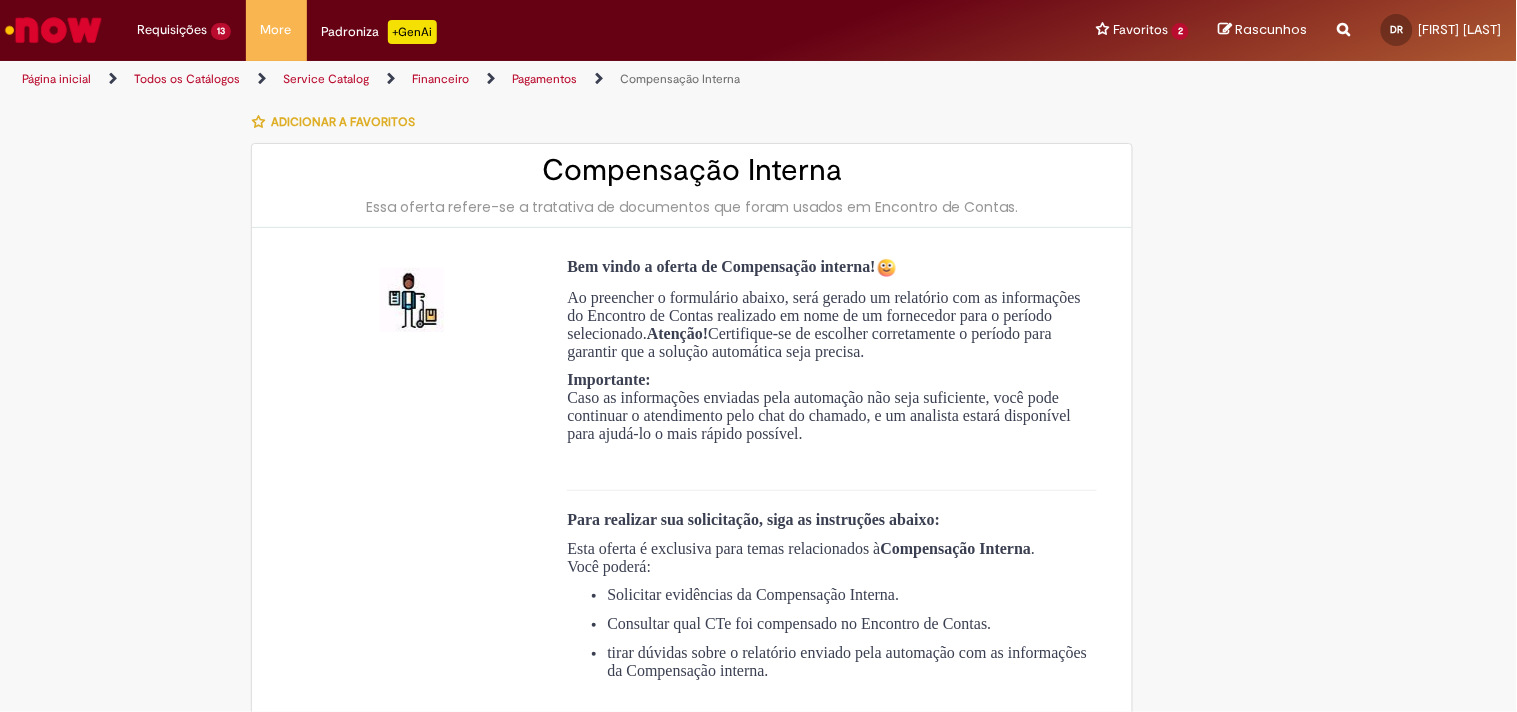 type on "**********" 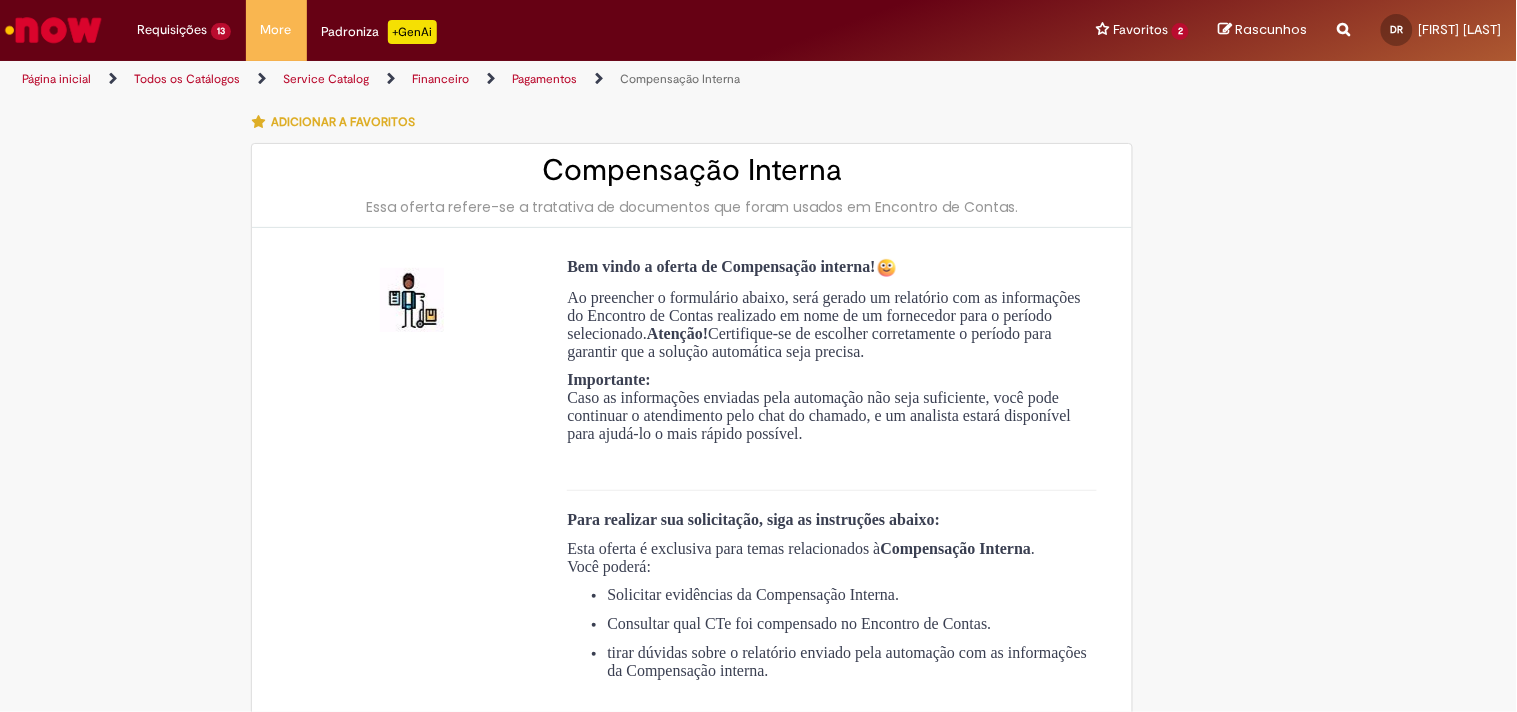 type on "**********" 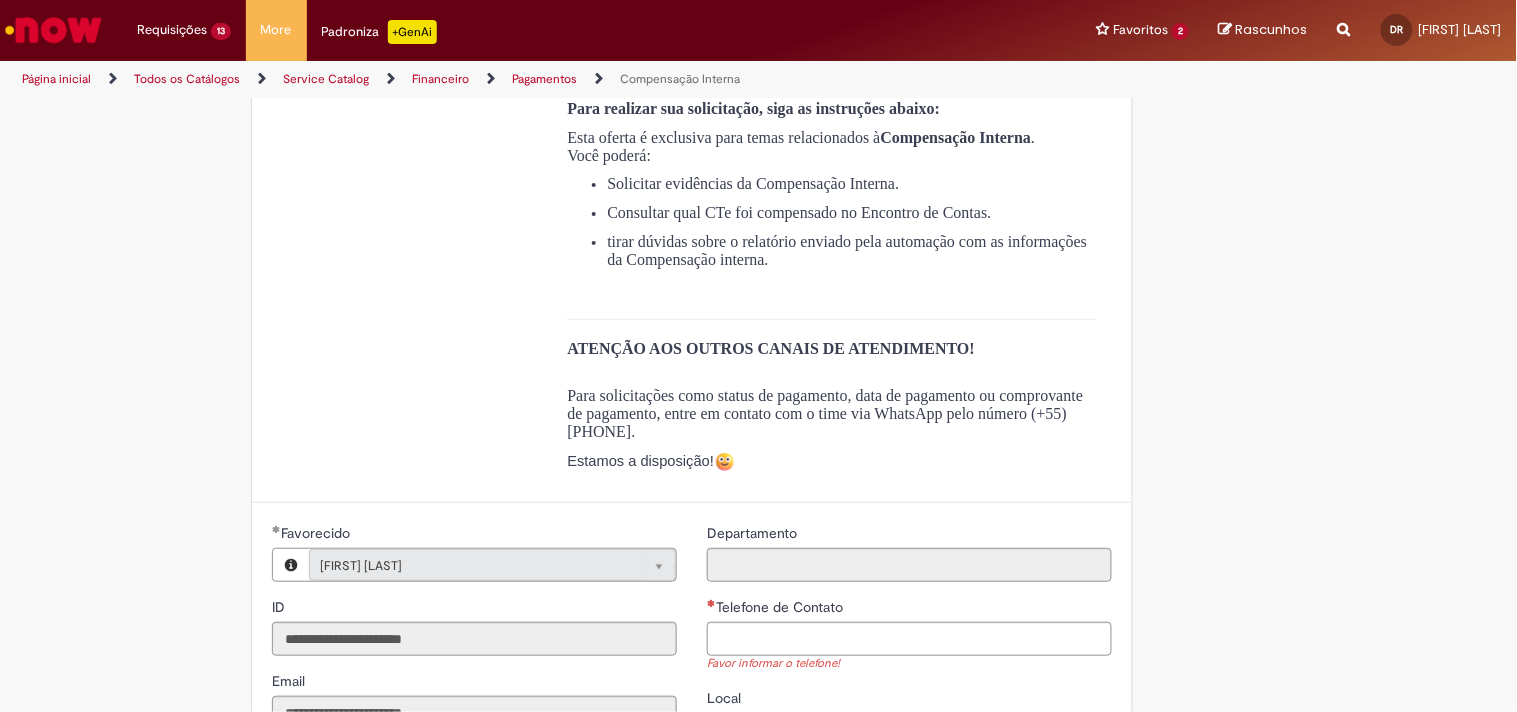 scroll, scrollTop: 777, scrollLeft: 0, axis: vertical 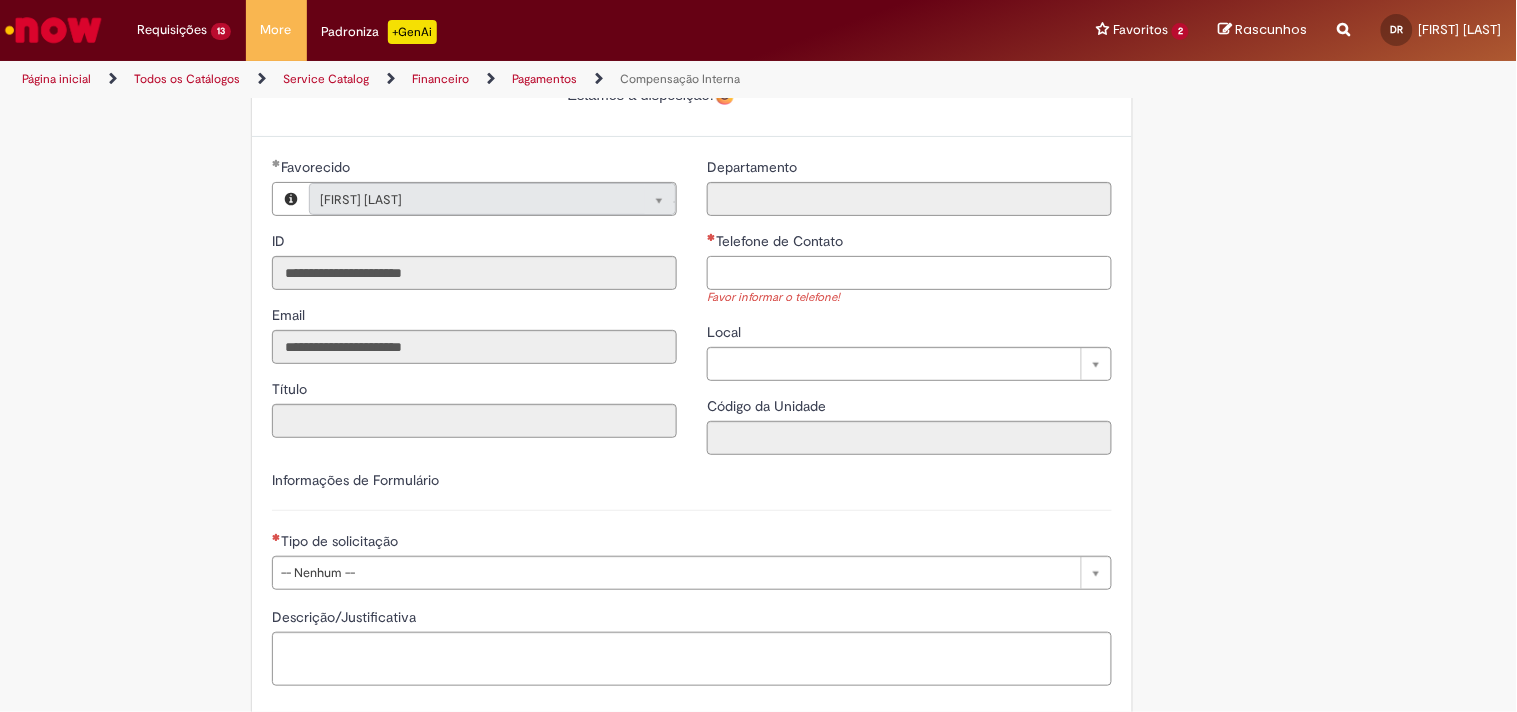 click on "Telefone de Contato" at bounding box center [909, 273] 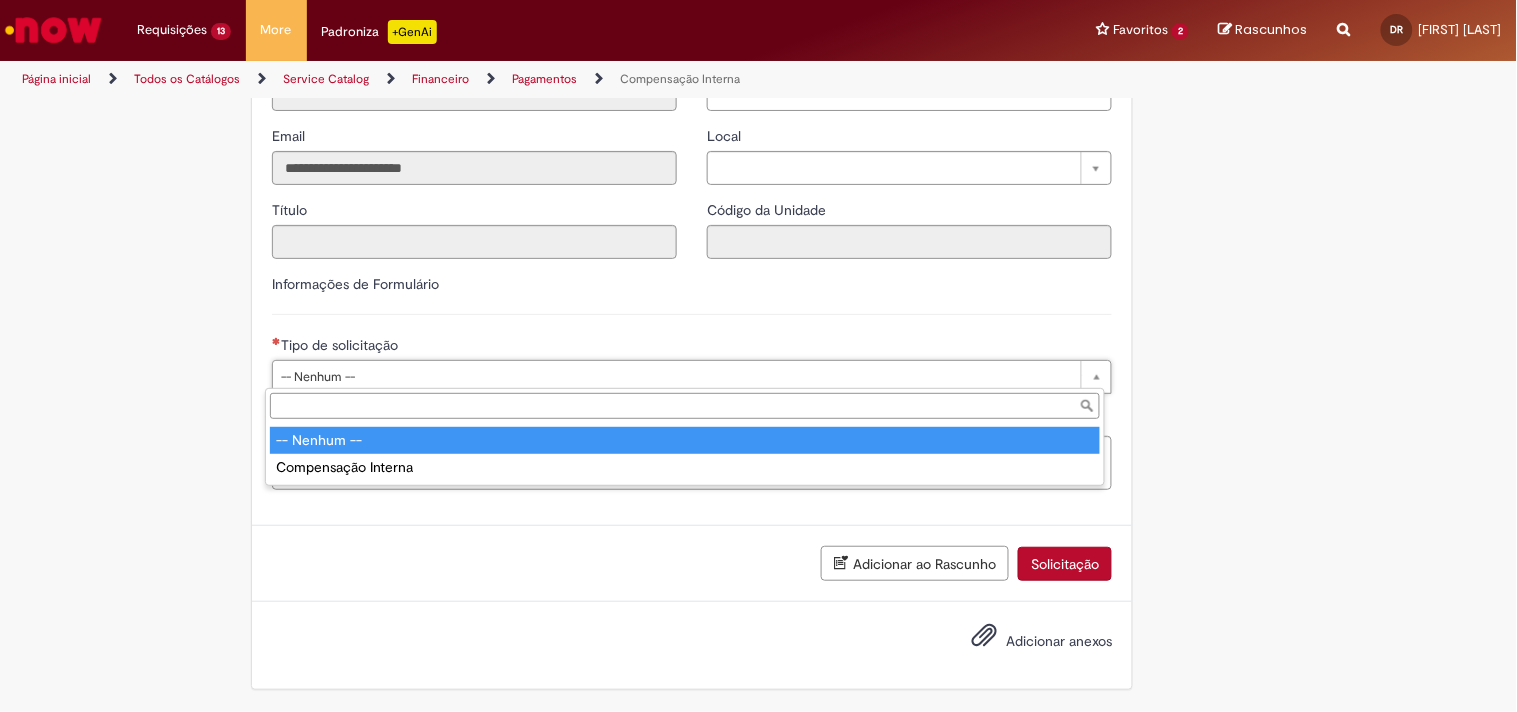 type on "**********" 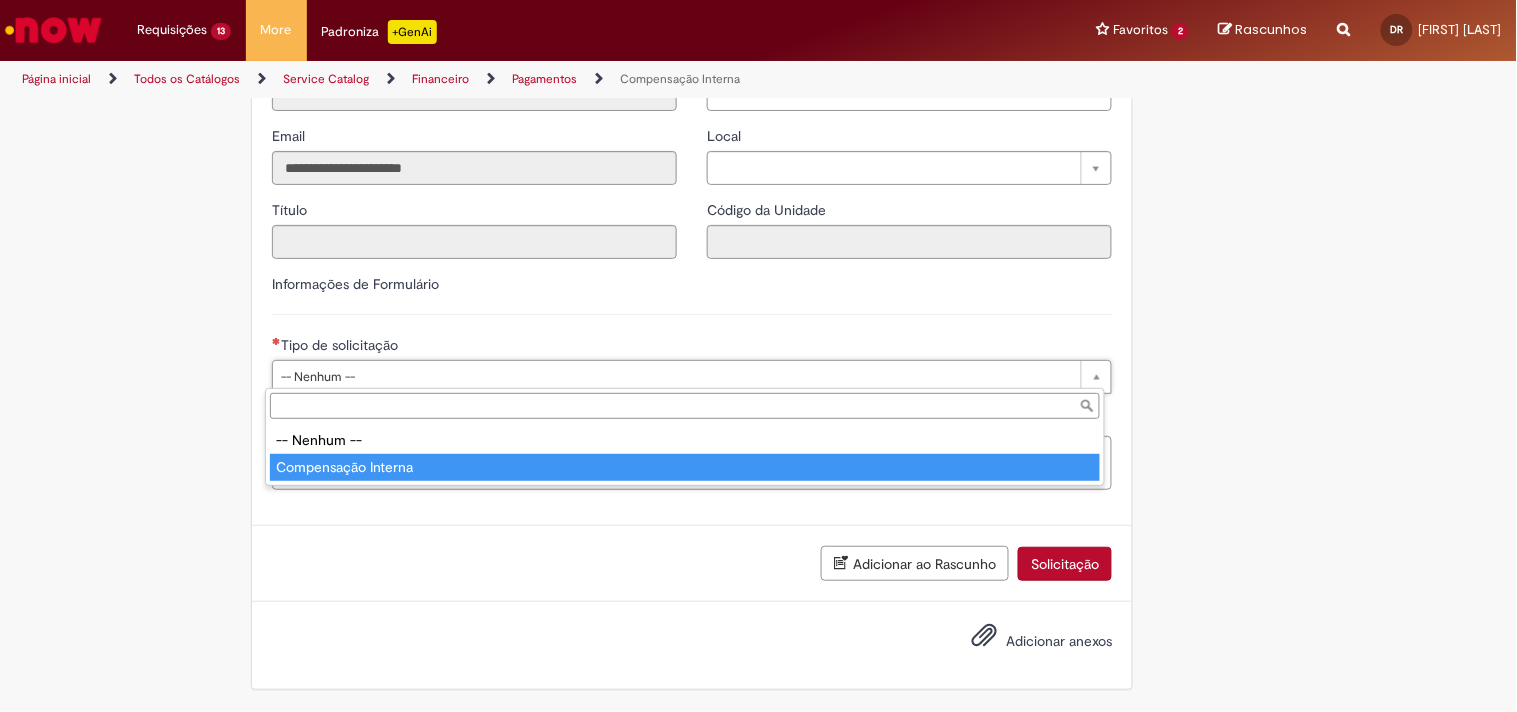type on "**********" 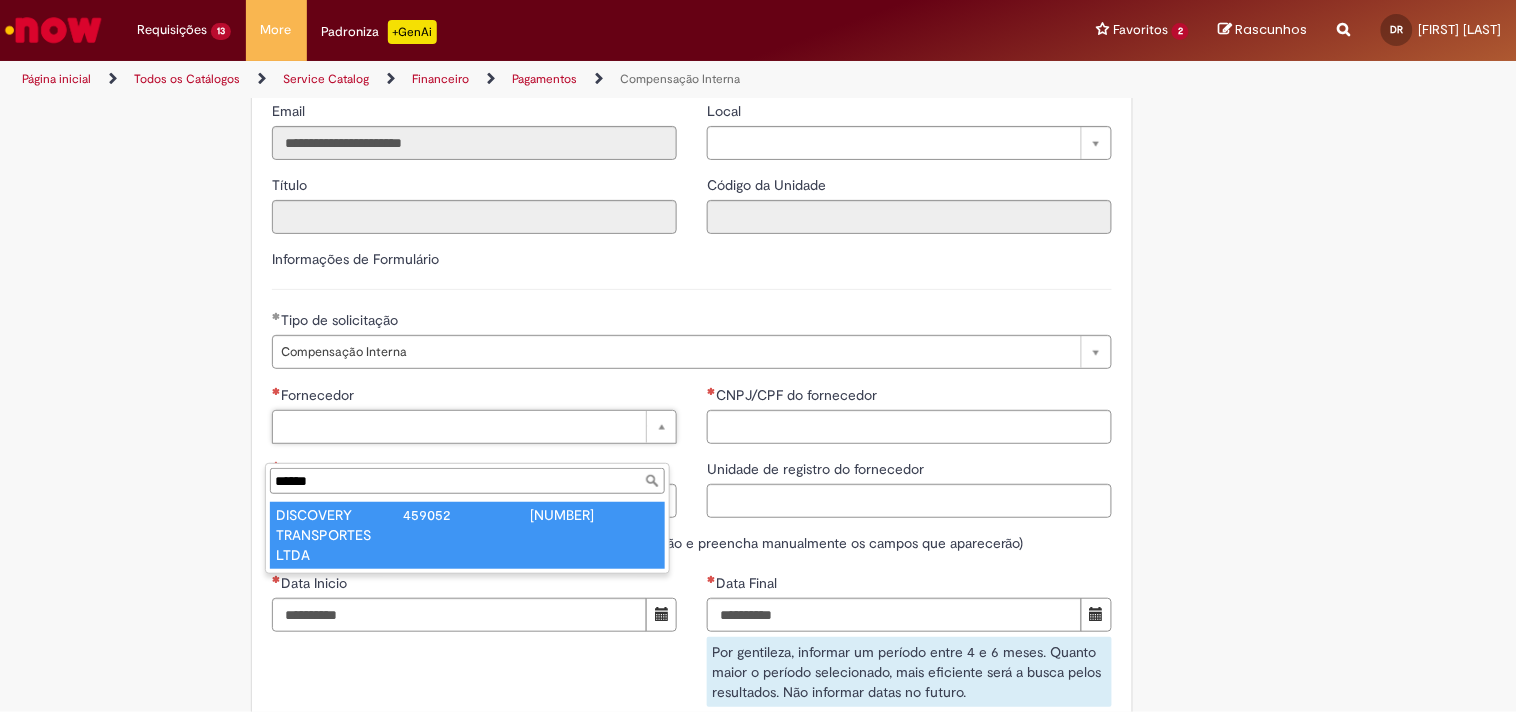 type on "******" 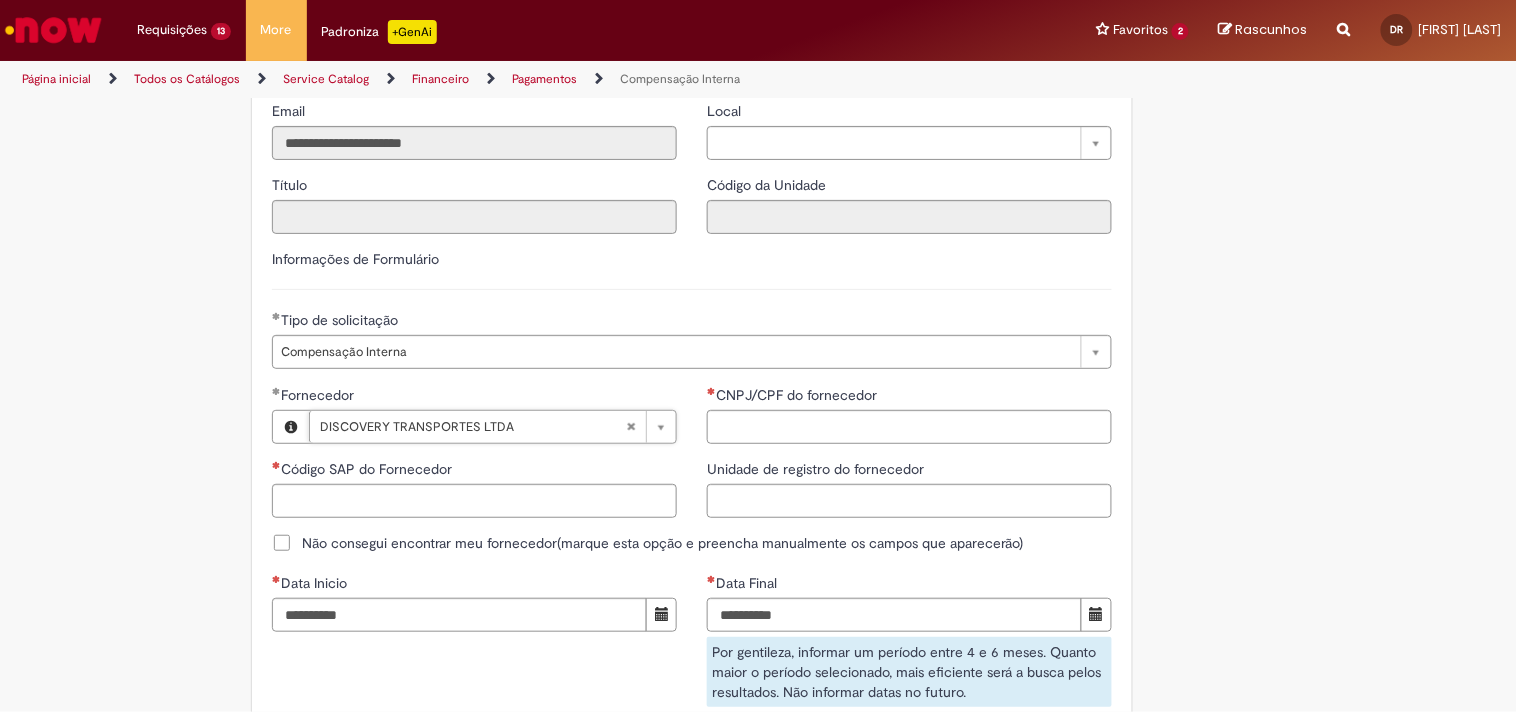 type on "******" 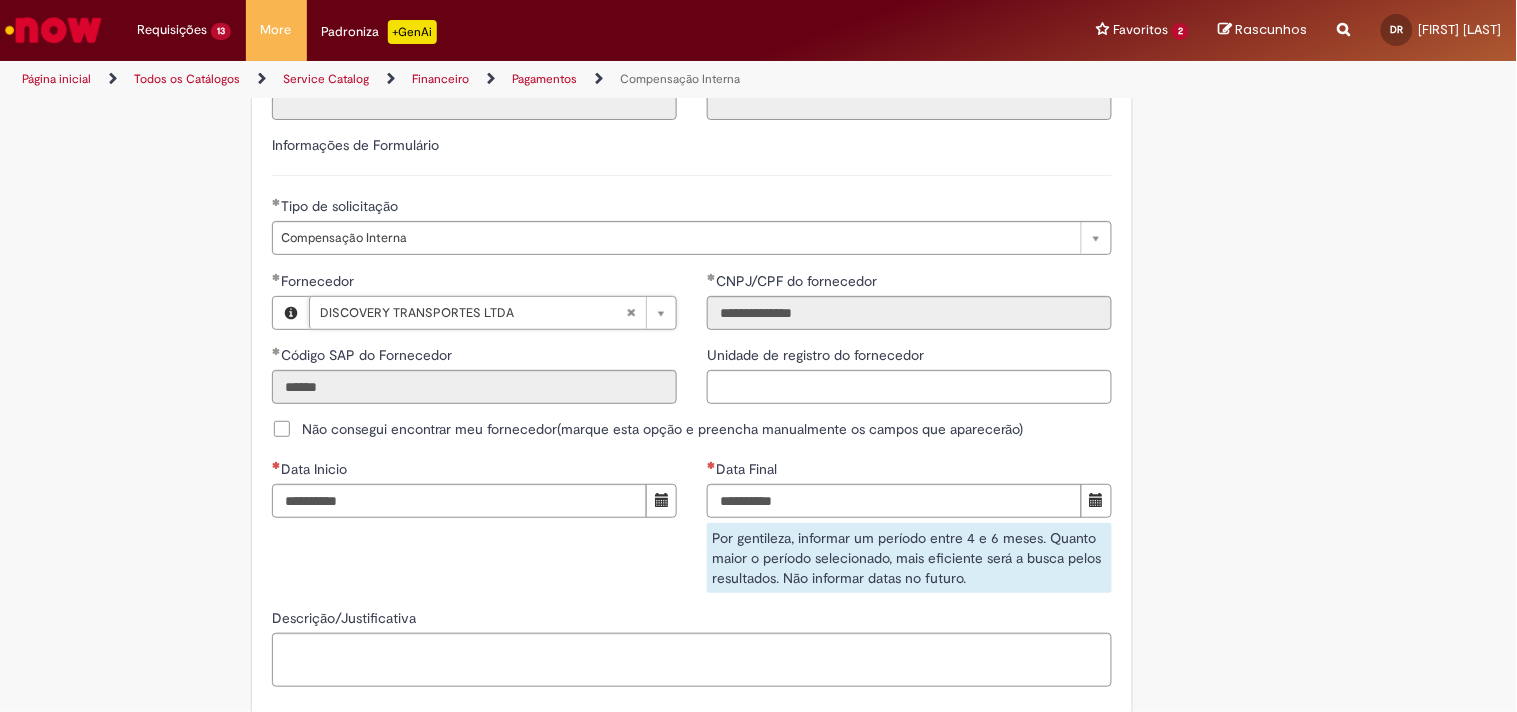 scroll, scrollTop: 1203, scrollLeft: 0, axis: vertical 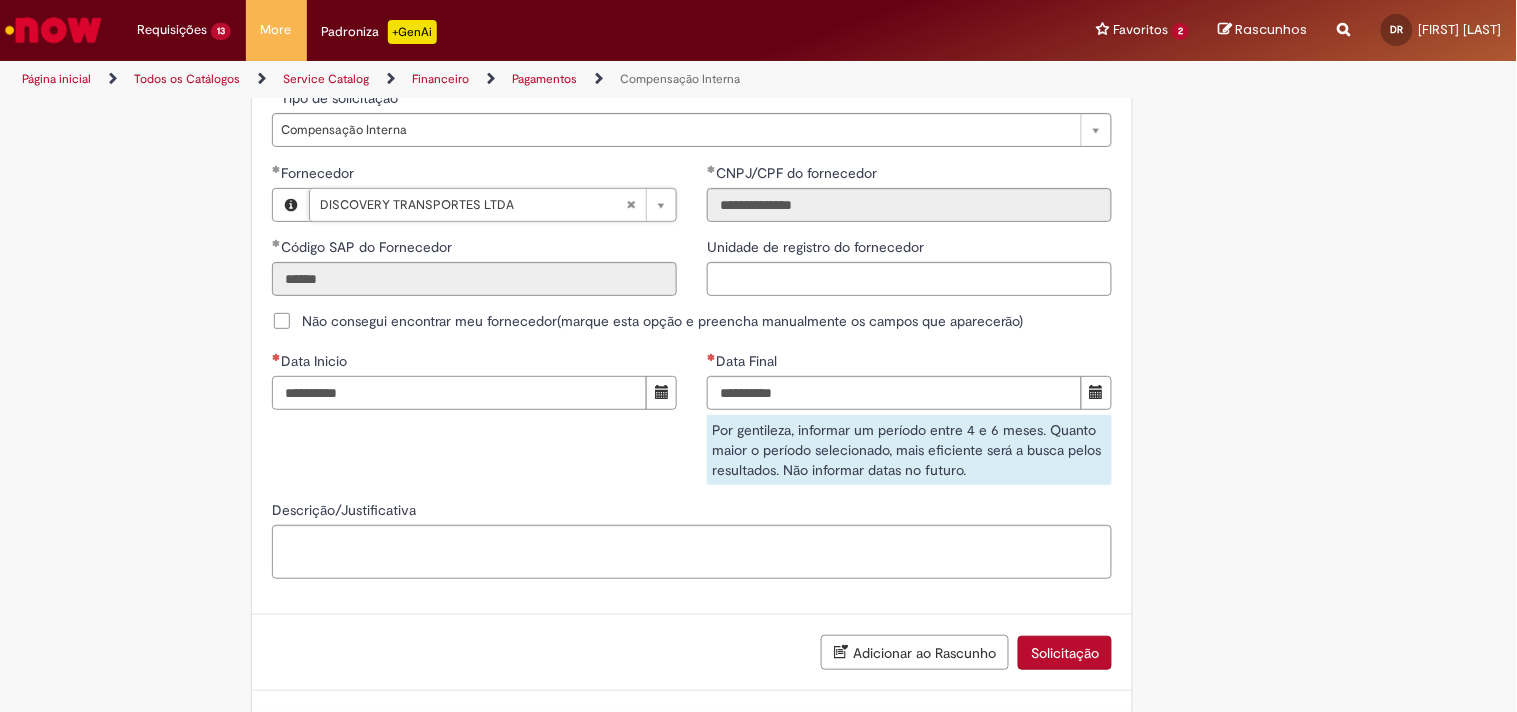 click on "Data Inicio" at bounding box center (459, 393) 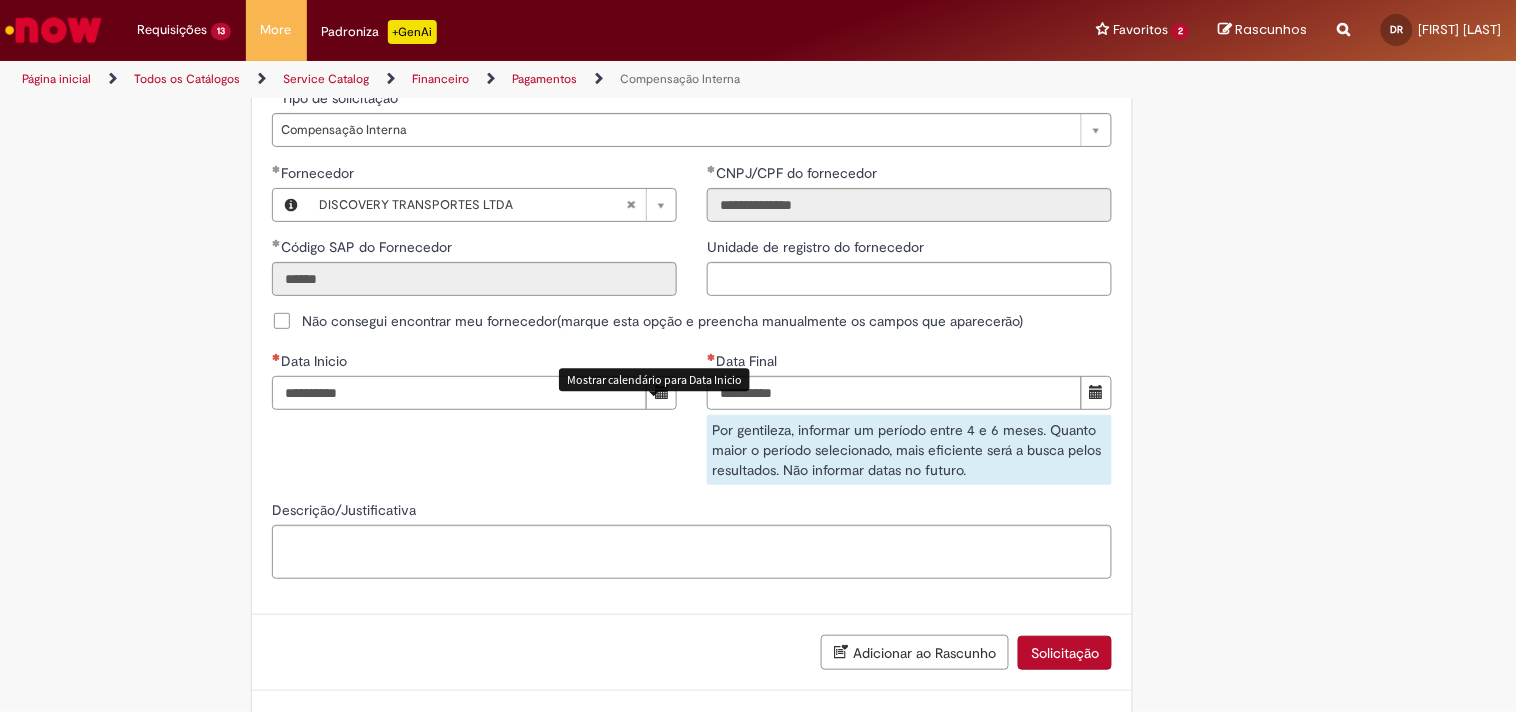 type on "**********" 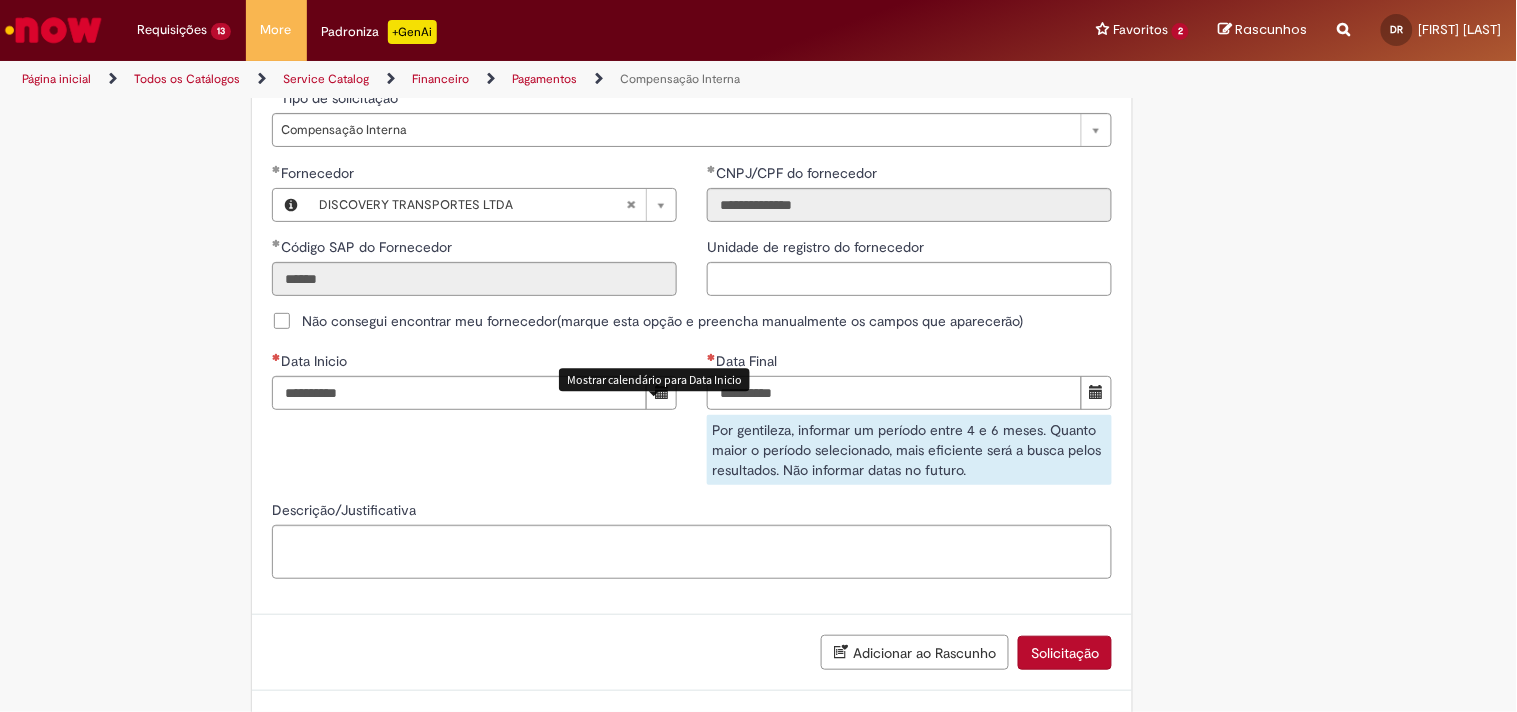 click on "Data Final" at bounding box center (894, 393) 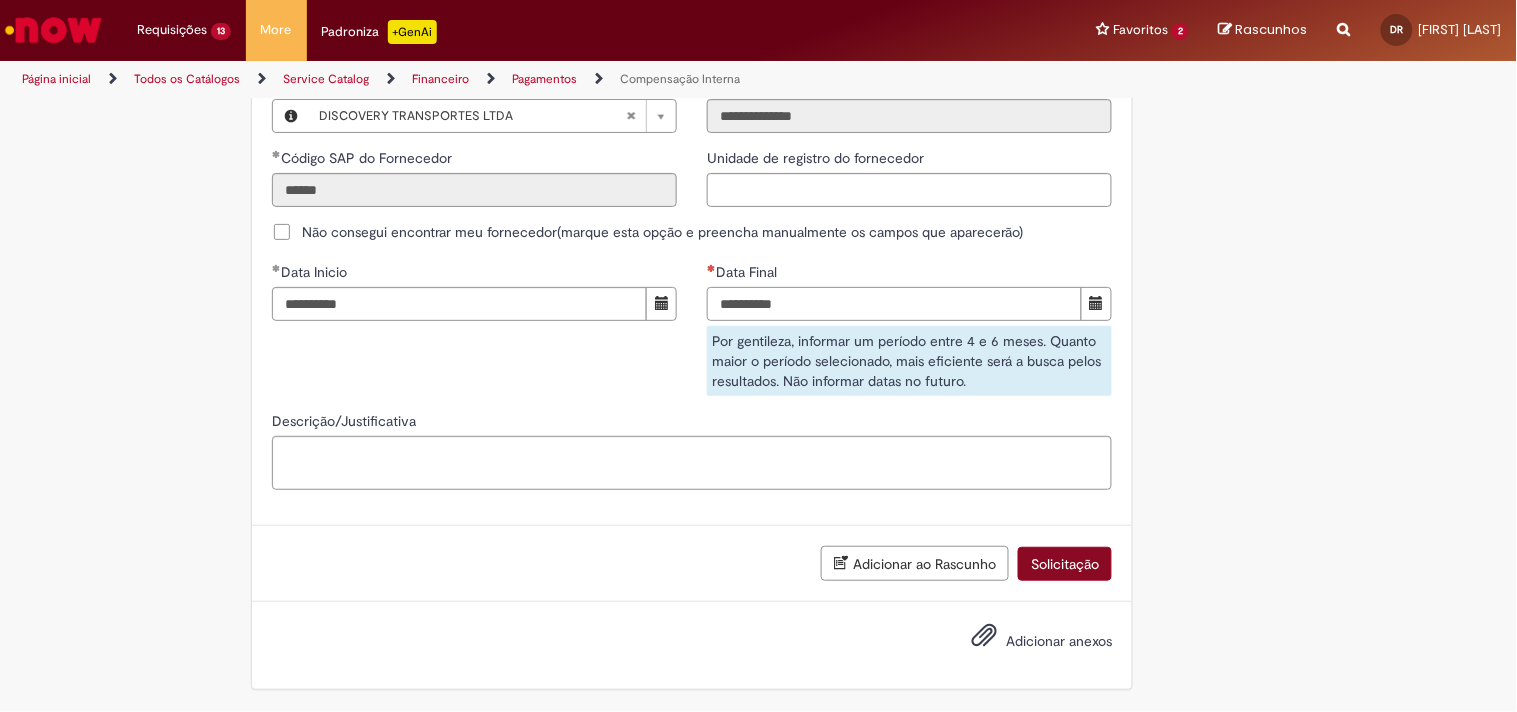 type on "**********" 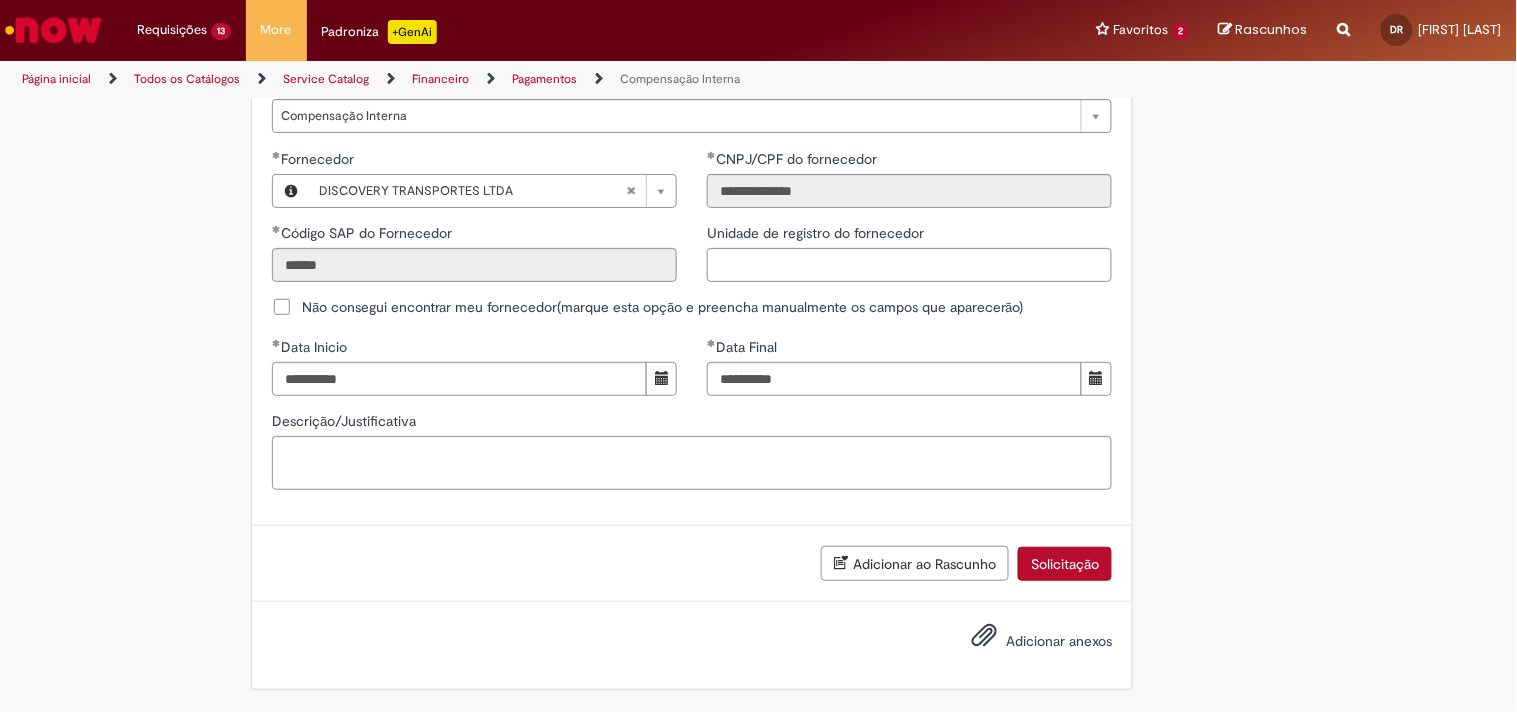 click on "Solicitação" at bounding box center [1065, 564] 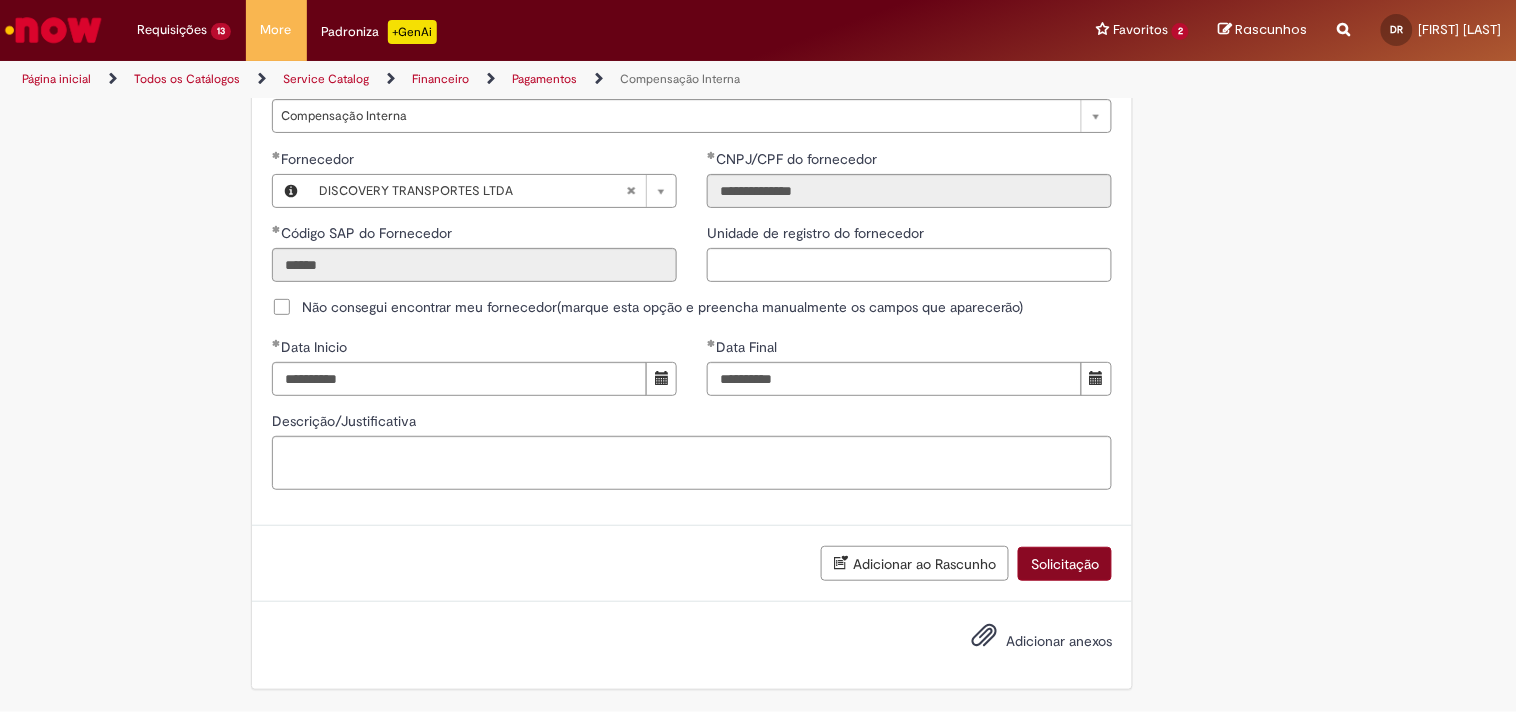 scroll, scrollTop: 1195, scrollLeft: 0, axis: vertical 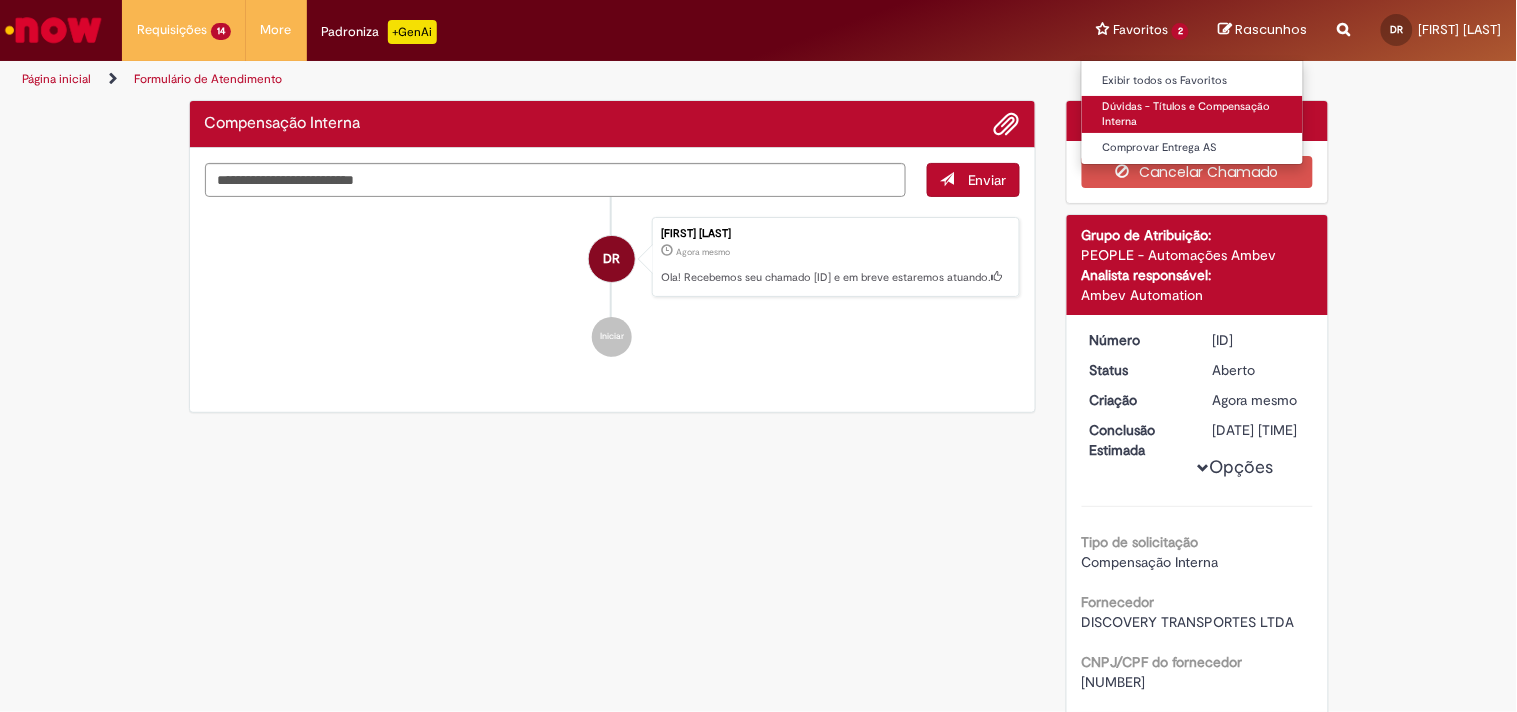 click on "Dúvidas - Títulos e Compensação Interna" at bounding box center [1192, 114] 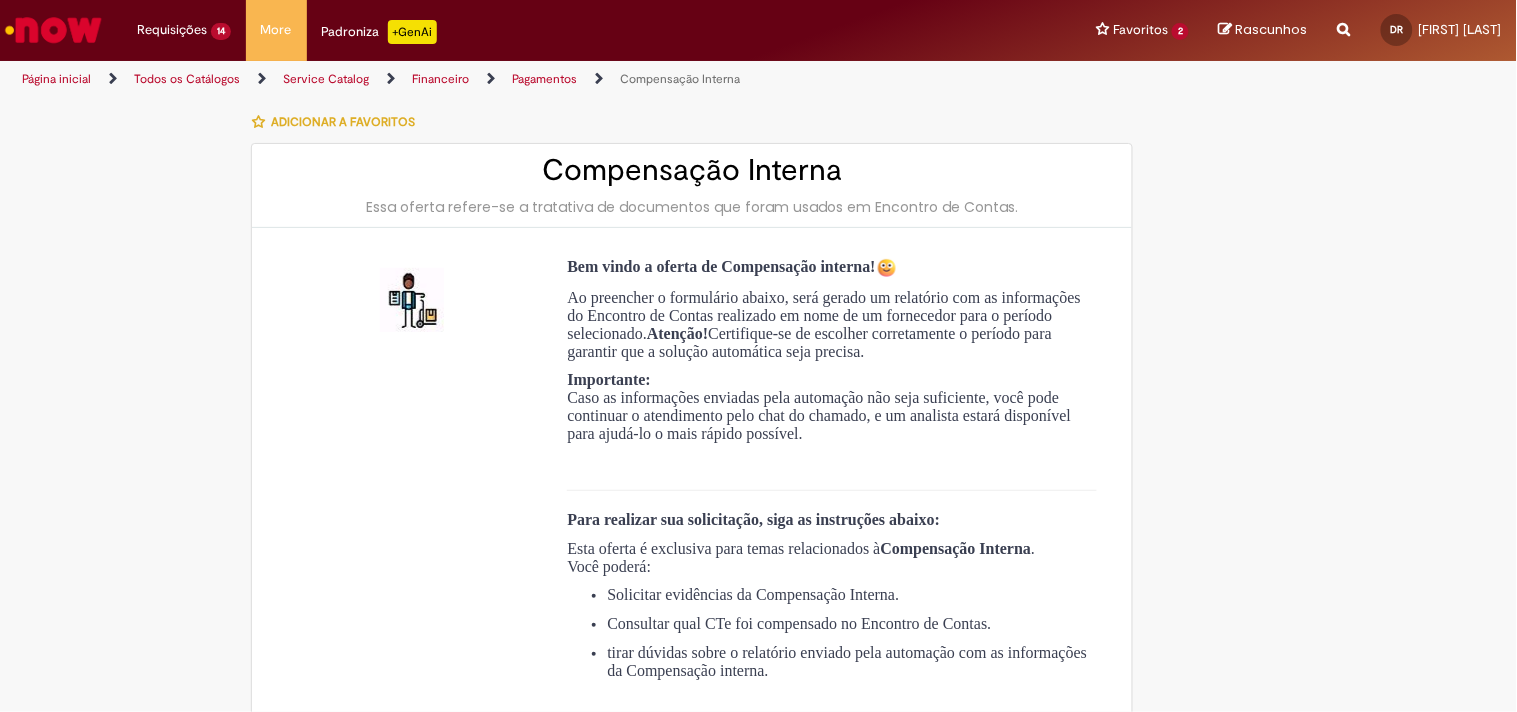 type on "**********" 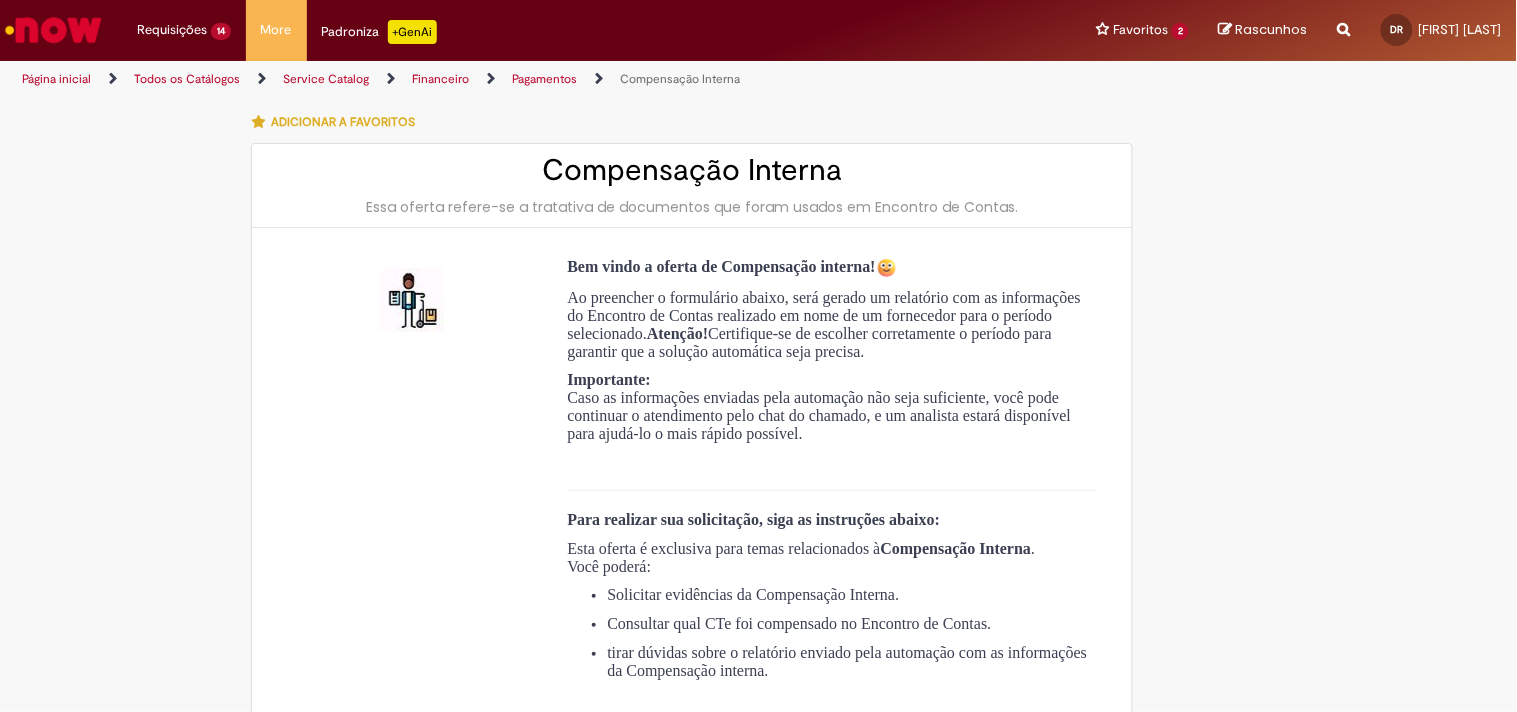 type on "**********" 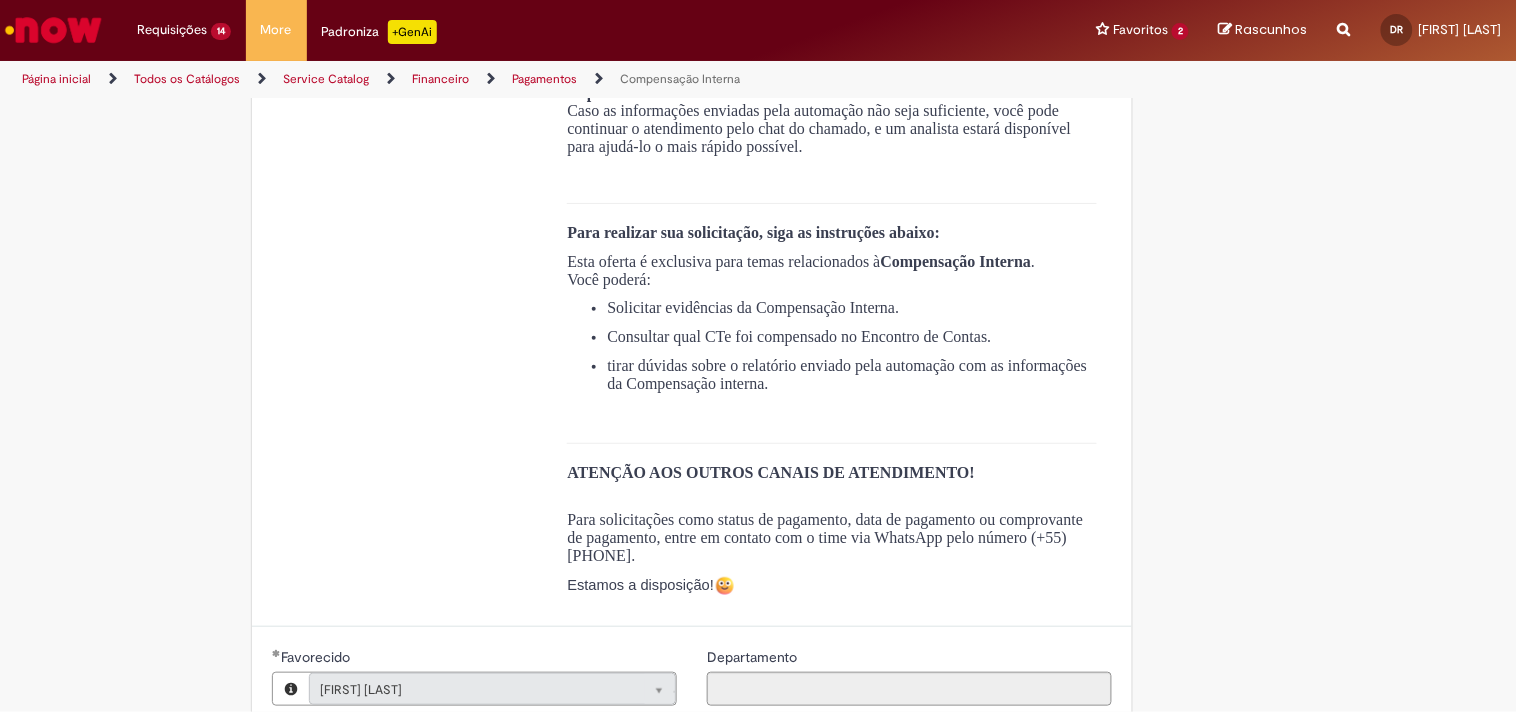 scroll, scrollTop: 666, scrollLeft: 0, axis: vertical 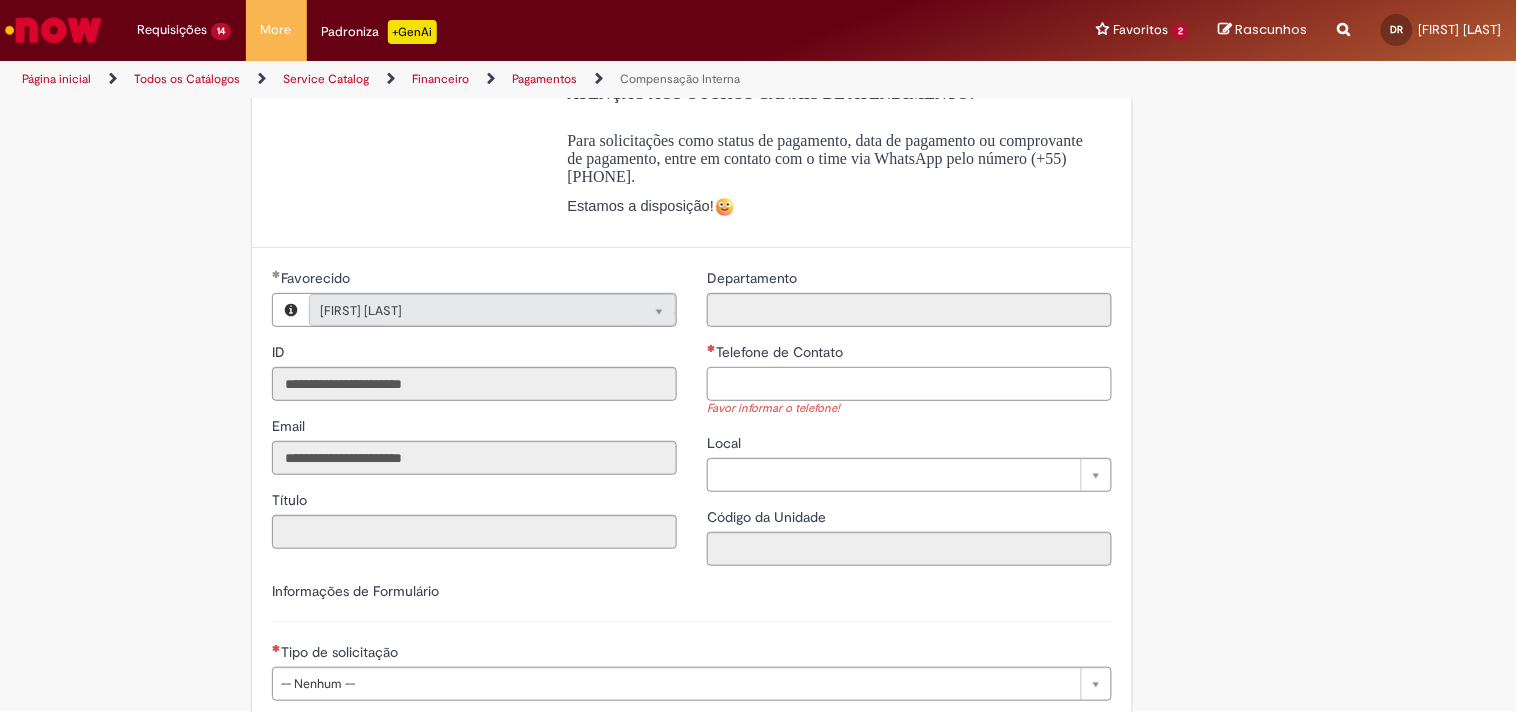 click on "Telefone de Contato" at bounding box center (909, 384) 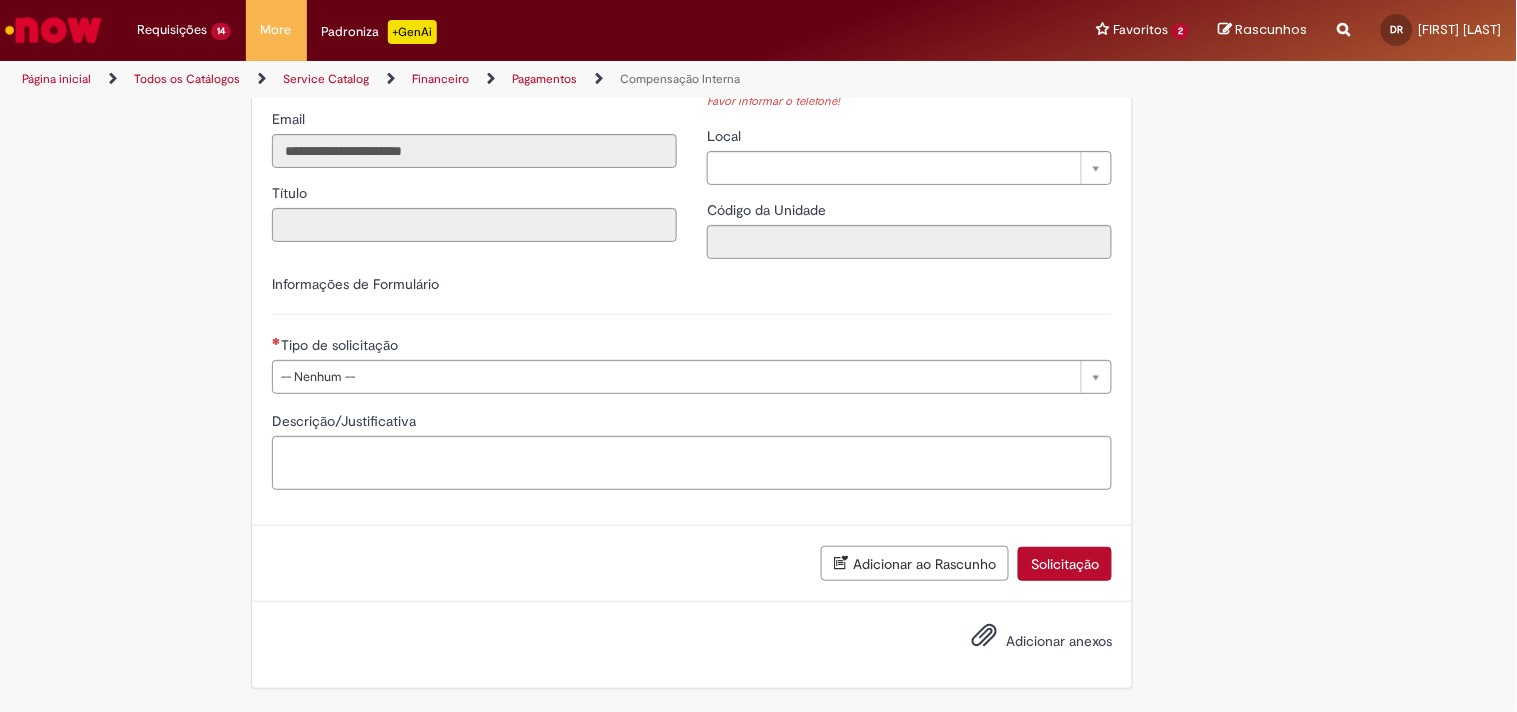click on "**********" at bounding box center (692, 364) 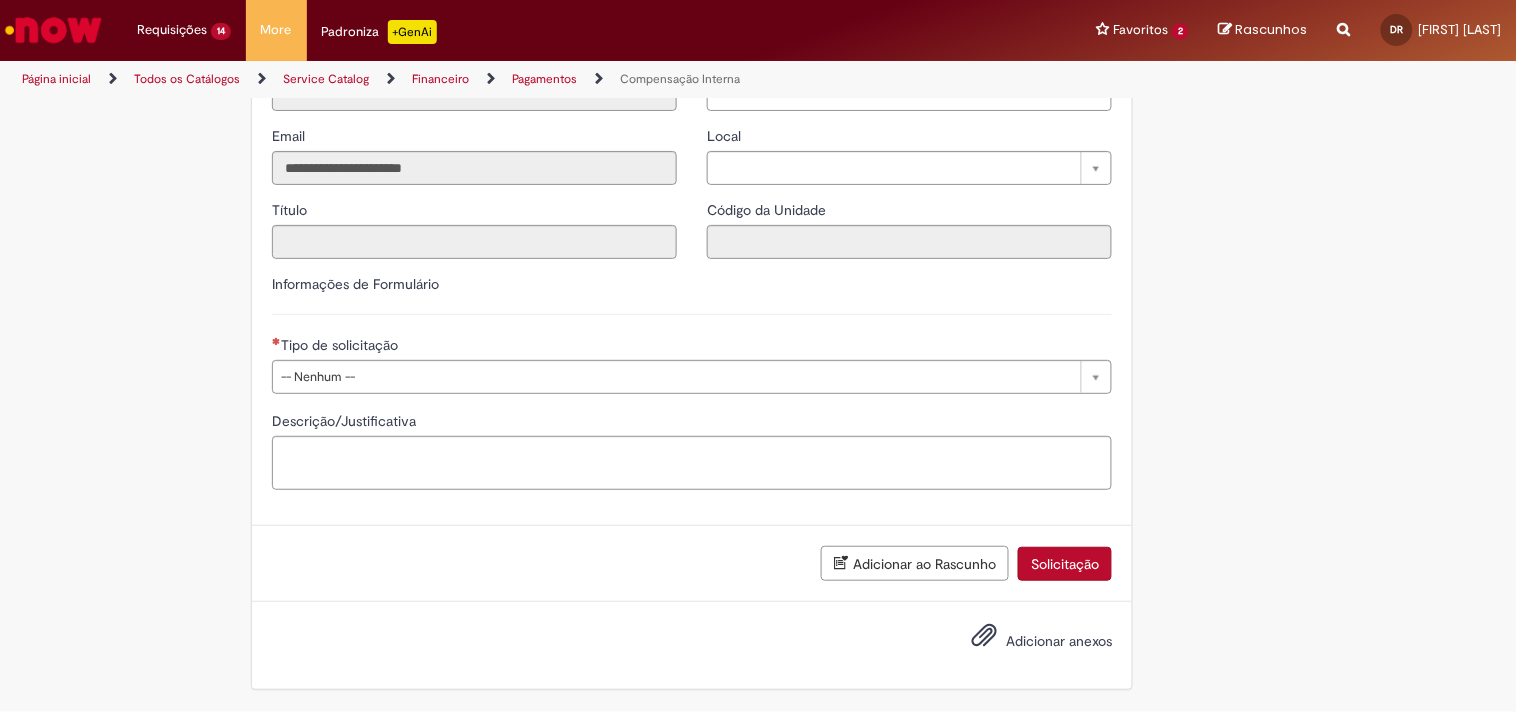 scroll, scrollTop: 981, scrollLeft: 0, axis: vertical 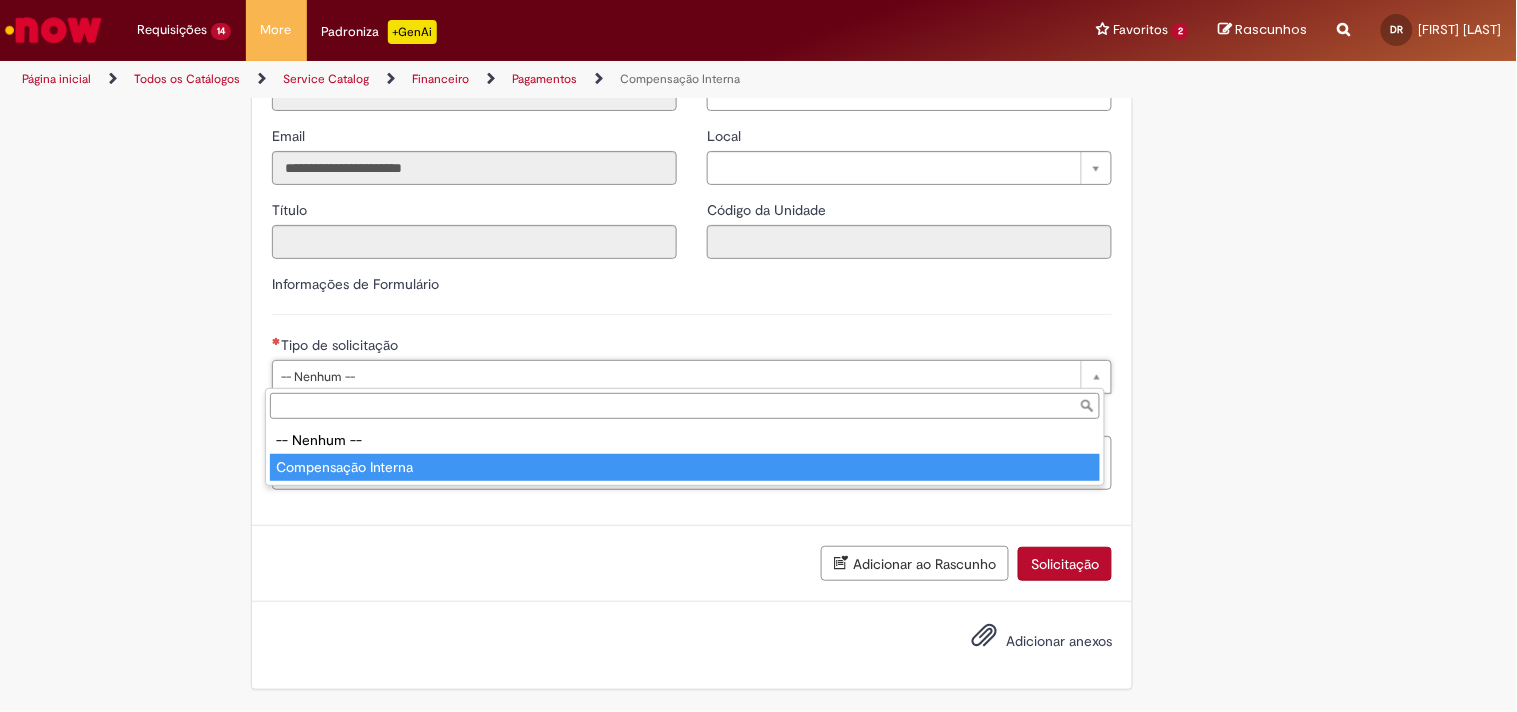 type on "**********" 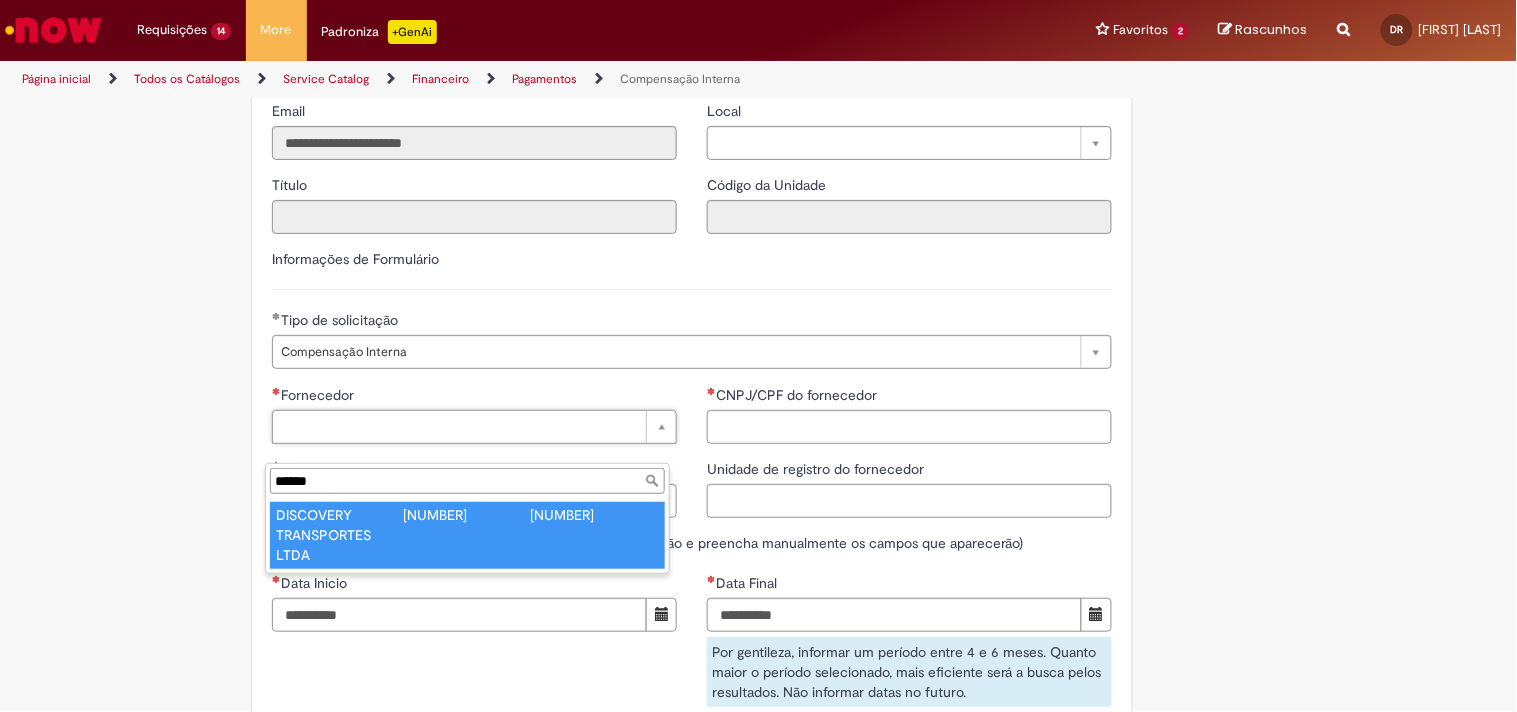 type on "******" 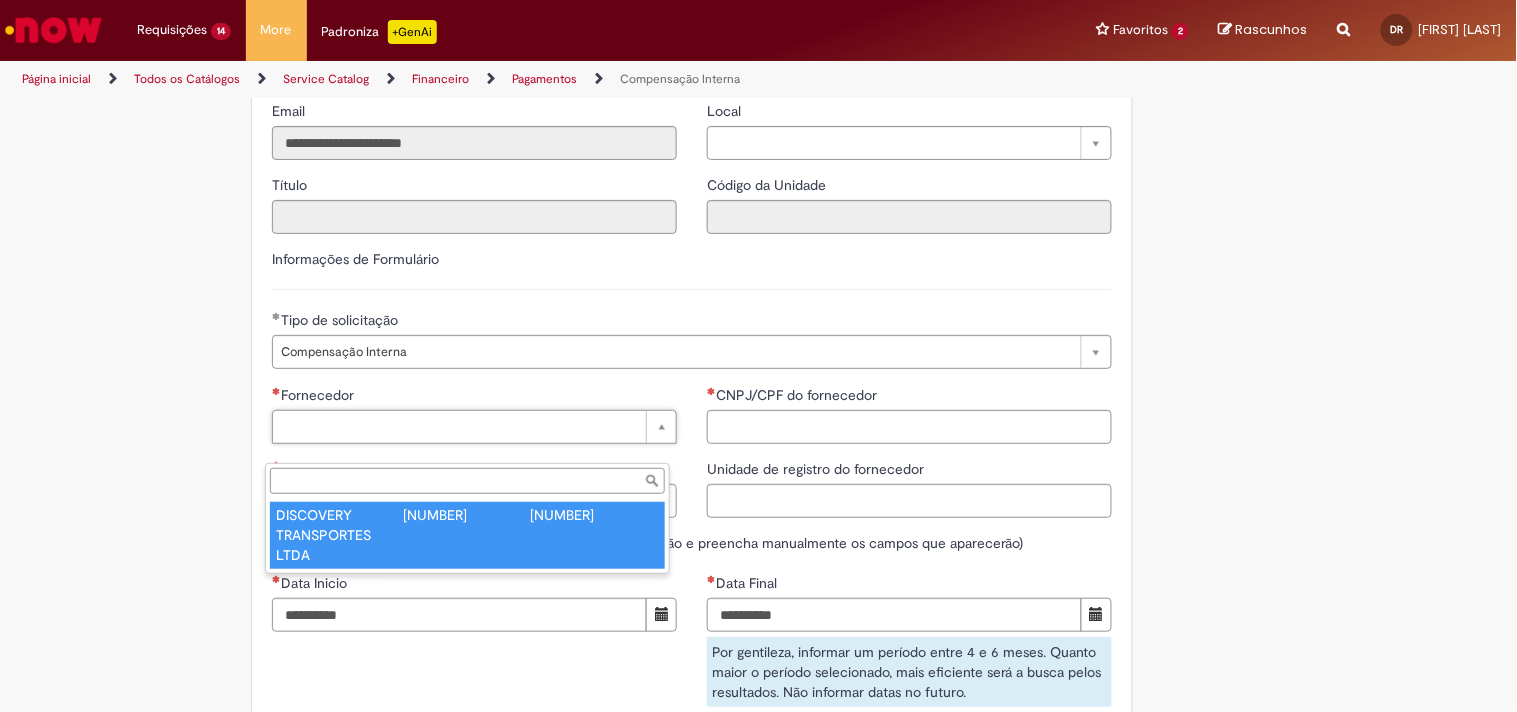 type on "******" 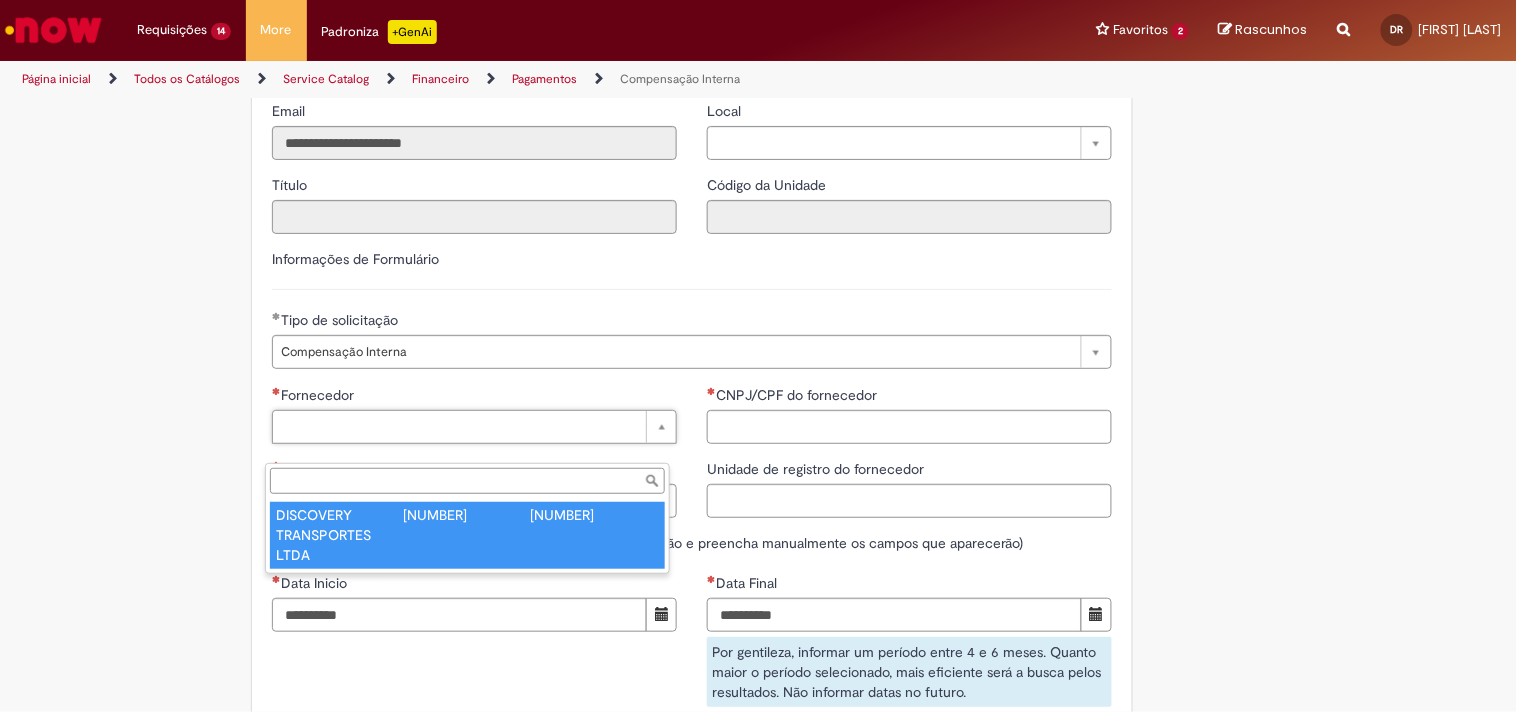 type on "**********" 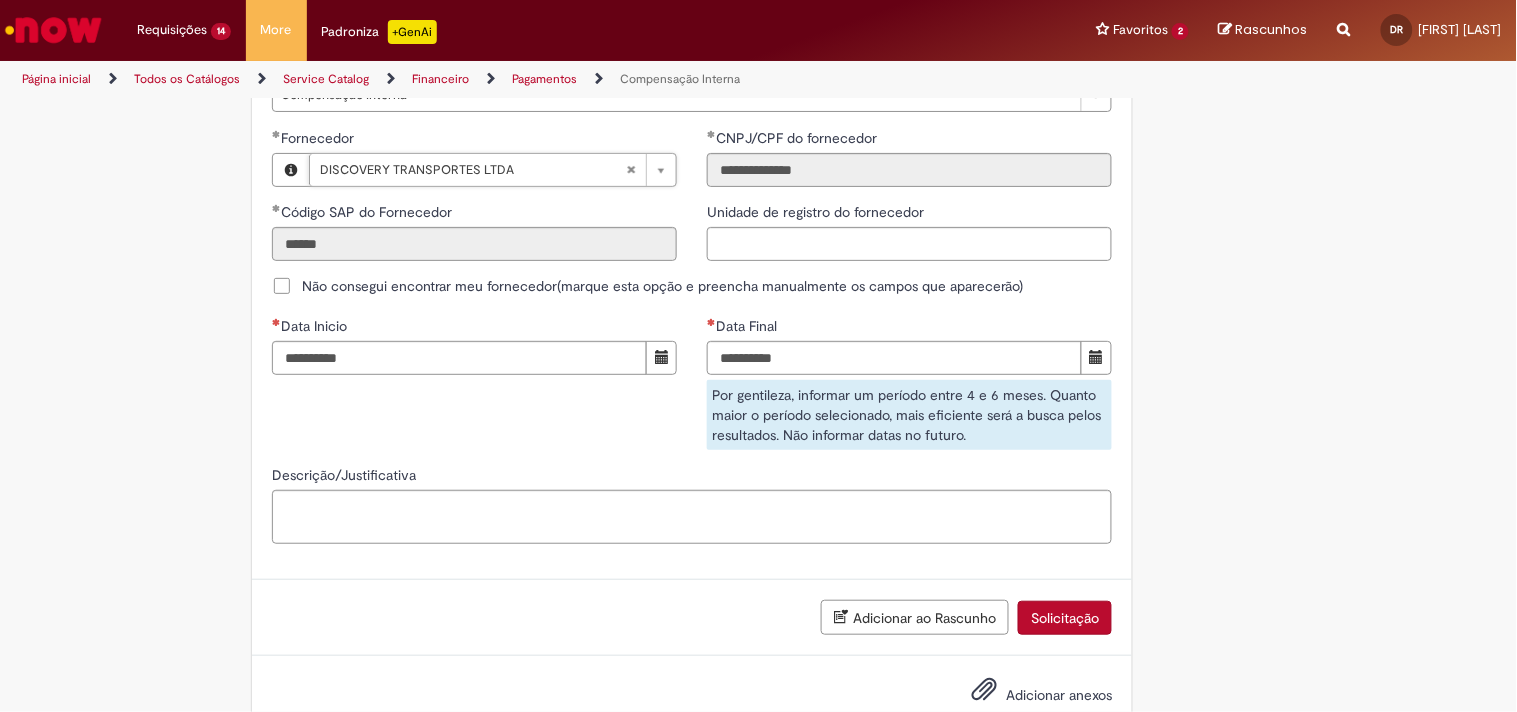 scroll, scrollTop: 1314, scrollLeft: 0, axis: vertical 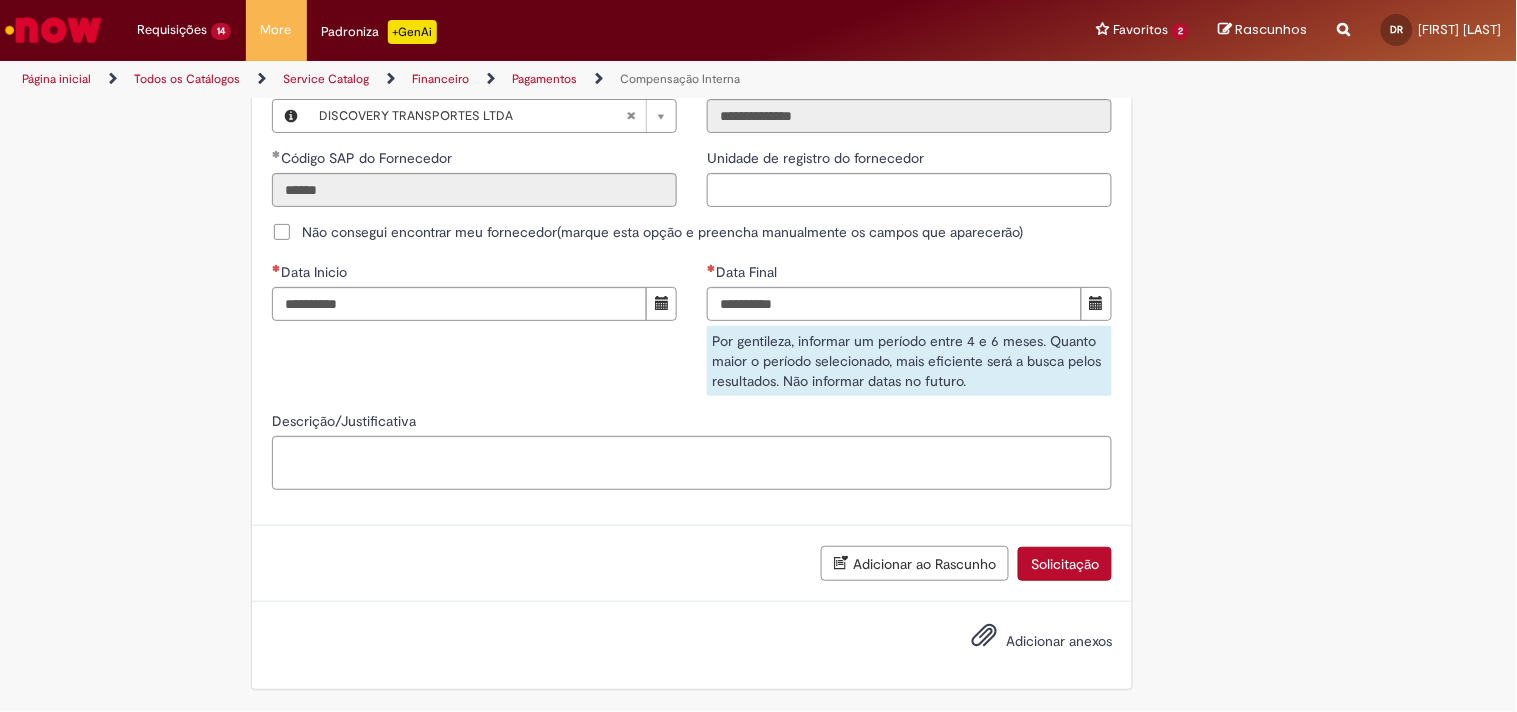 click on "Data Inicio" at bounding box center [474, 274] 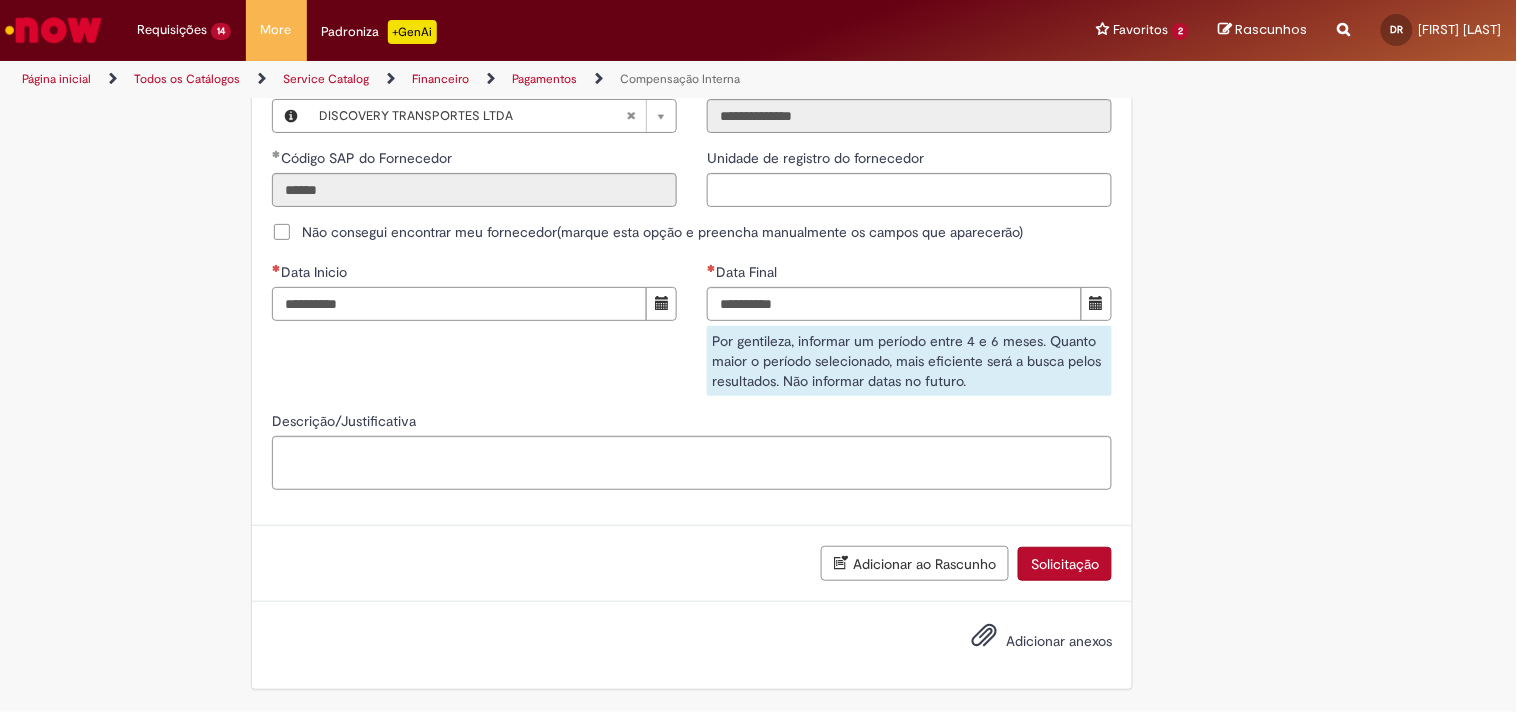 click on "Data Inicio" at bounding box center [459, 304] 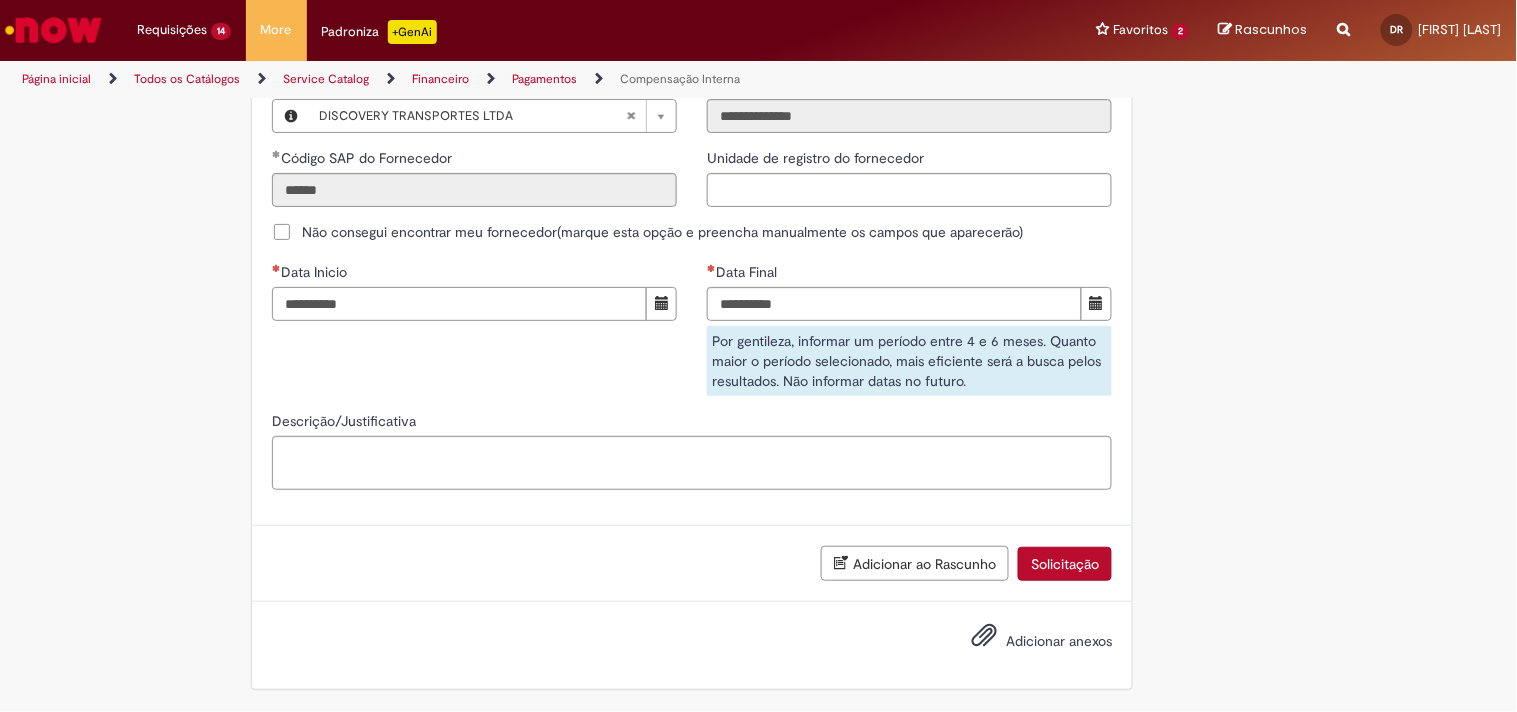 type on "**********" 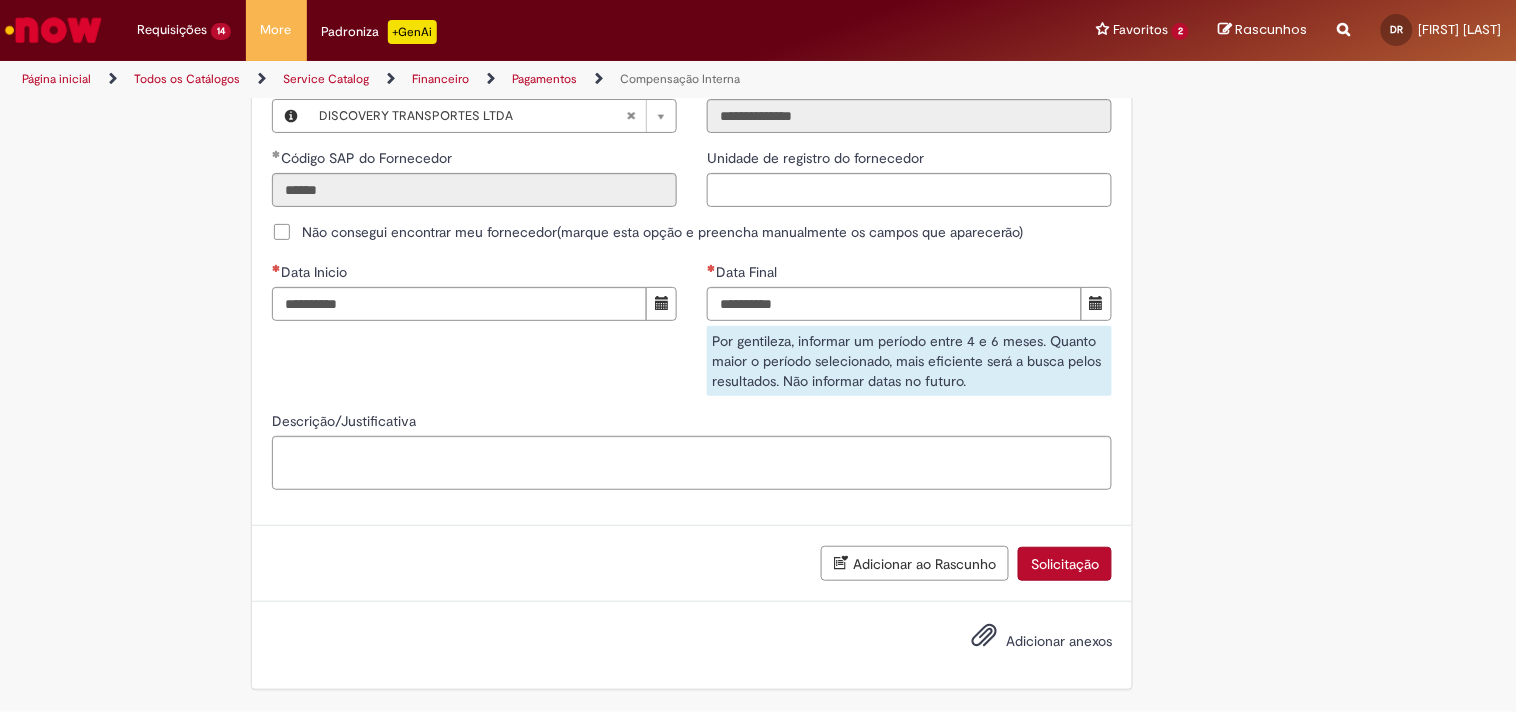 click on "Data Final Por gentileza, informar um período entre 4 e 6 meses. Quanto maior o período selecionado, mais eficiente será a busca pelos resultados. Não informar datas no futuro." at bounding box center [909, 329] 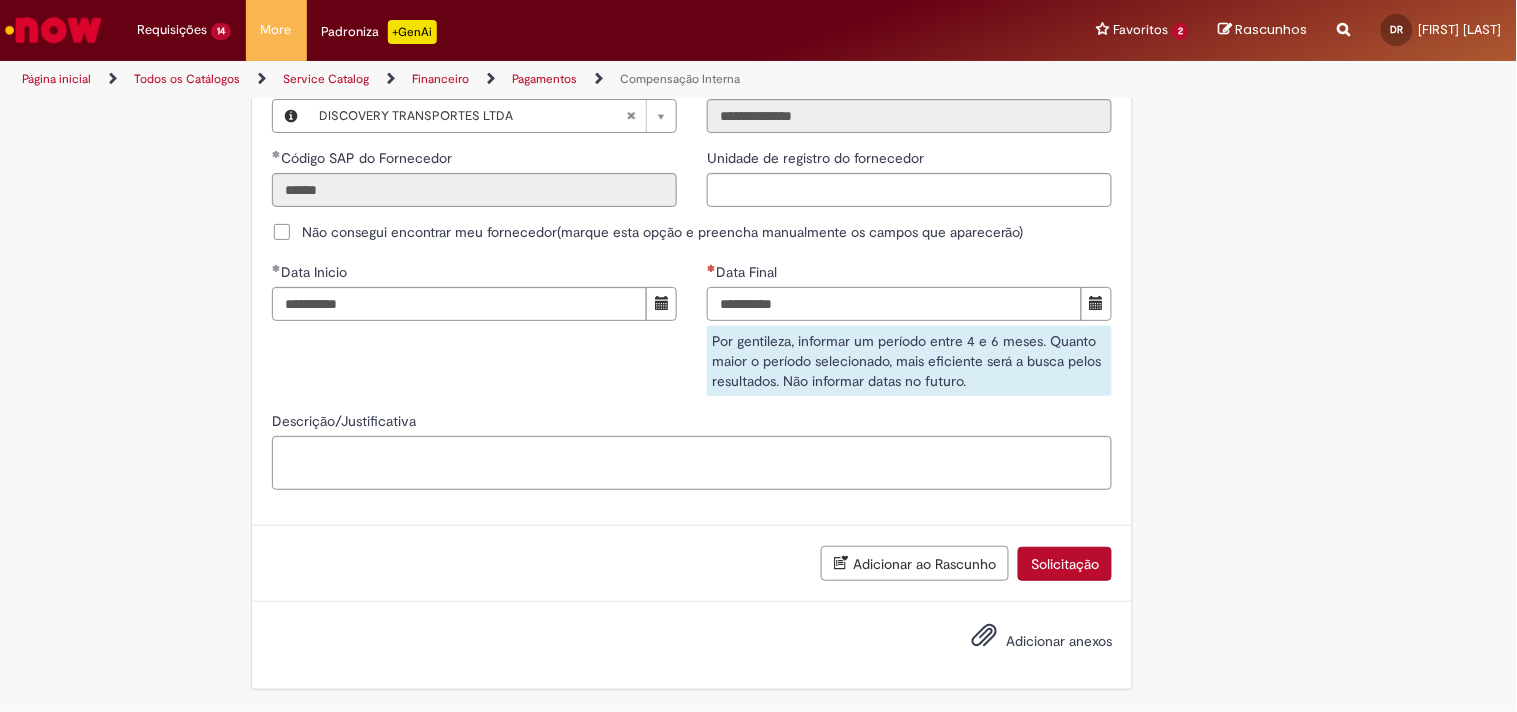 click on "Data Final" at bounding box center (894, 304) 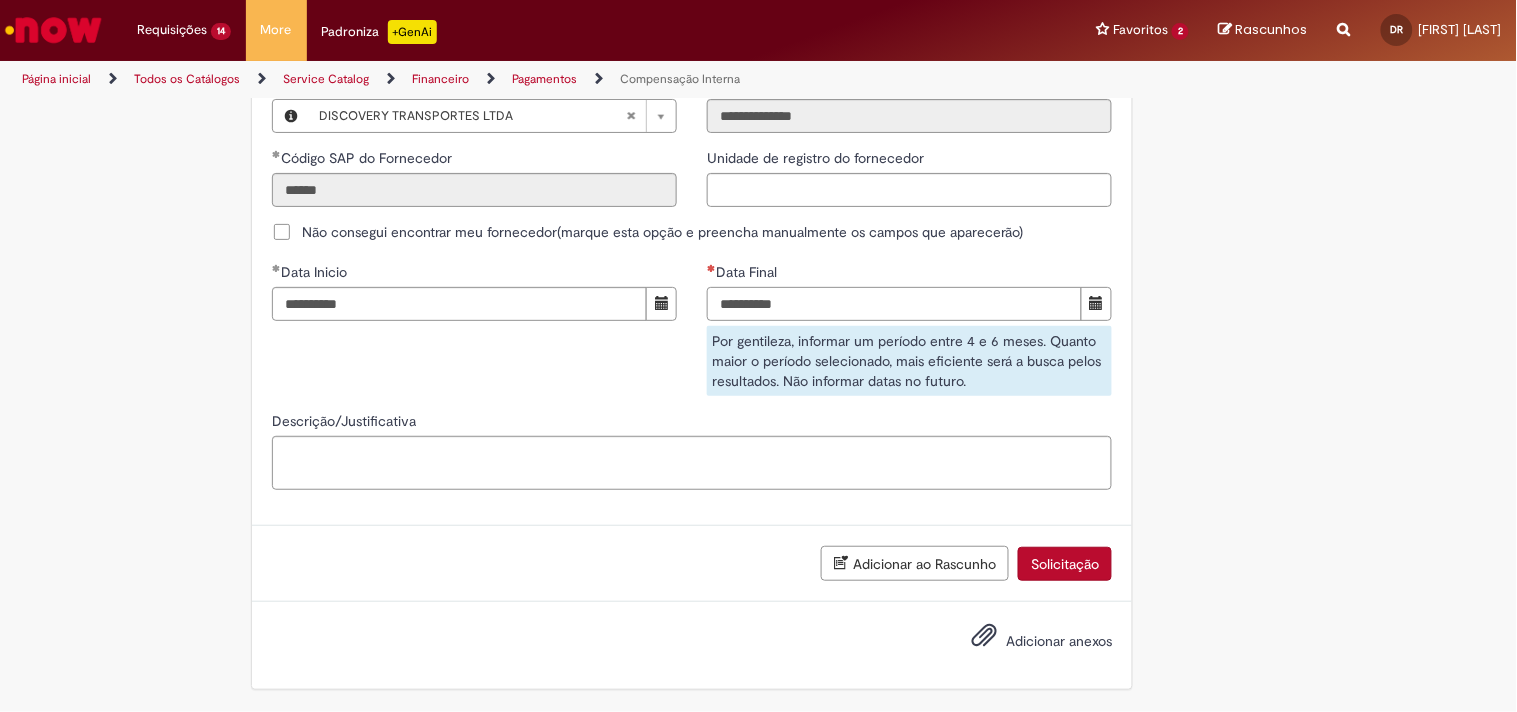 type on "**********" 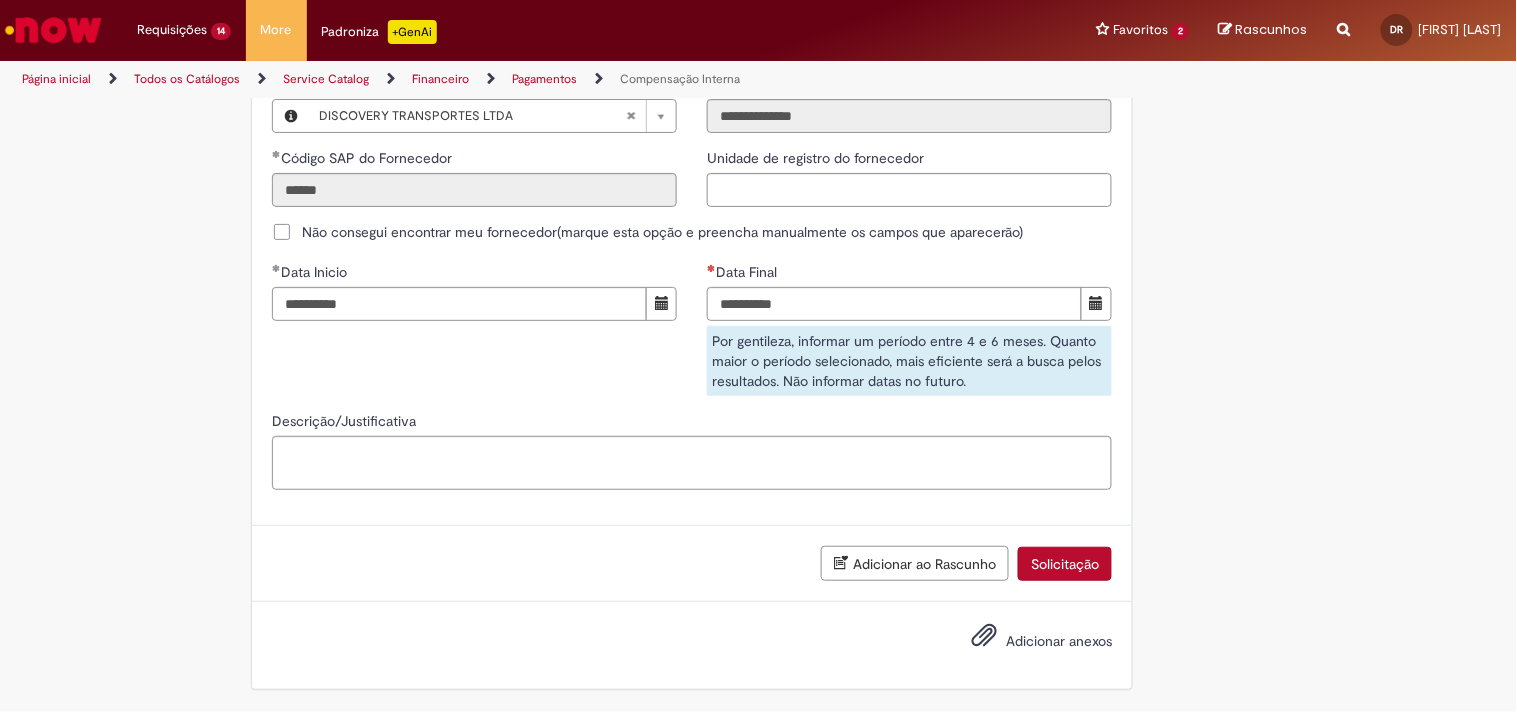 click on "Adicionar a Favoritos
Compensação Interna
Essa oferta refere-se a tratativa de documentos que foram usados em Encontro de Contas.
Bem vindo a oferta de Compensação interna!
Ao preencher o formulário abaixo, será gerado um relatório com as informações do Encontro de Contas realizado em nome de um fornecedor para o período selecionado.  Atenção!  Certifique-se de escolher corretamente o período para garantir que a solução automática seja precisa.
Importante: Caso as informações enviadas pela automação não seja suficiente, você pode continuar o atendimento pelo chat do chamado, e um analista estará disponível para ajudá-lo o mais rápido possível.
Para realizar sua solicitação, siga as instruções abaixo:
Esta oferta é exclusiva para temas relacionados à  Compensação Interna . Você poderá:" at bounding box center (759, -241) 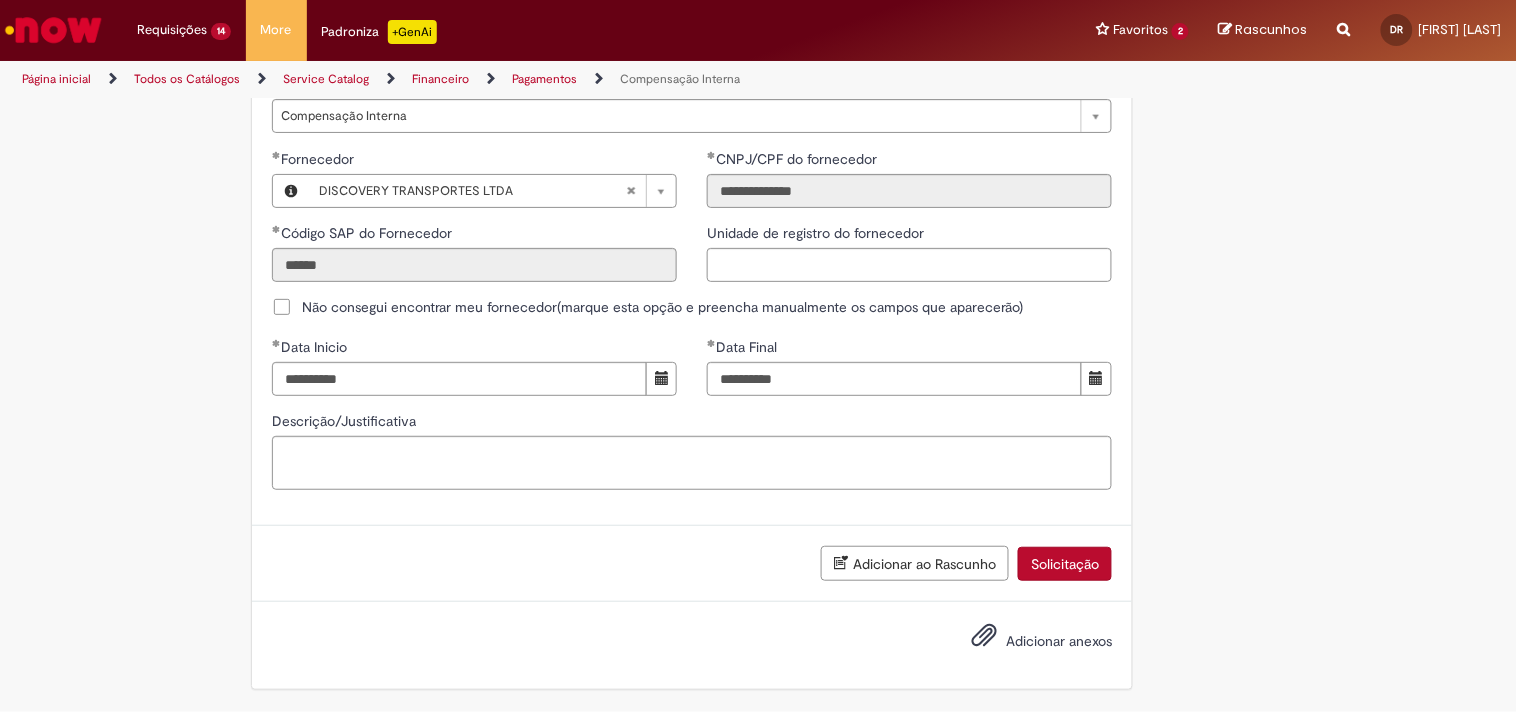 click on "Solicitação" at bounding box center [1065, 564] 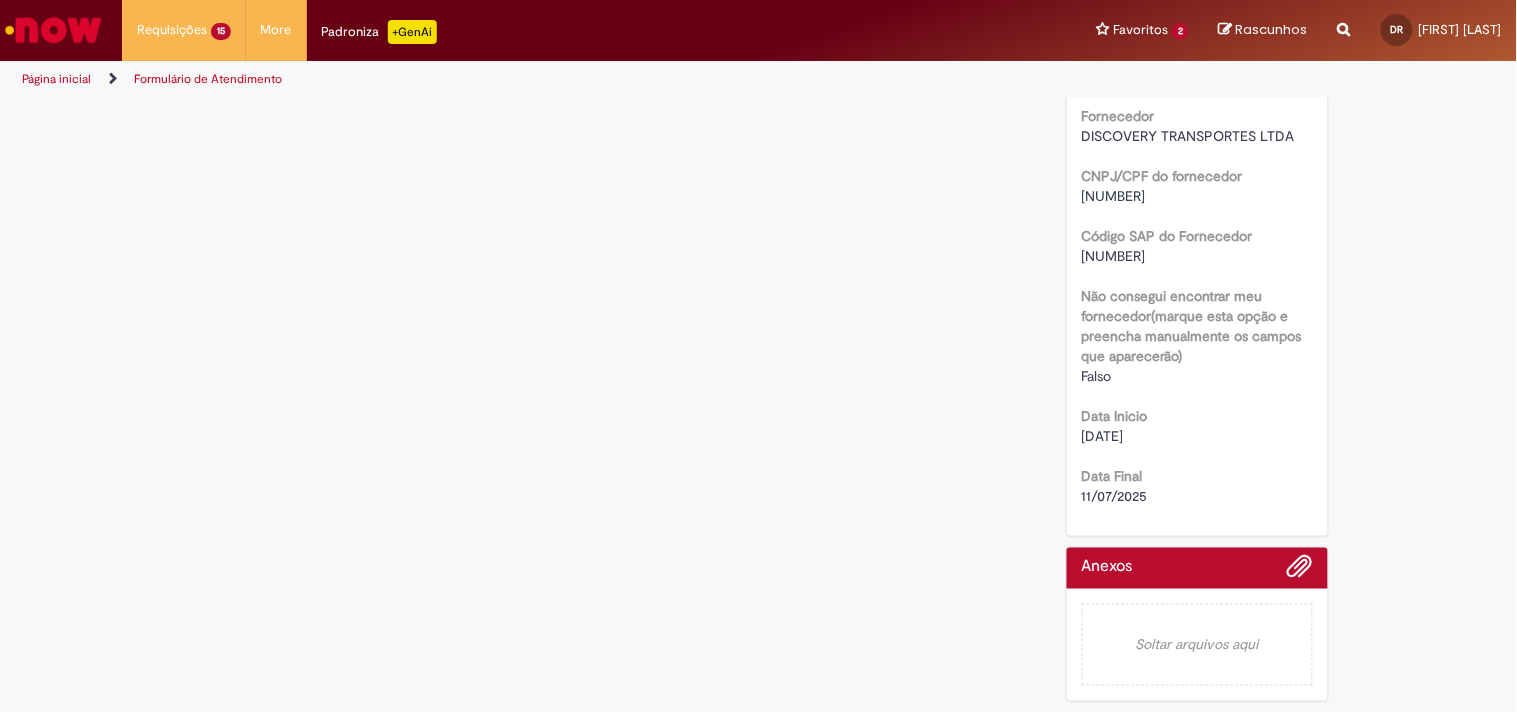 scroll, scrollTop: 0, scrollLeft: 0, axis: both 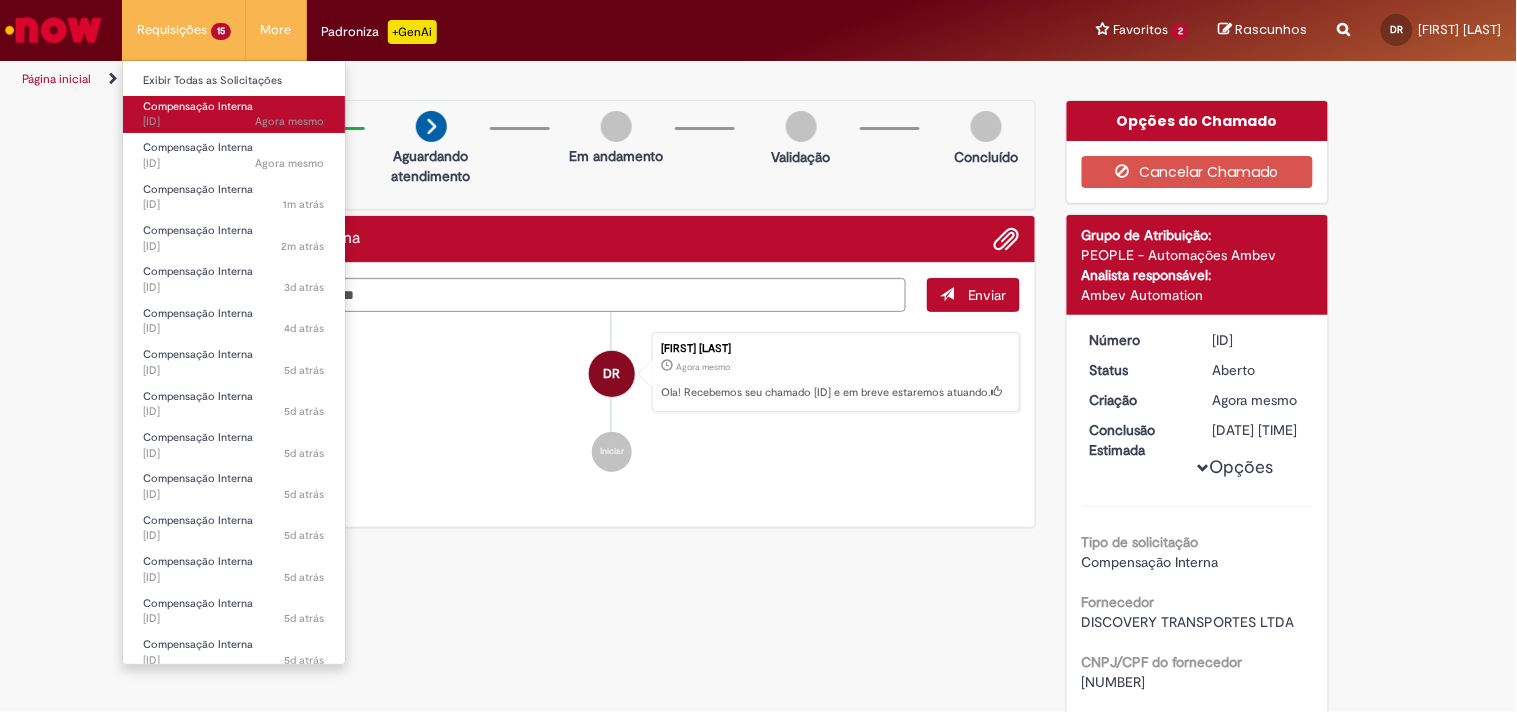 click on "Agora mesmo Agora mesmo  [ID]" at bounding box center [234, 122] 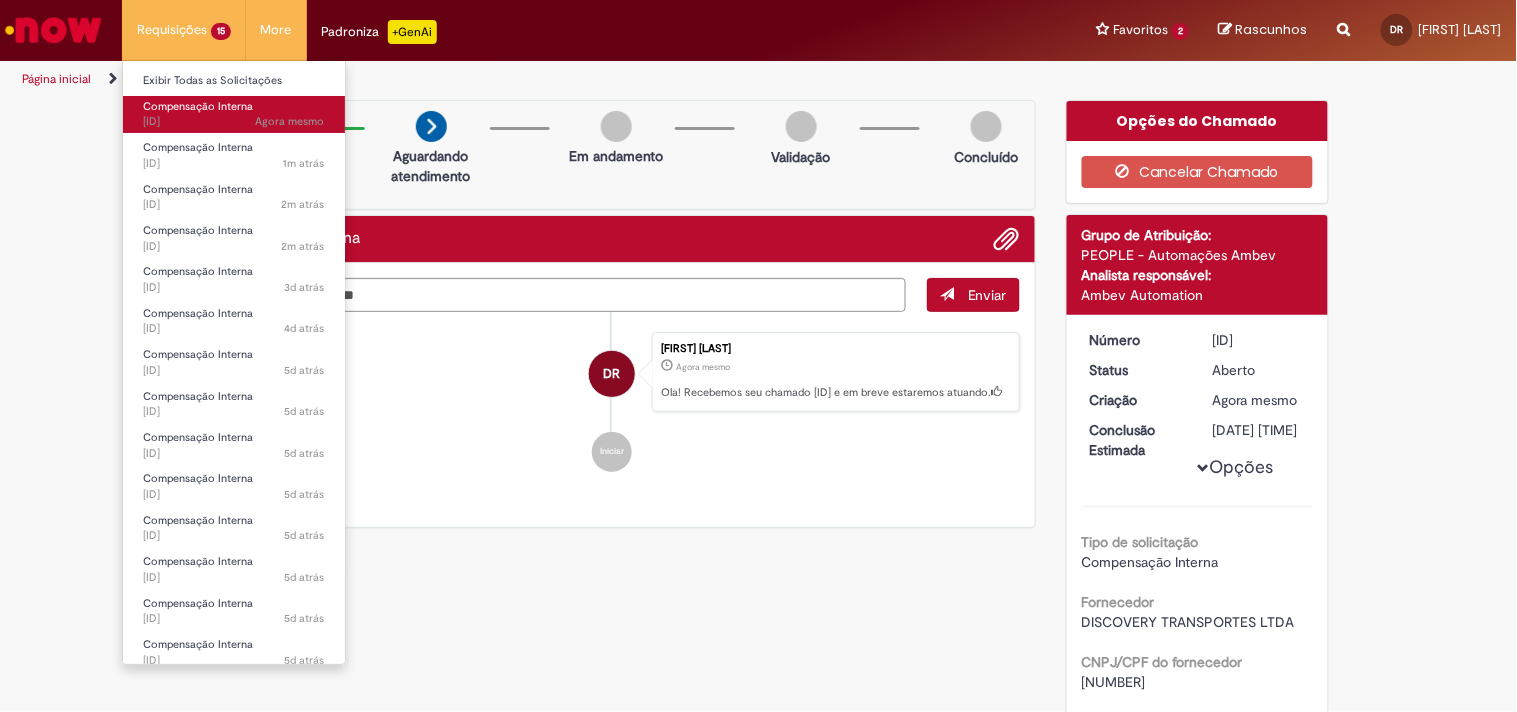 click on "Agora mesmo Agora mesmo  [ID]" at bounding box center [234, 122] 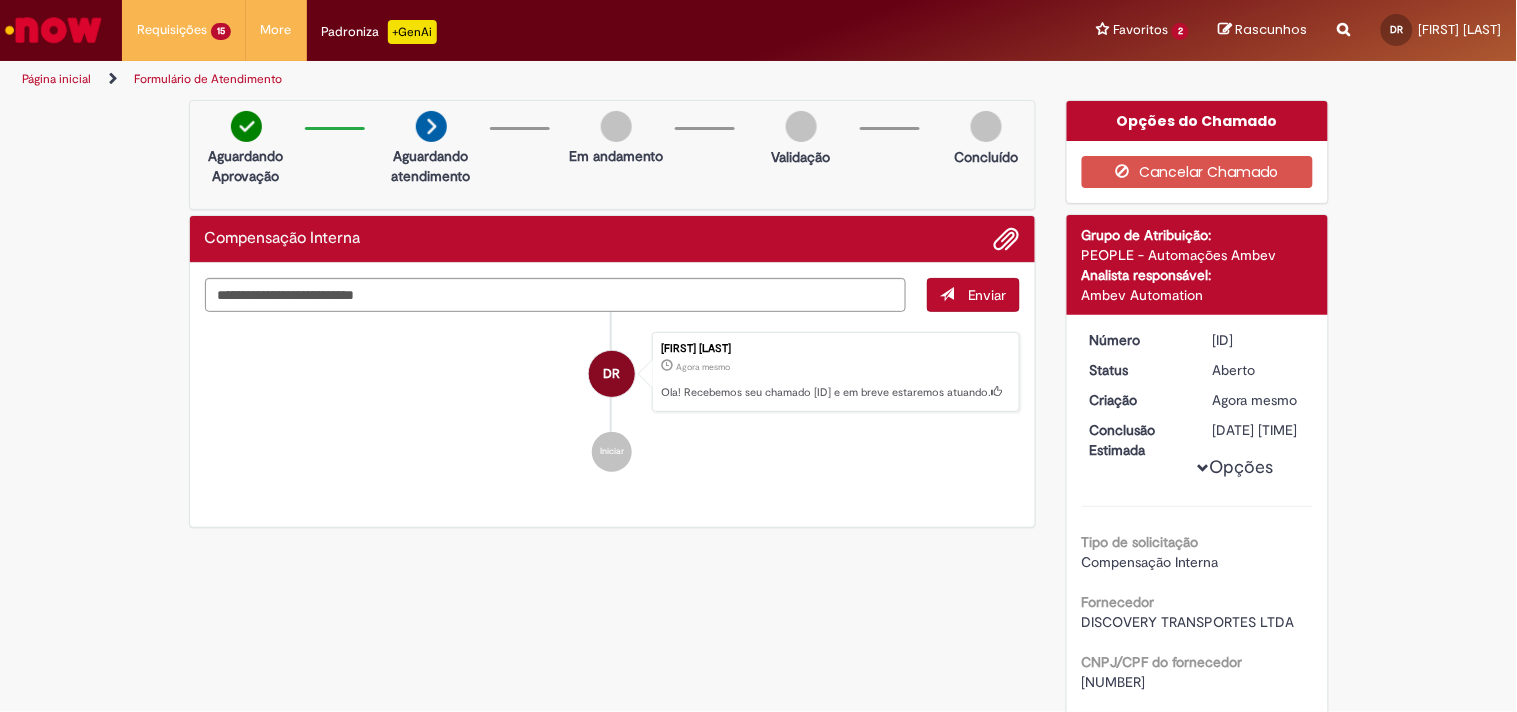 click on "DR
[FIRST] [LAST]
Agora mesmo Agora mesmo
Ola! Recebemos seu chamado [ID] e em breve estaremos atuando.
Iniciar" at bounding box center (613, 402) 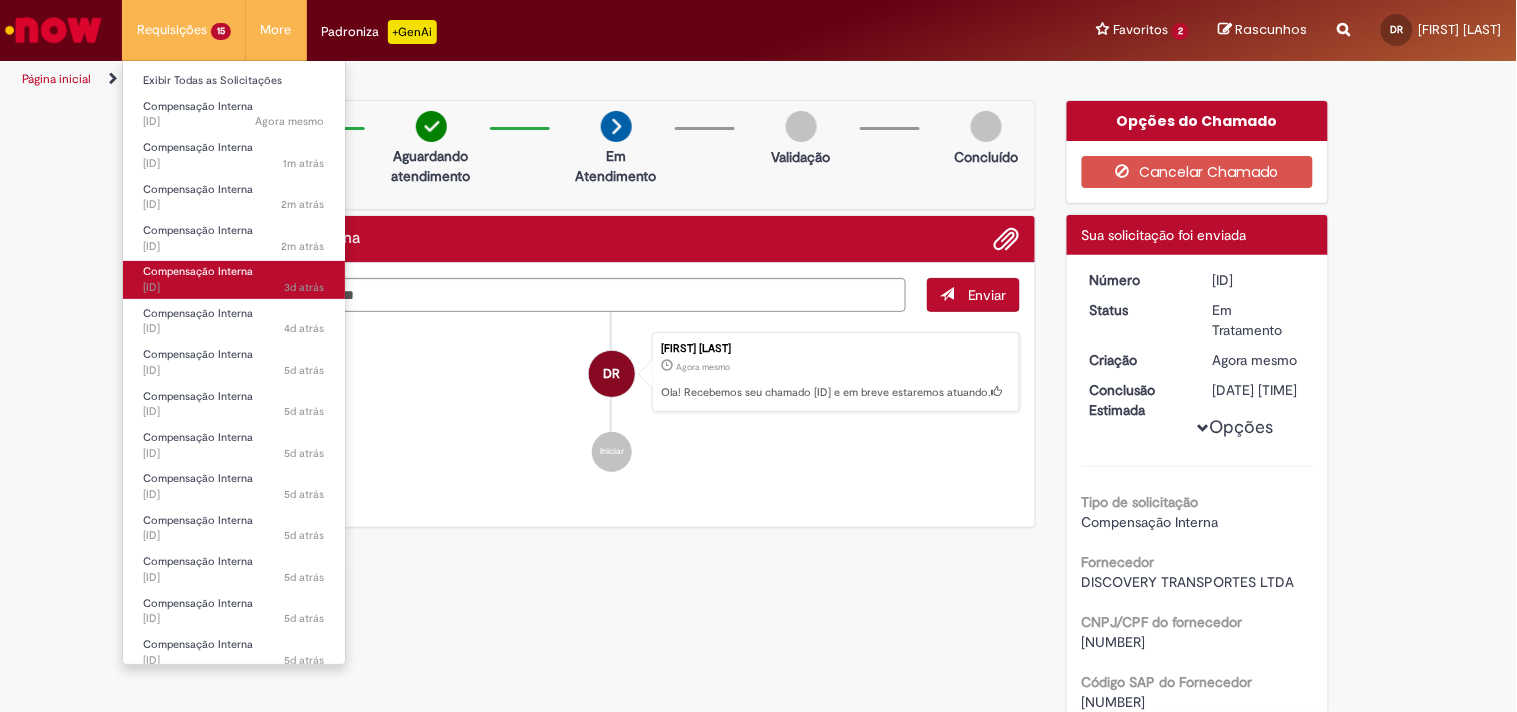 click on "Compensação Interna" at bounding box center (198, 271) 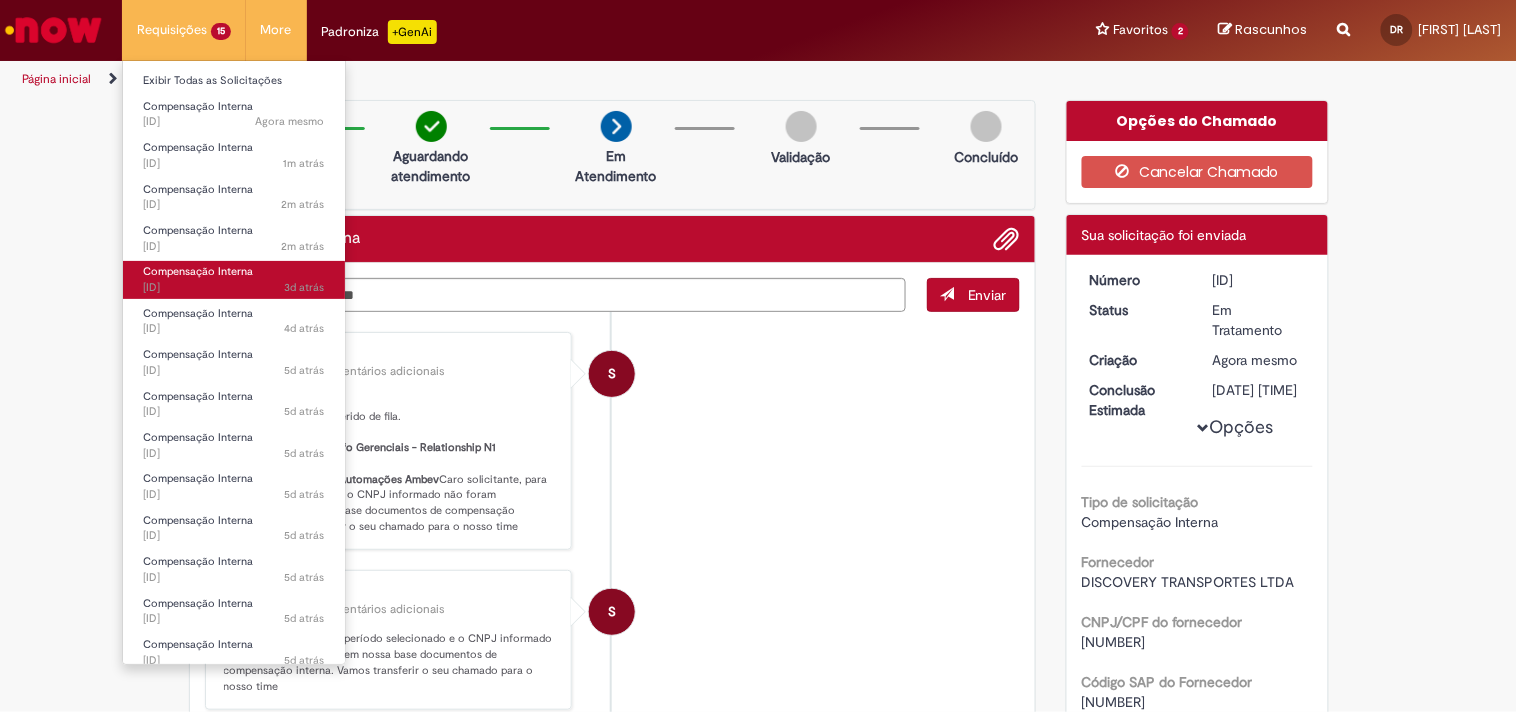 click on "Compensação Interna" at bounding box center (198, 271) 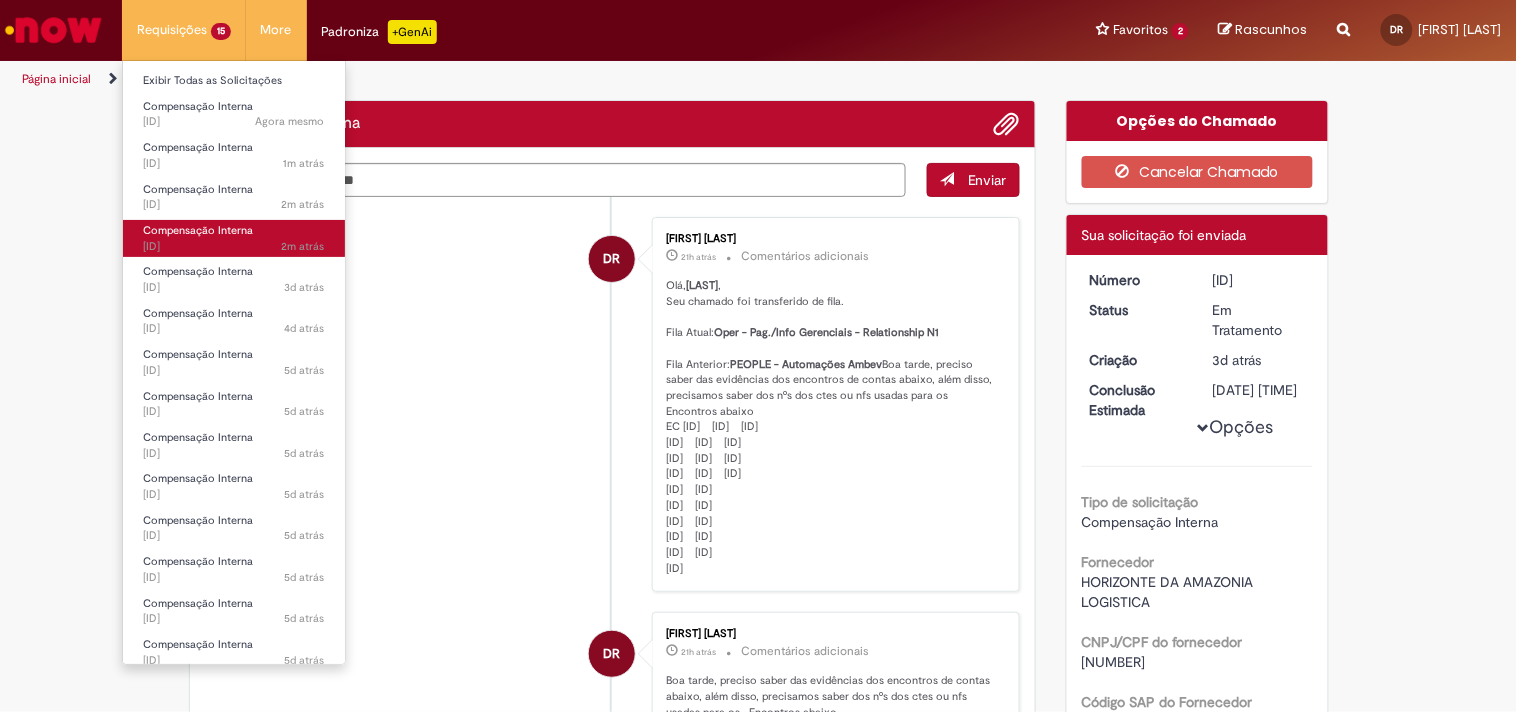 click on "Compensação Interna" at bounding box center (198, 230) 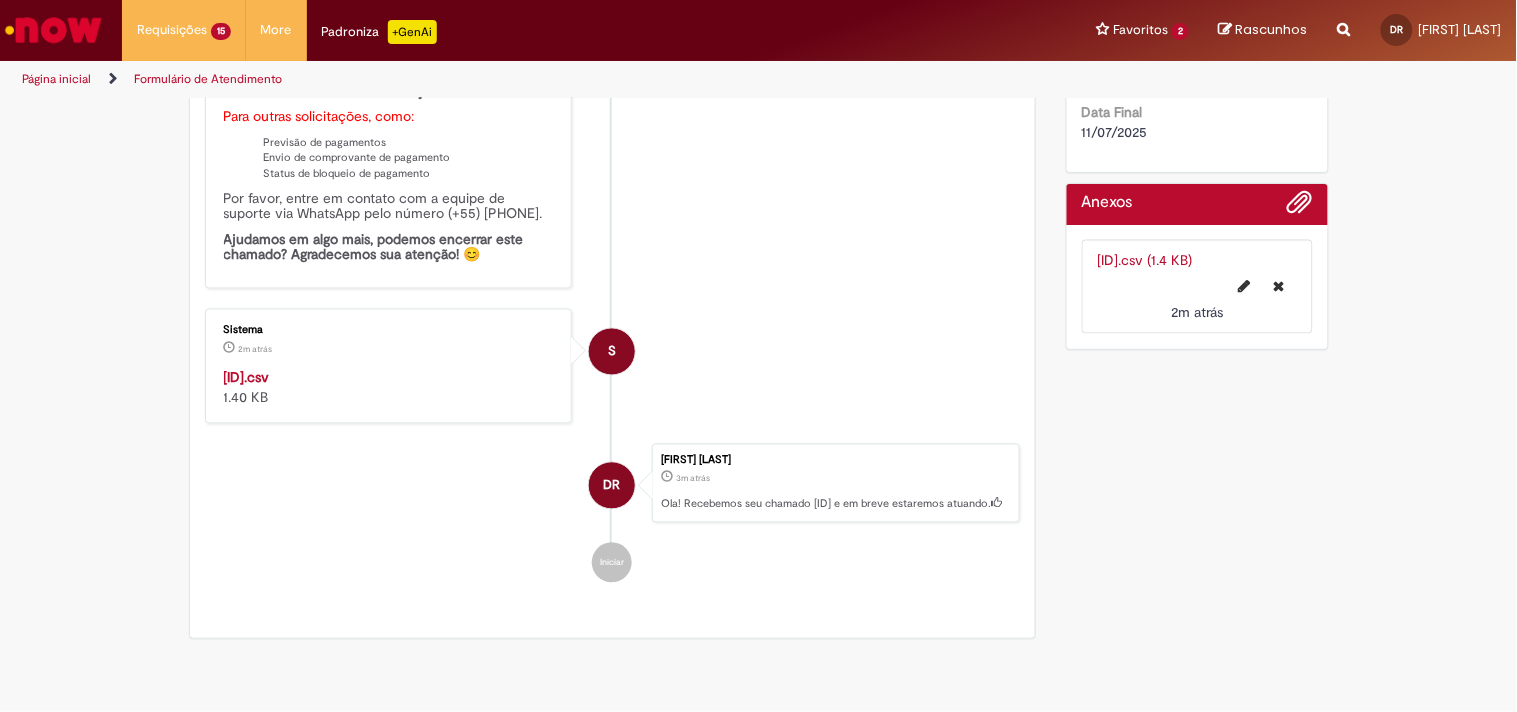 scroll, scrollTop: 1024, scrollLeft: 0, axis: vertical 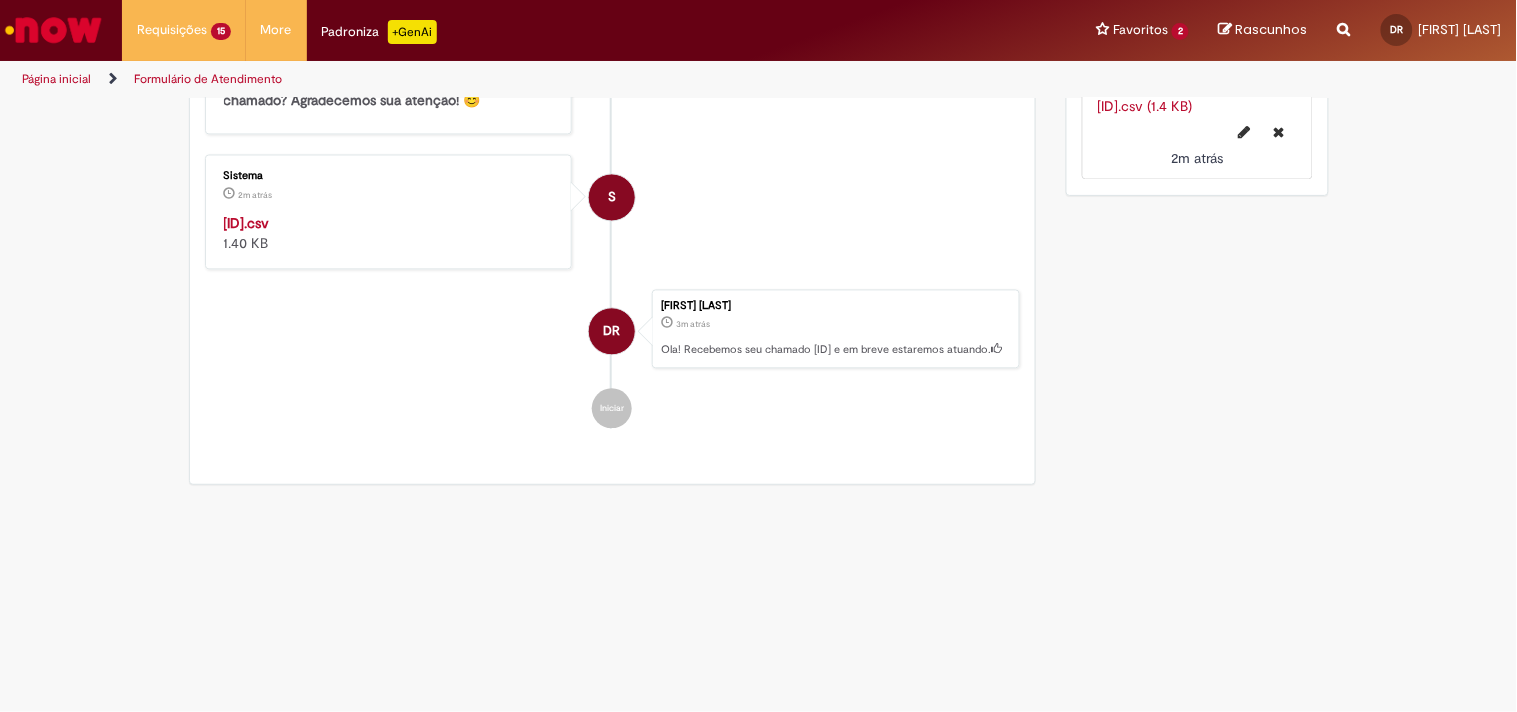 click on "[ID].csv  1.40 KB" at bounding box center (390, 234) 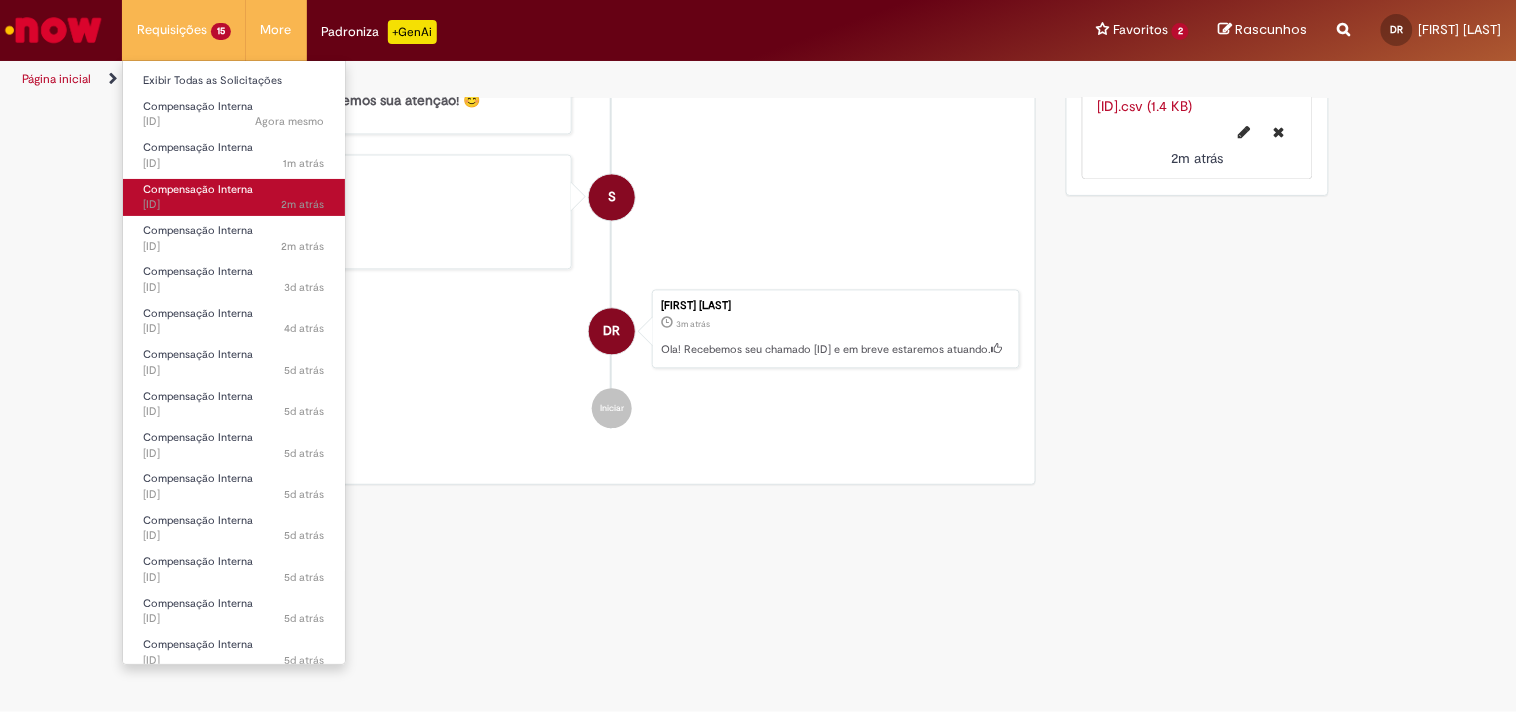 click on "Compensação Interna" at bounding box center (198, 189) 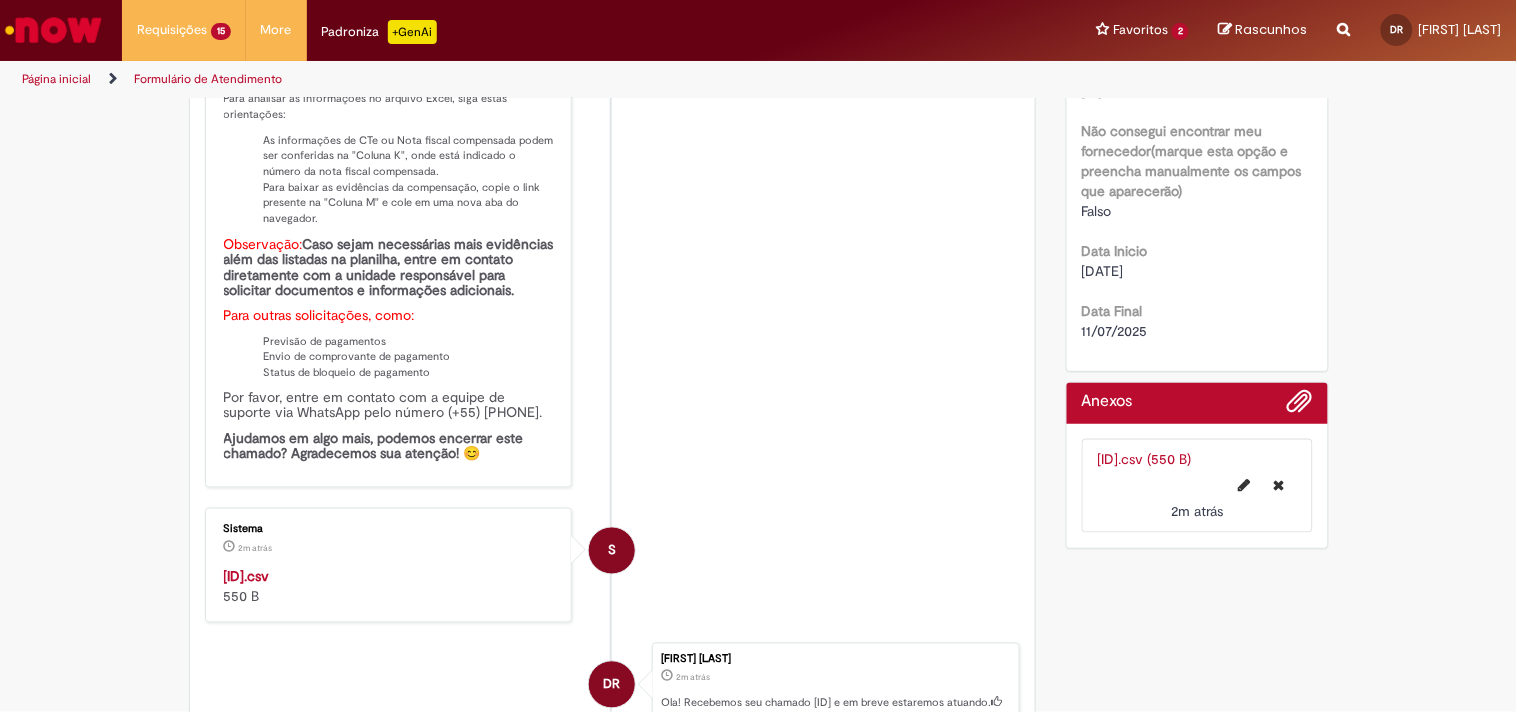 scroll, scrollTop: 710, scrollLeft: 0, axis: vertical 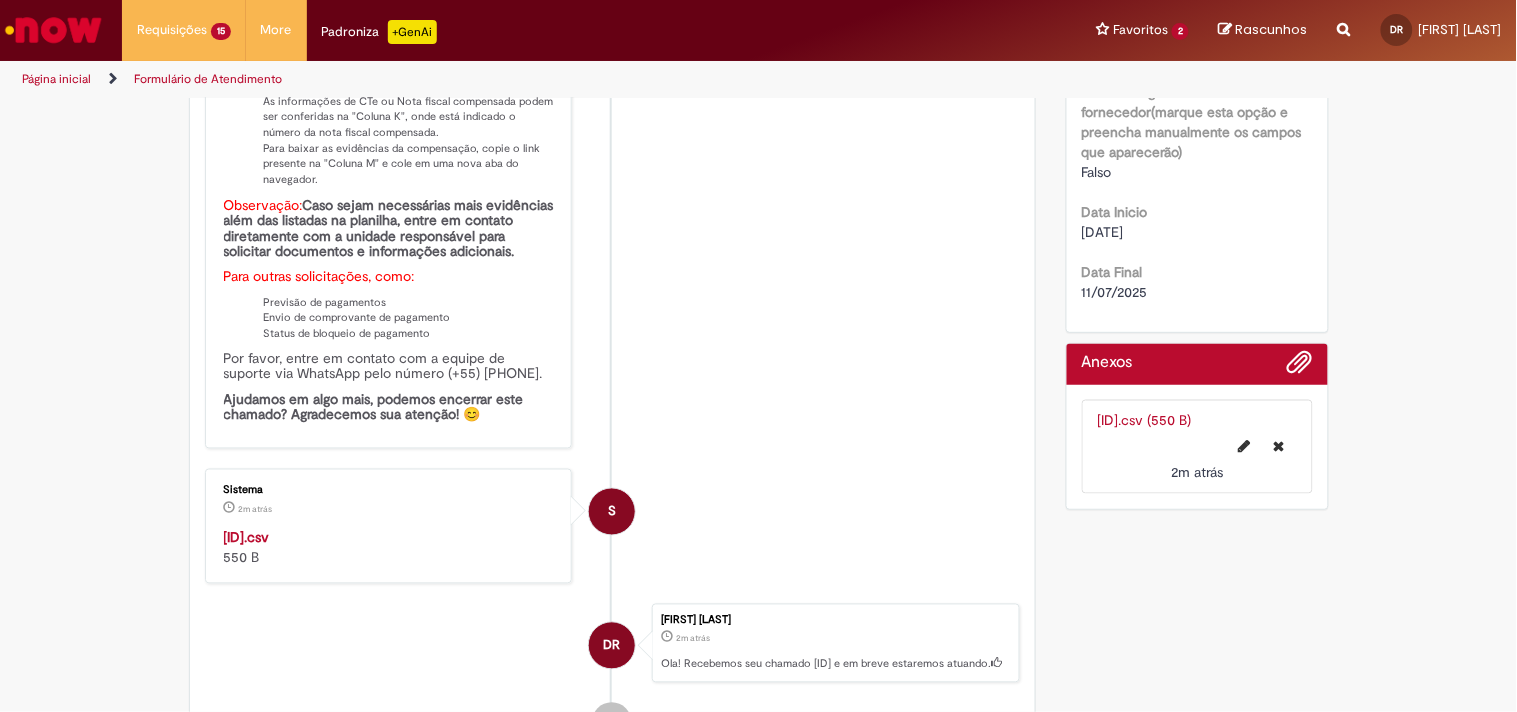 click on "[ID].csv" at bounding box center [247, 538] 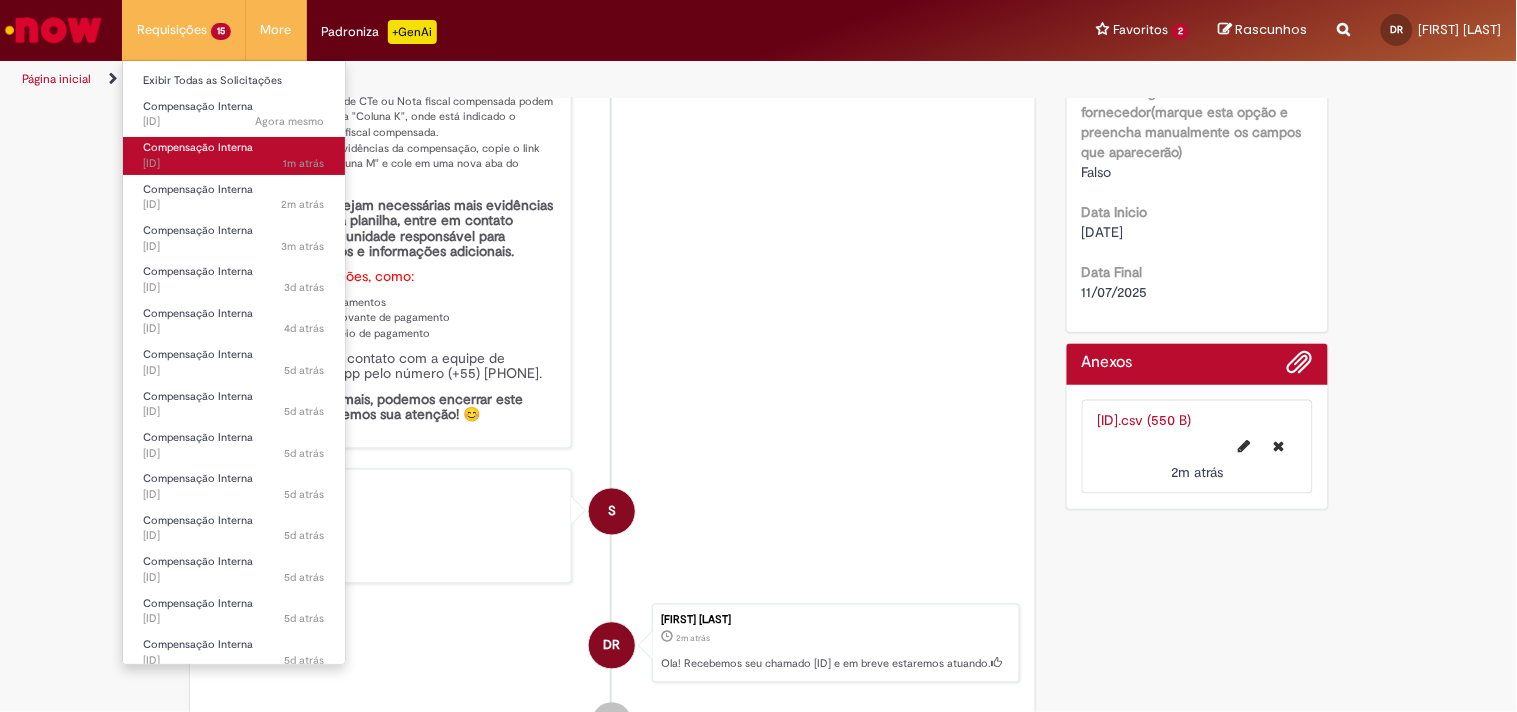 click on "[TIME] atrás [TIME]  [ID]" at bounding box center (234, 164) 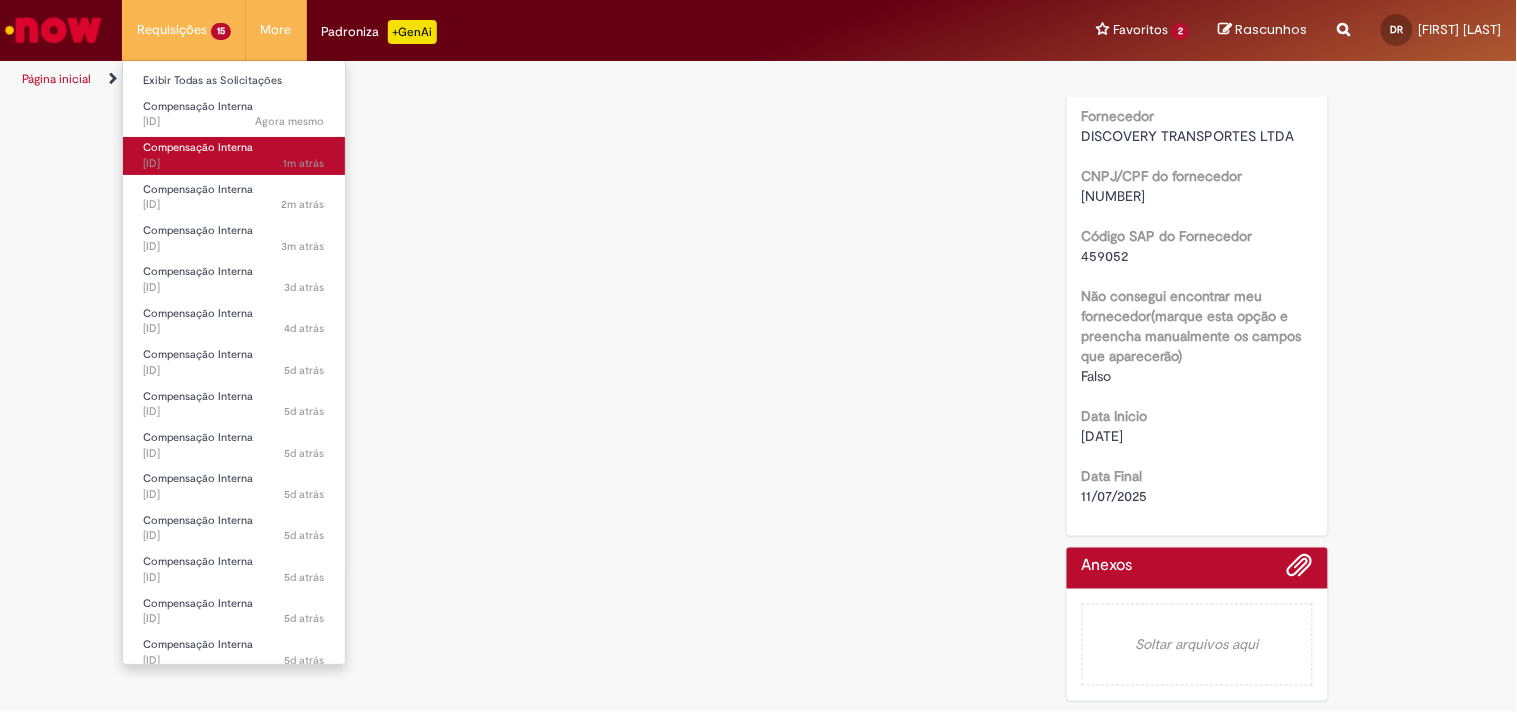 scroll, scrollTop: 0, scrollLeft: 0, axis: both 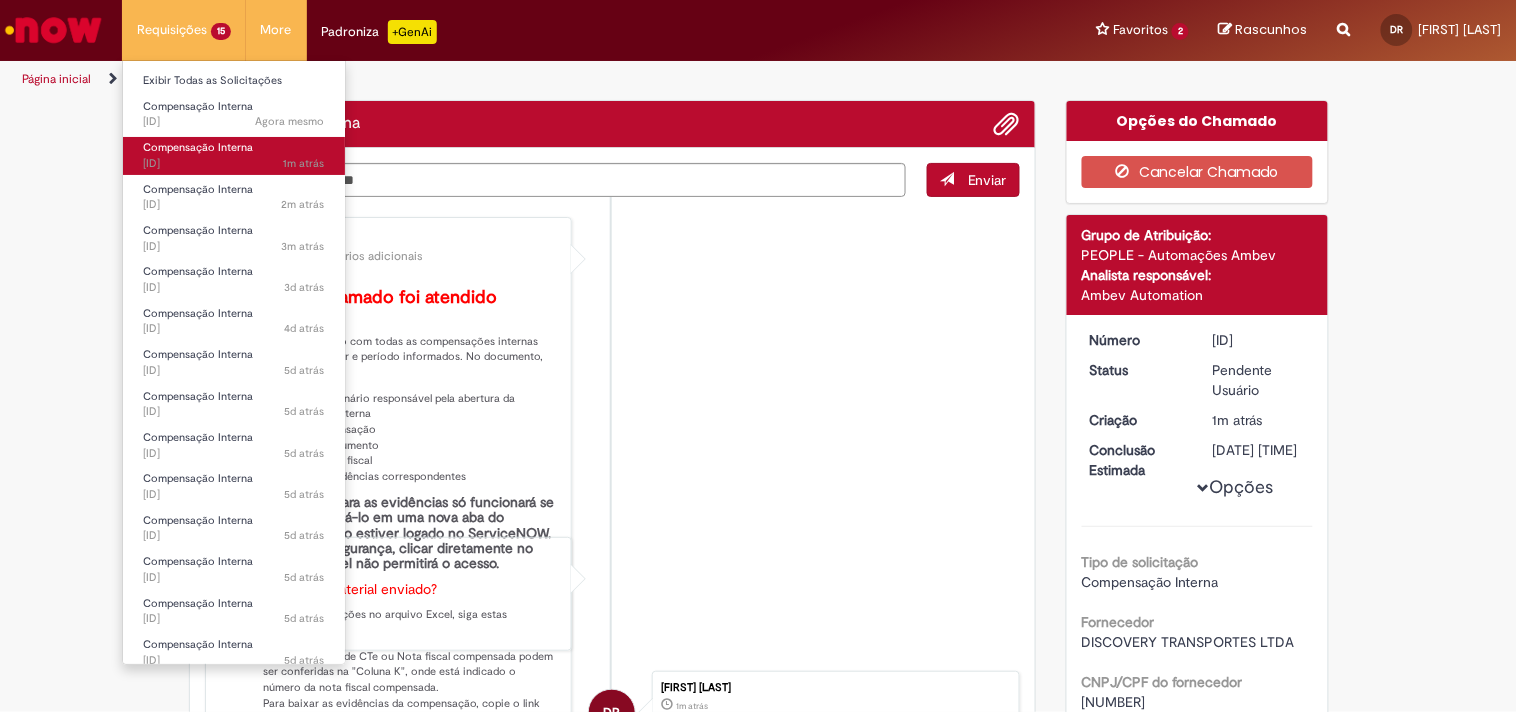 click on "Compensação Interna" at bounding box center [198, 147] 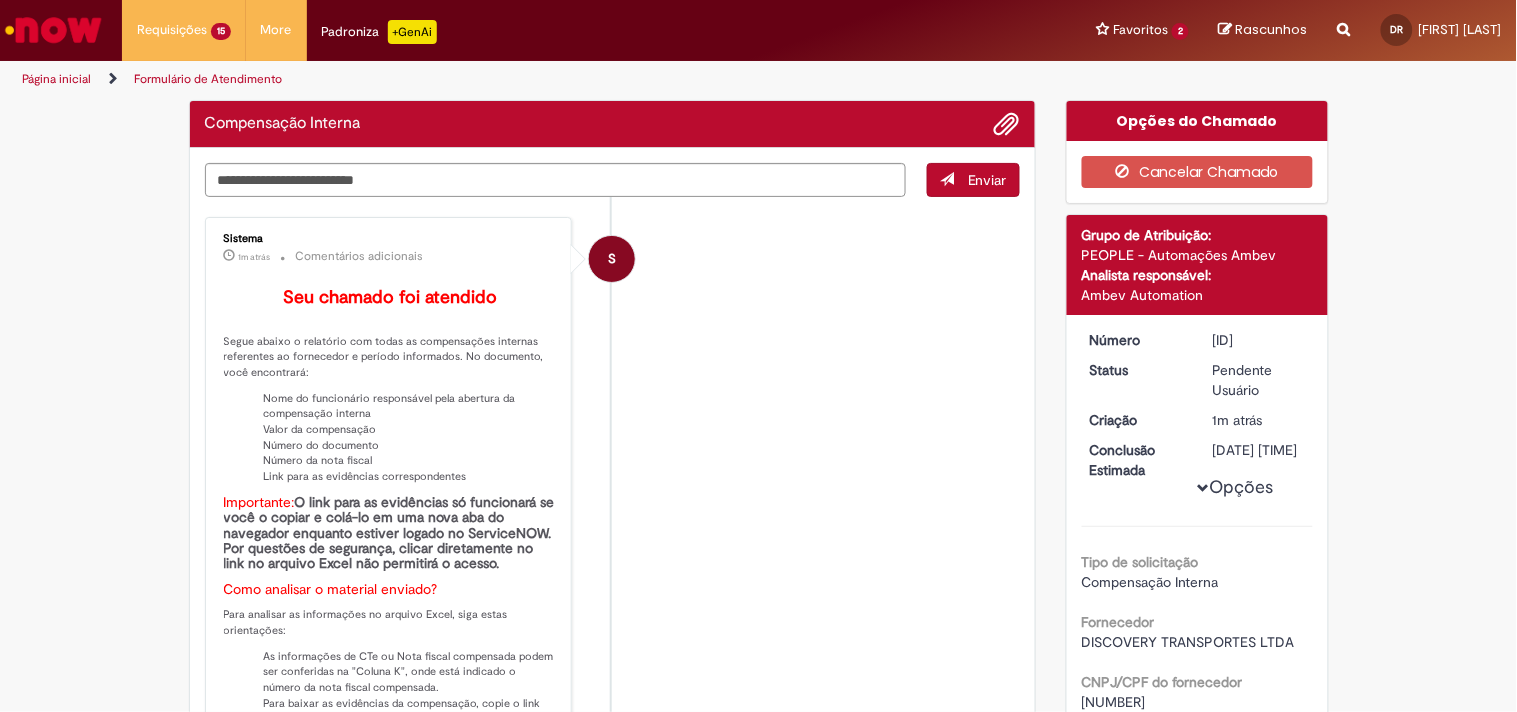 click on "S
Sistema
1m atrás 1m atrás     Comentários adicionais
Seu chamado foi atendido
Segue abaixo o relatório com todas as compensações internas referentes ao fornecedor e período informados. No documento, você encontrará: Nome do funcionário responsável pela abertura da compensação interna Valor da compensação Número do documento Número da nota fiscal Link para as evidências correspondentes Importante:  O link para as evidências só funcionará se você o copiar e colá-lo em uma nova aba do navegador enquanto estiver logado no ServiceNOW. Por questões de segurança, clicar diretamente no link no arquivo Excel não permitirá o acesso. Como analisar o material enviado? Para analisar as informações no arquivo Excel, siga estas orientações: Observação:  Para outras solicitações, como:" at bounding box center [613, 757] 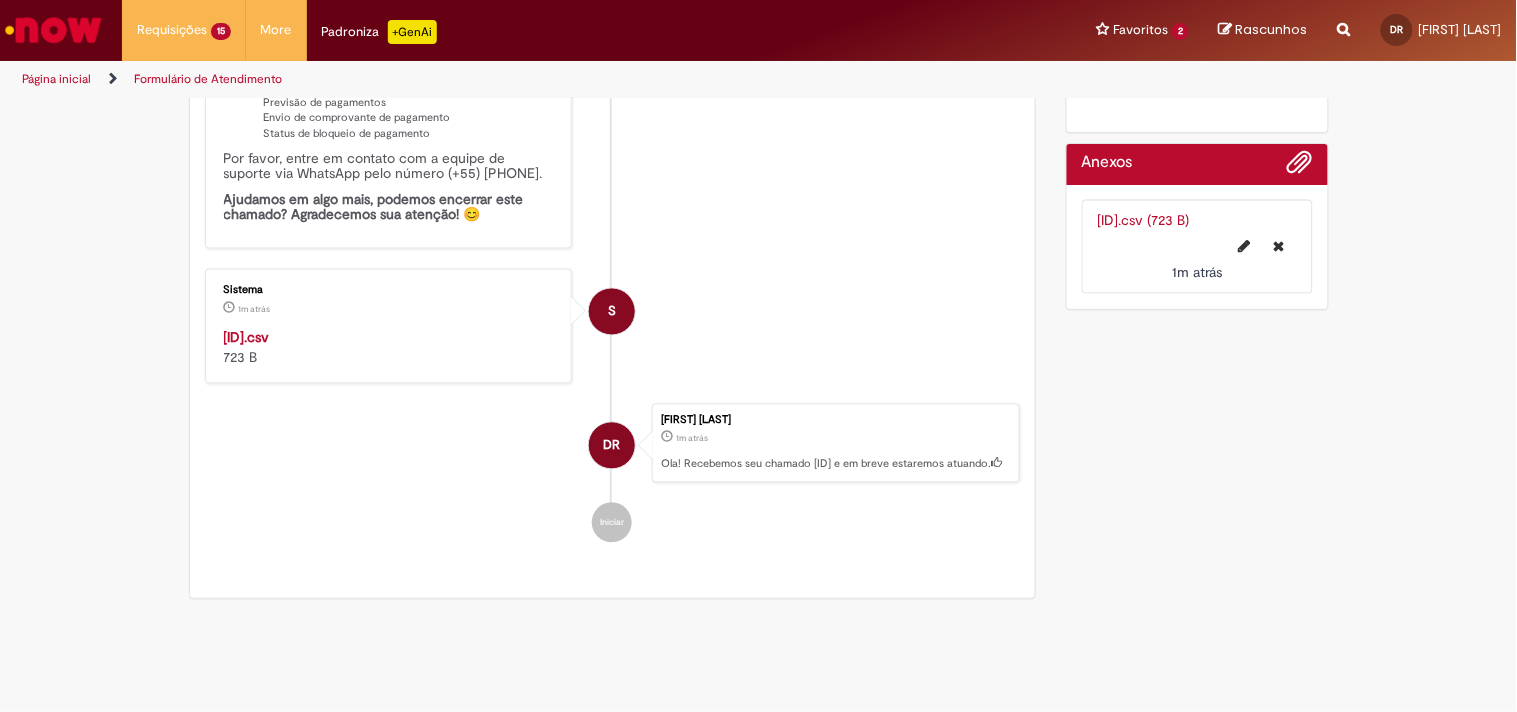 scroll, scrollTop: 932, scrollLeft: 0, axis: vertical 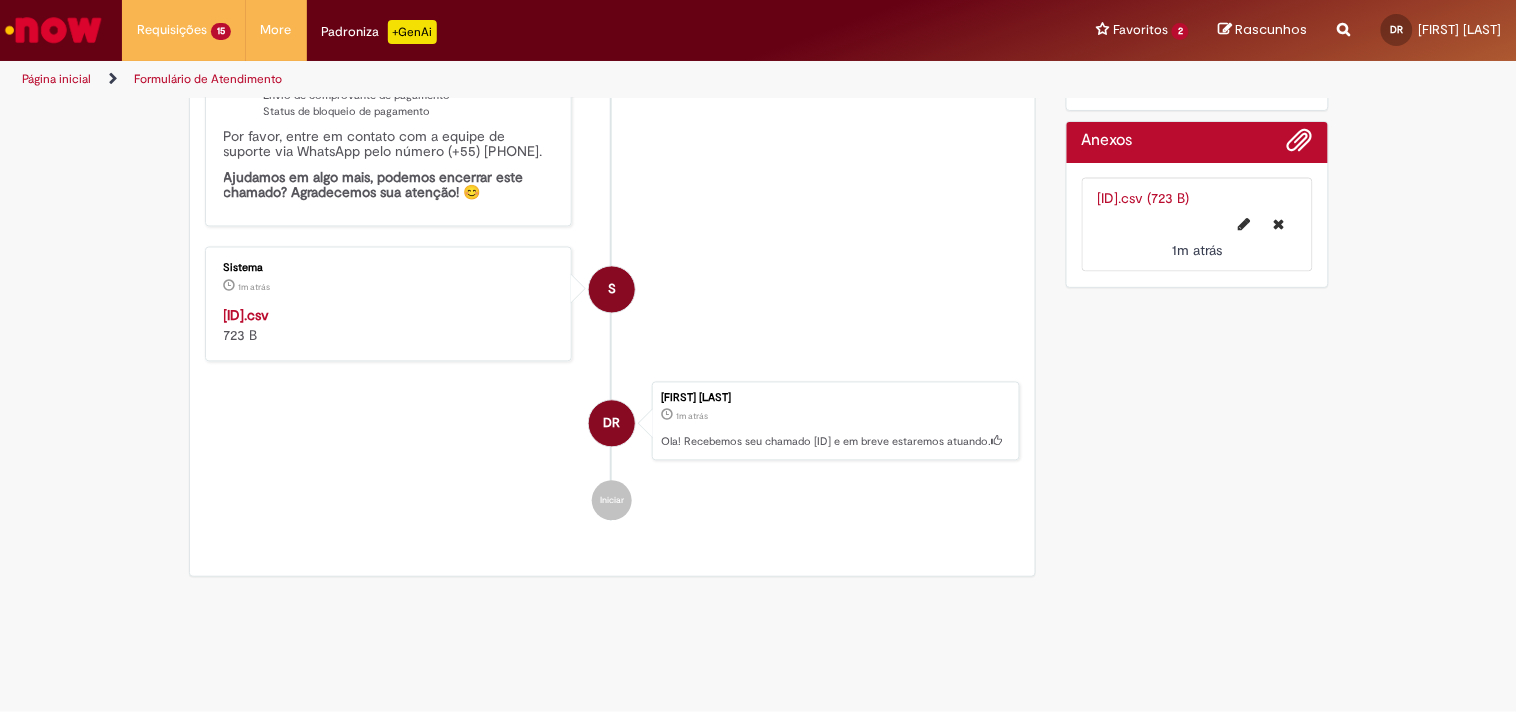 click on "[ID].csv" at bounding box center [247, 316] 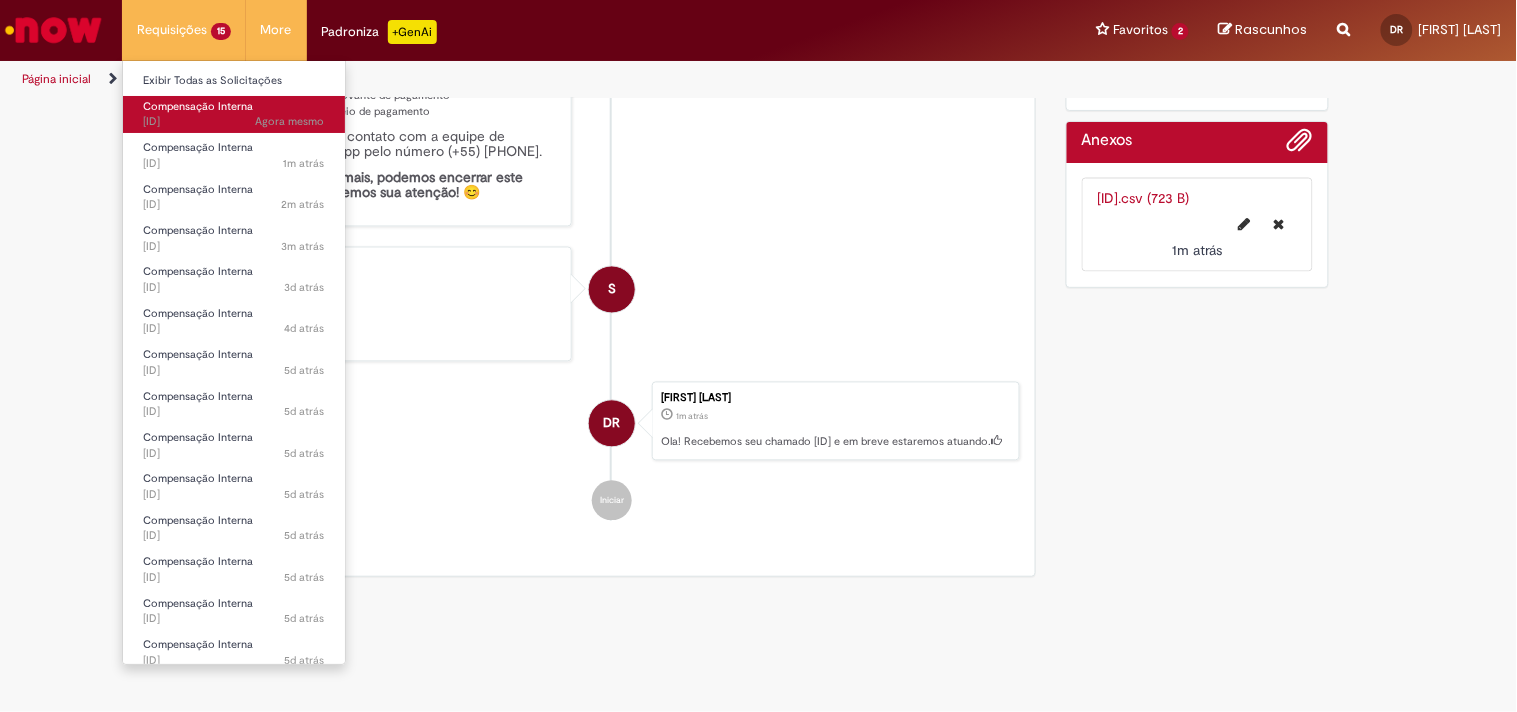 click on "Compensação Interna" at bounding box center (198, 106) 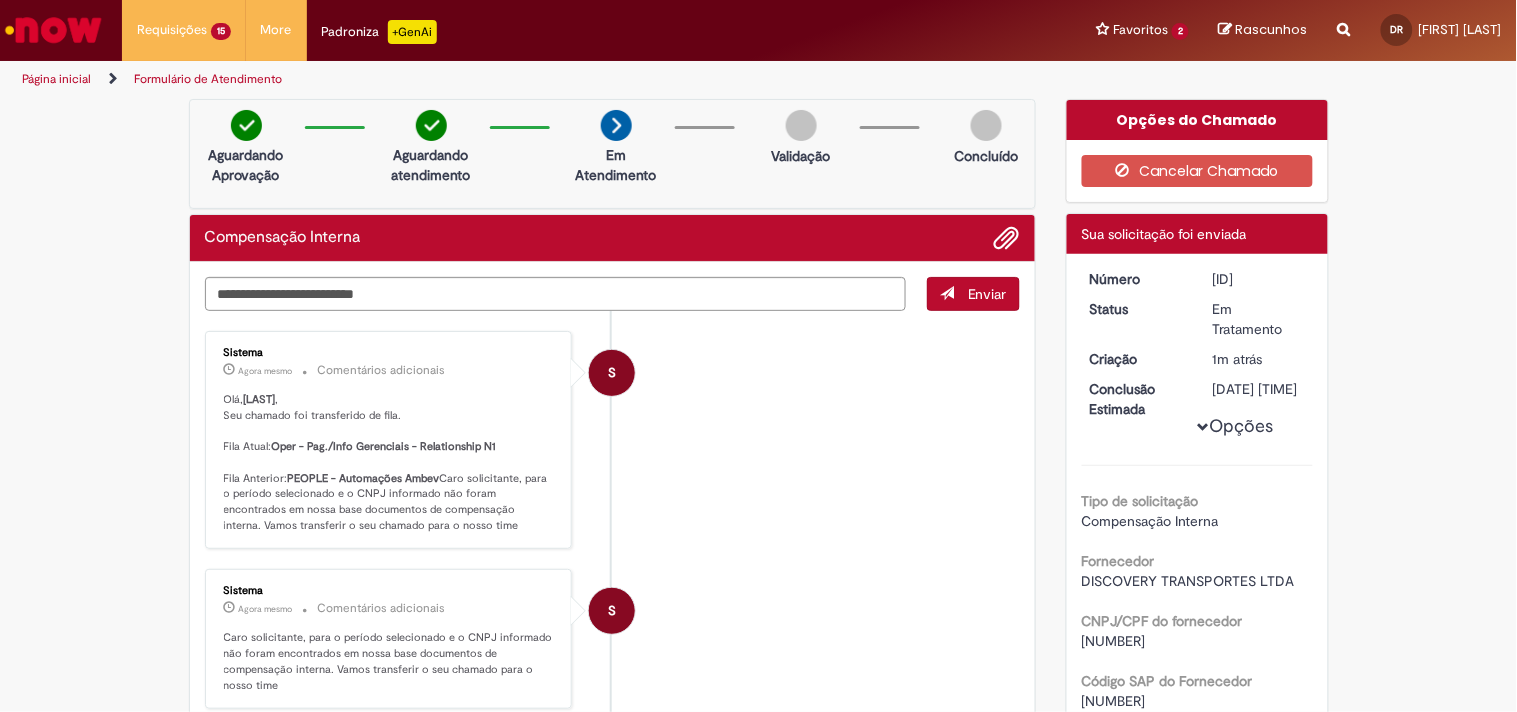 scroll, scrollTop: 0, scrollLeft: 0, axis: both 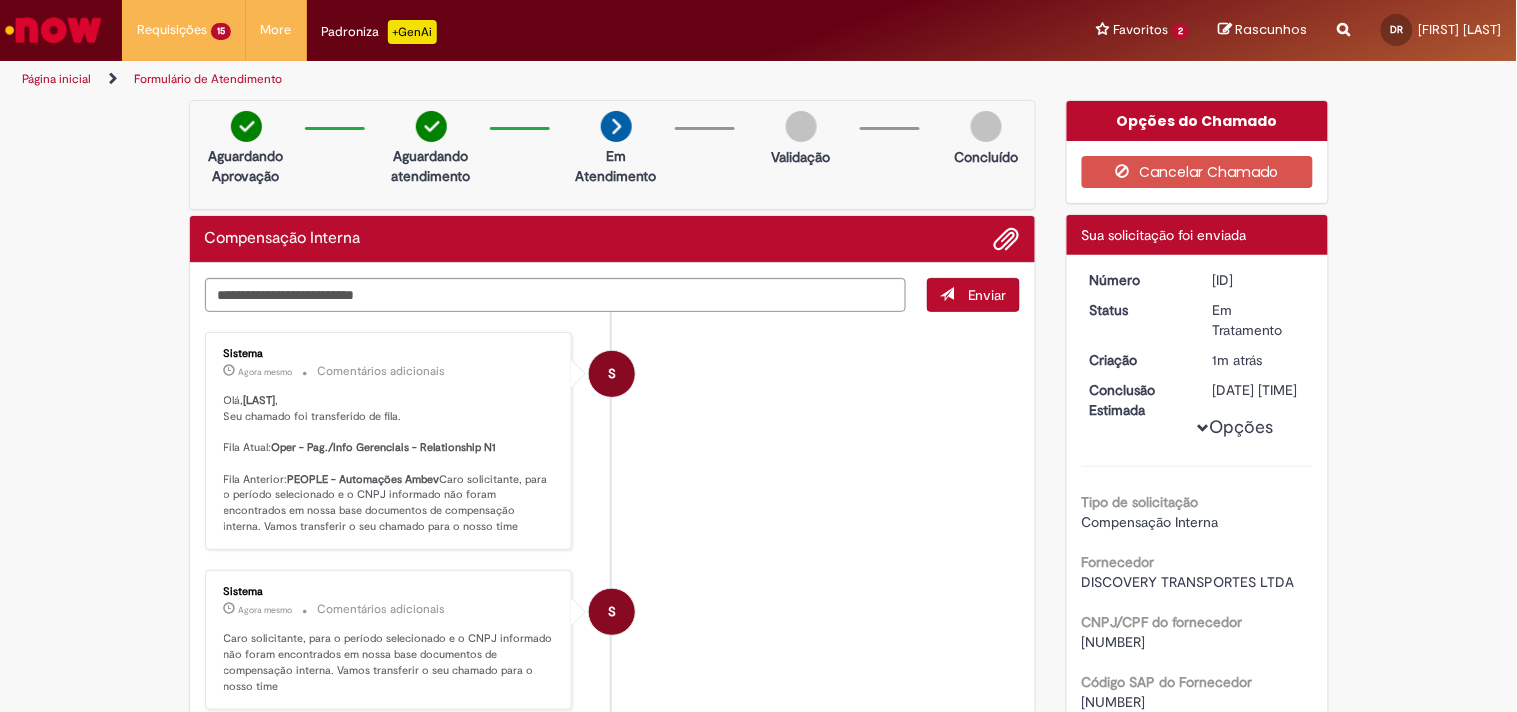click on "Olá,  [LAST] ,  Seu chamado foi transferido de fila. Fila Atual:  Oper - Pag./Info Gerenciais - Relationship N1 Fila Anterior:  PEOPLE - Automações Ambev
Caro solicitante, para o período selecionado e o CNPJ informado não foram encontrados em nossa base documentos de compensação interna. Vamos transferir o seu chamado para o nosso time" at bounding box center [390, 463] 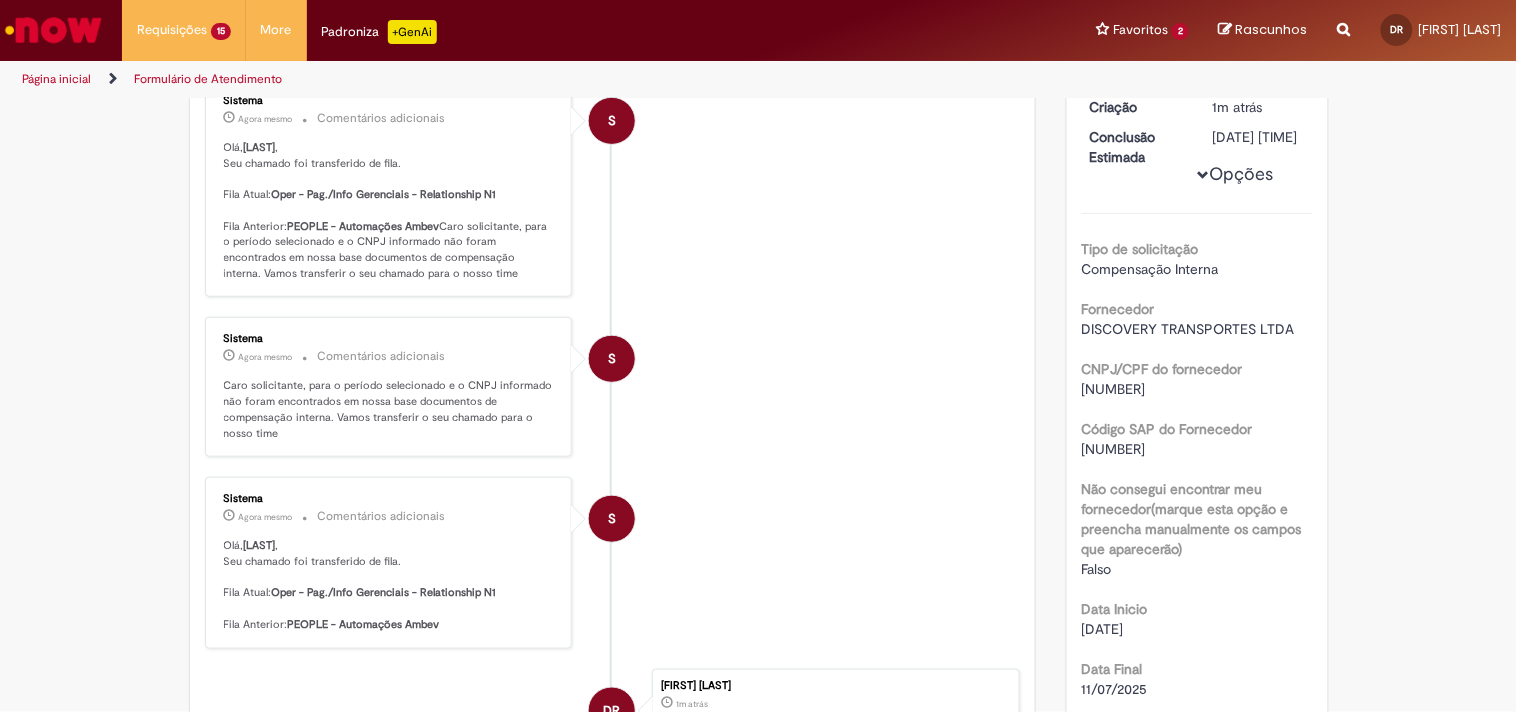 scroll, scrollTop: 555, scrollLeft: 0, axis: vertical 